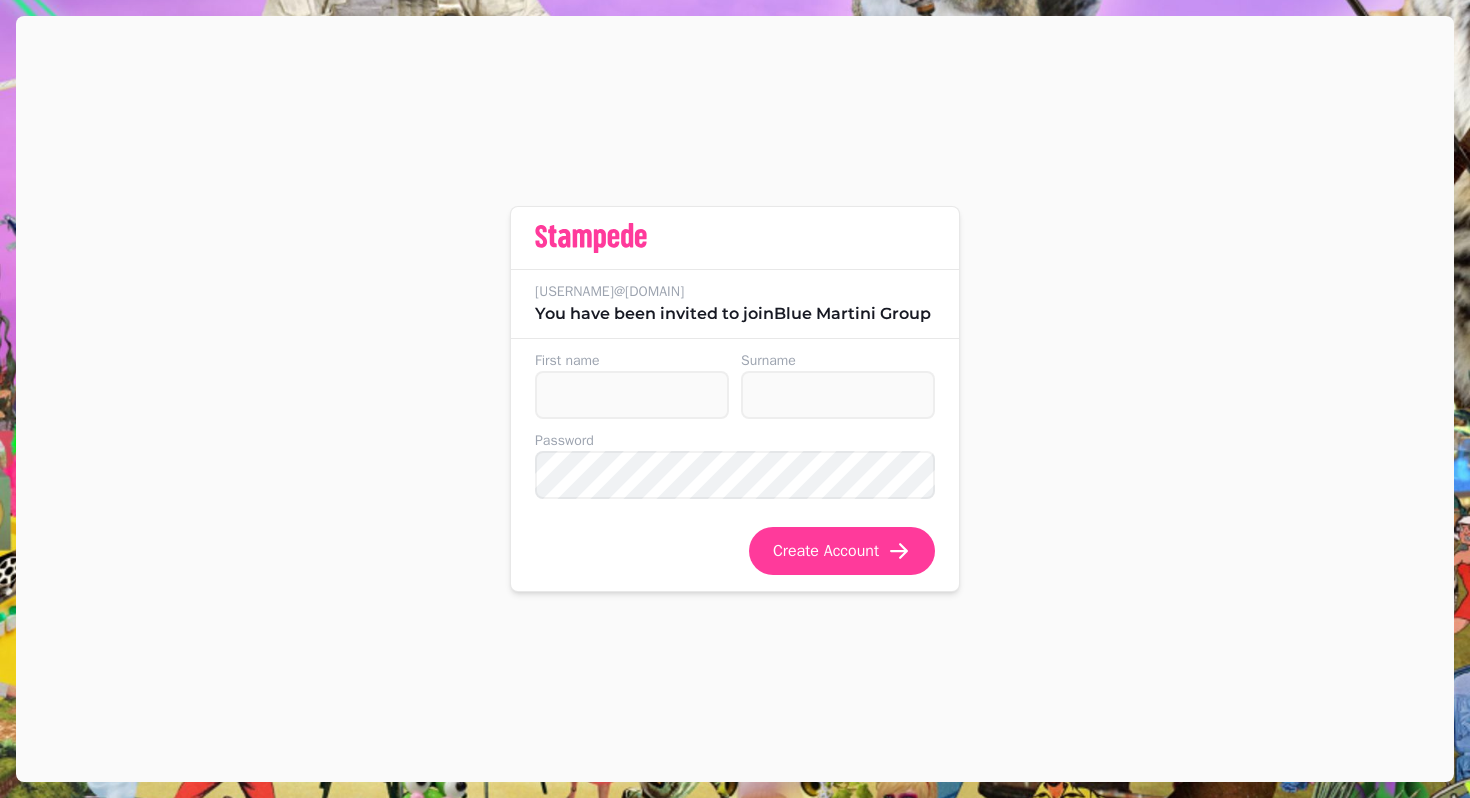 scroll, scrollTop: 0, scrollLeft: 0, axis: both 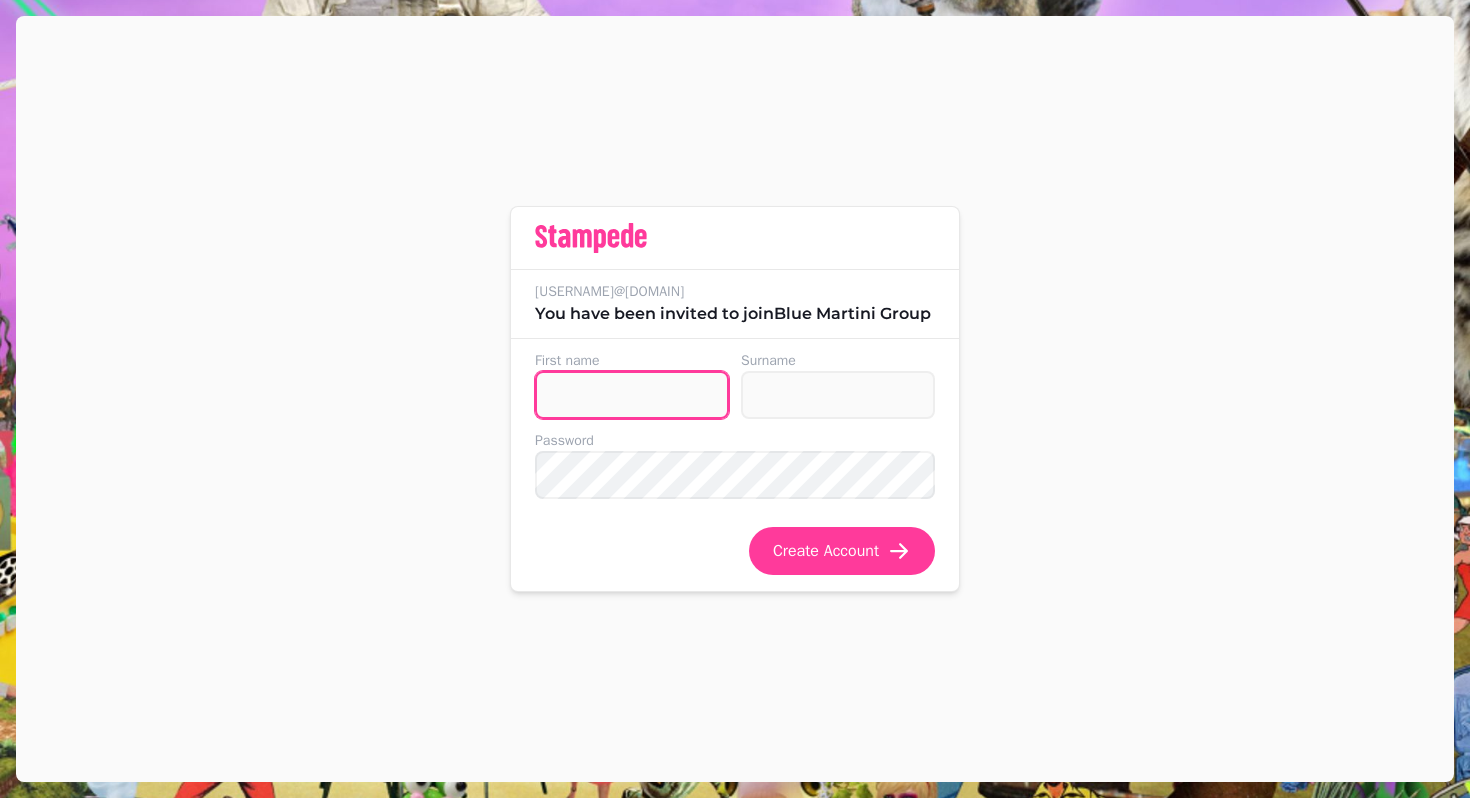 click on "First name" at bounding box center (632, 395) 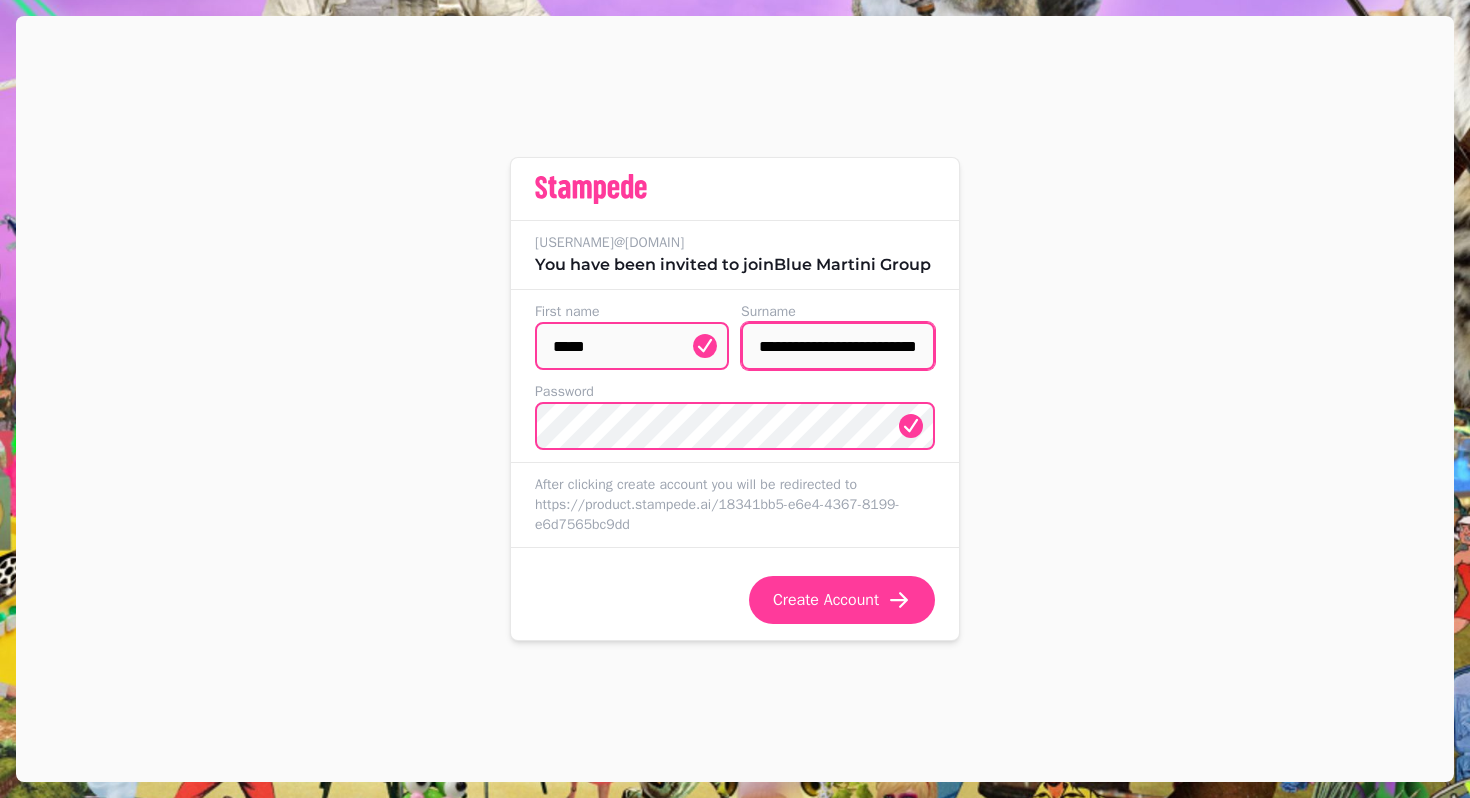 click on "**********" at bounding box center (838, 346) 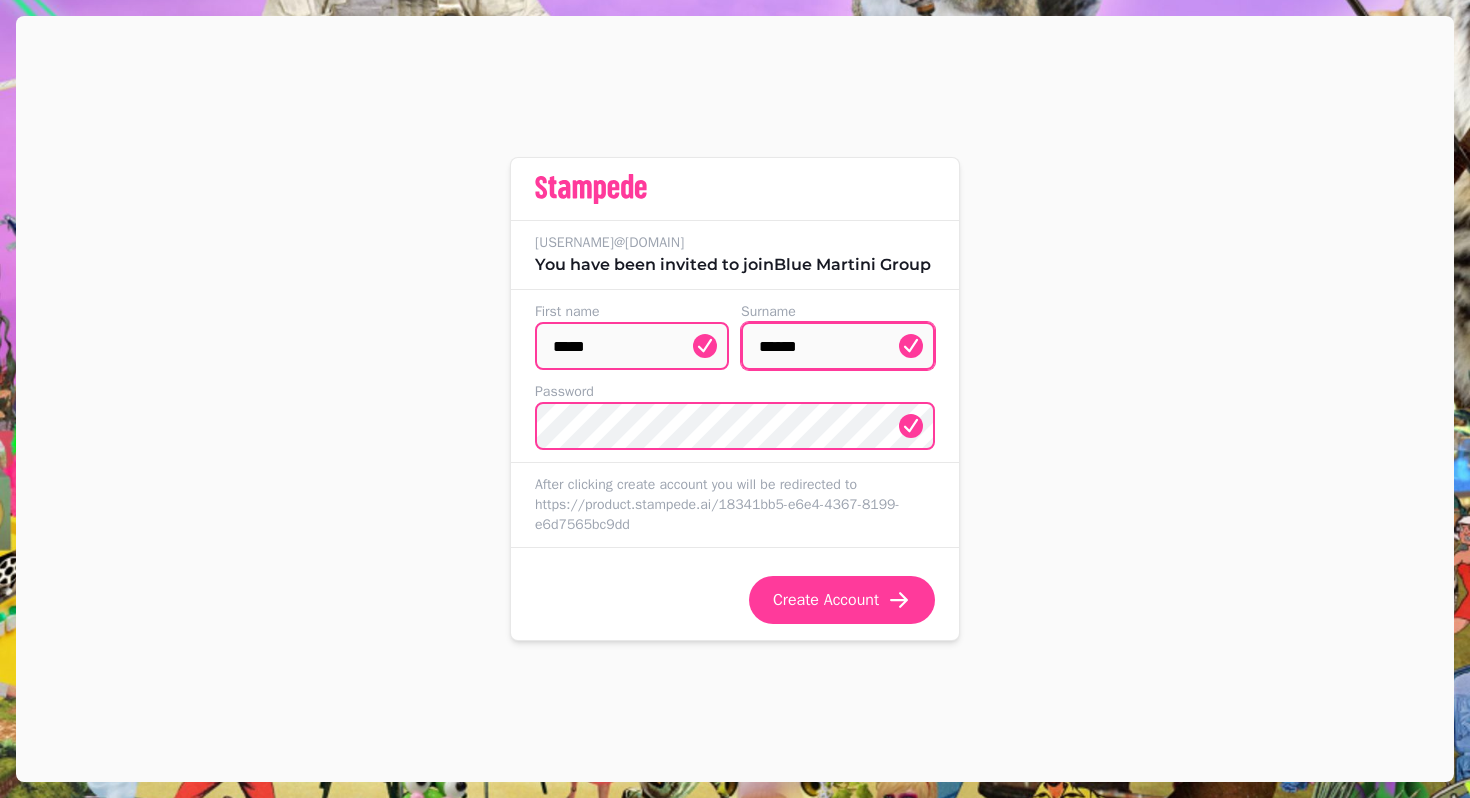 type on "**********" 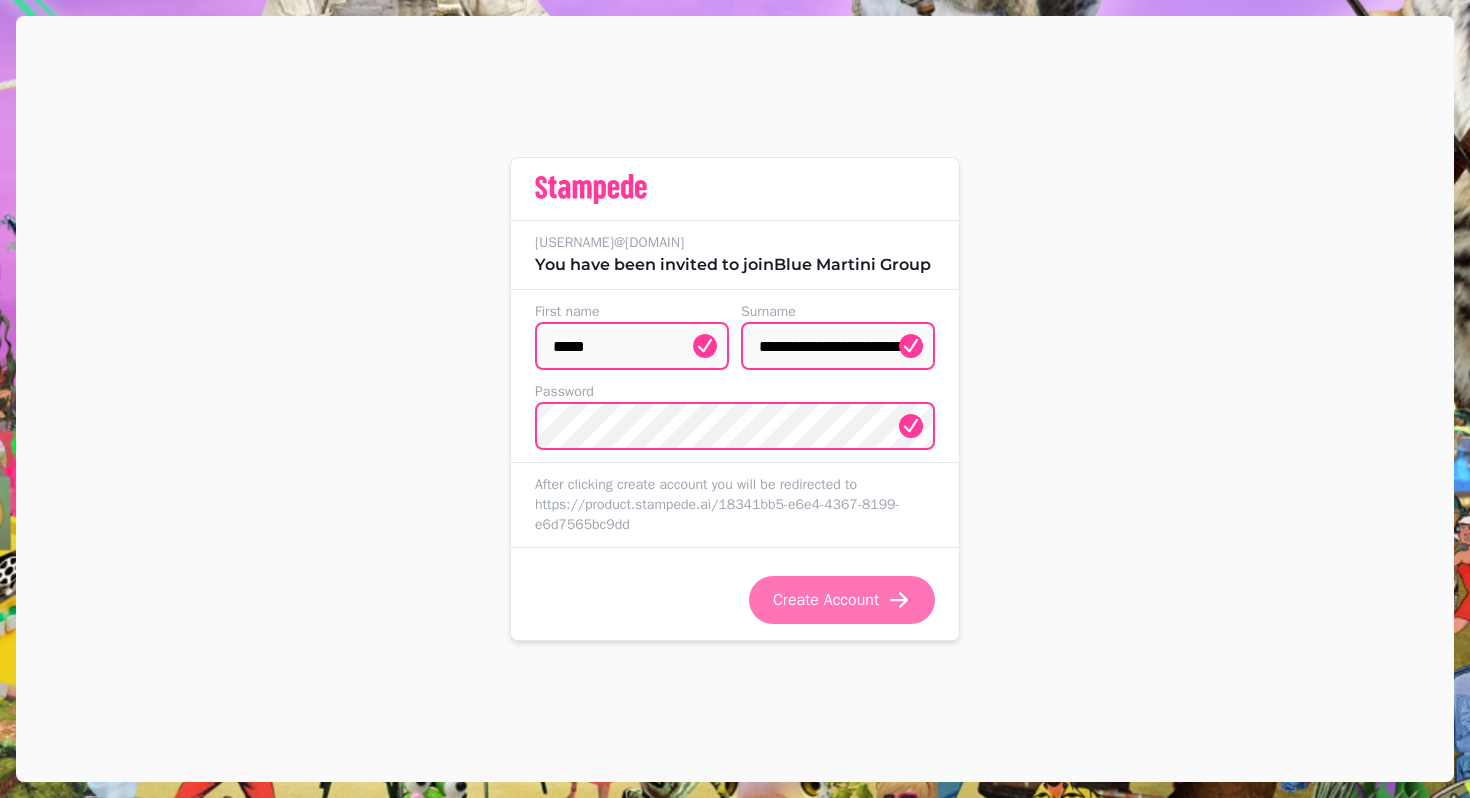 click on "Create Account" at bounding box center (842, 600) 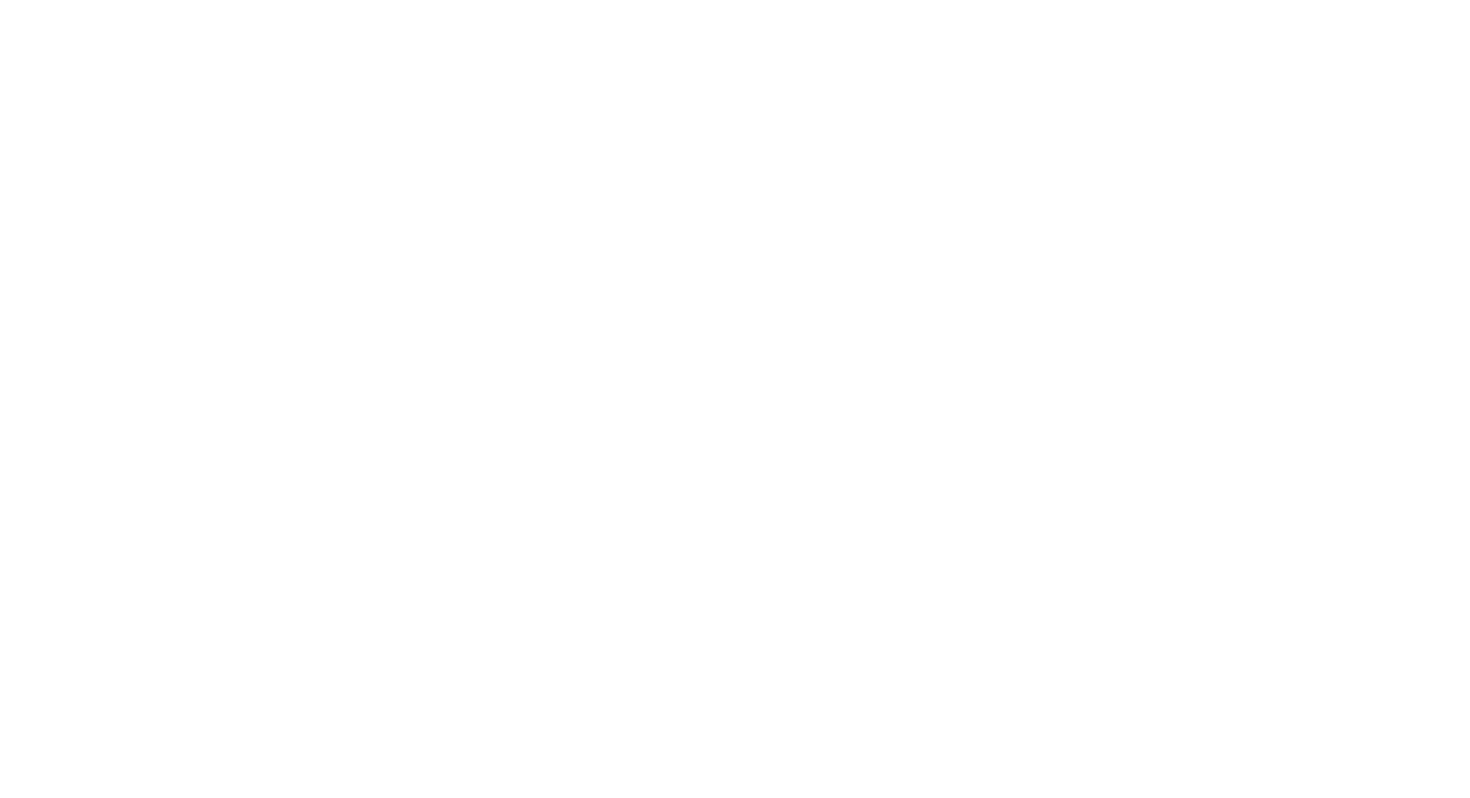 scroll, scrollTop: 0, scrollLeft: 0, axis: both 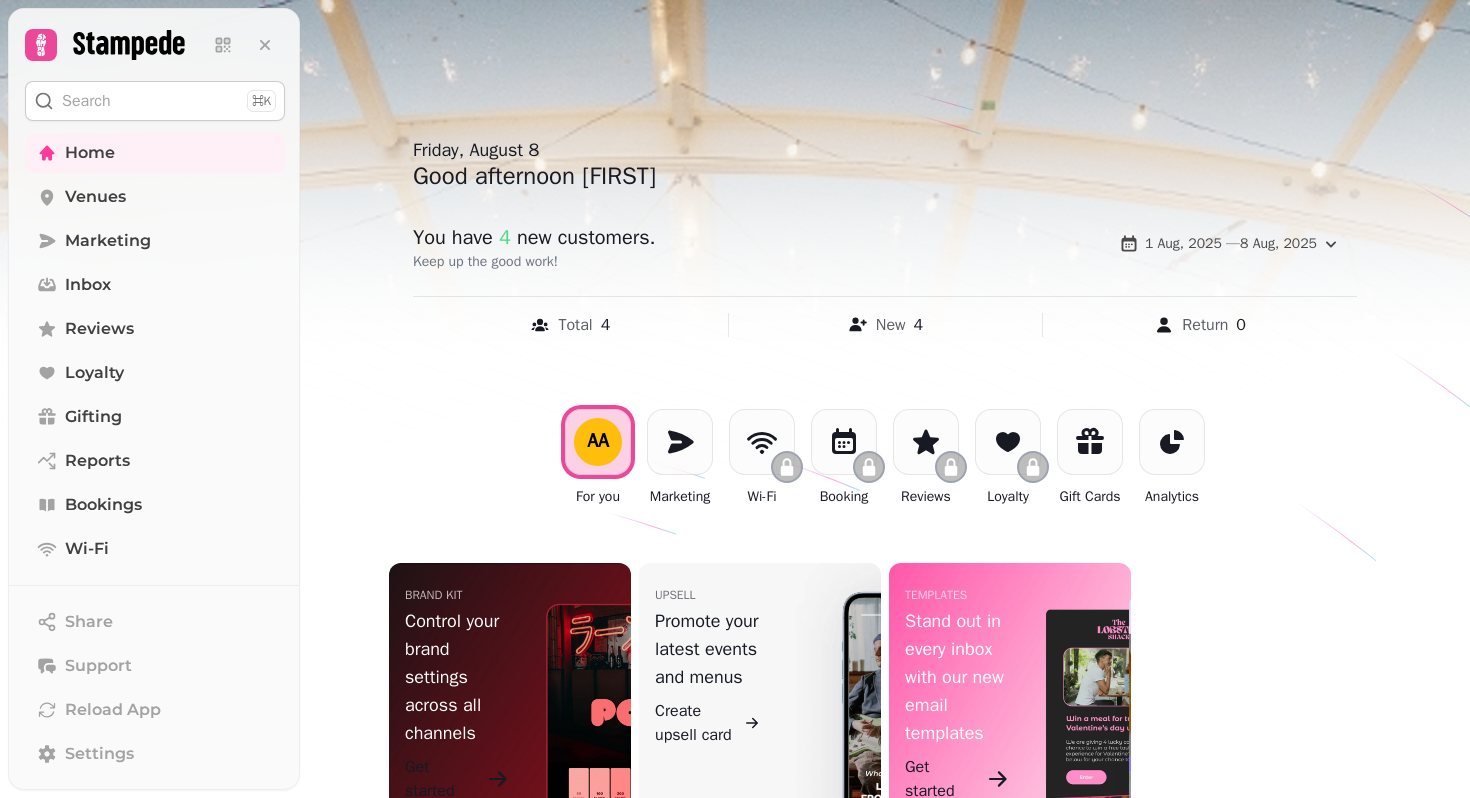 click at bounding box center [735, 399] 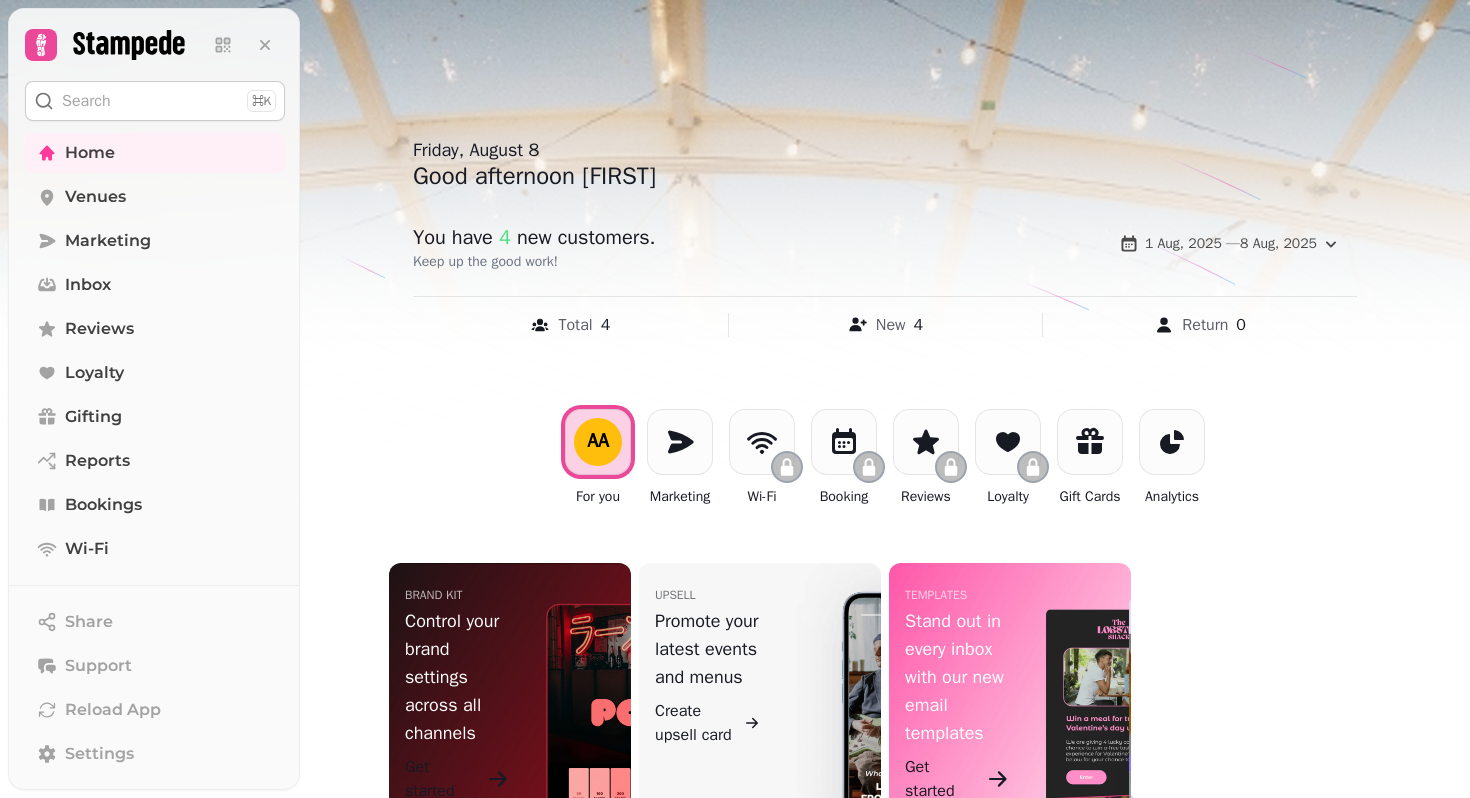 scroll, scrollTop: 45, scrollLeft: 0, axis: vertical 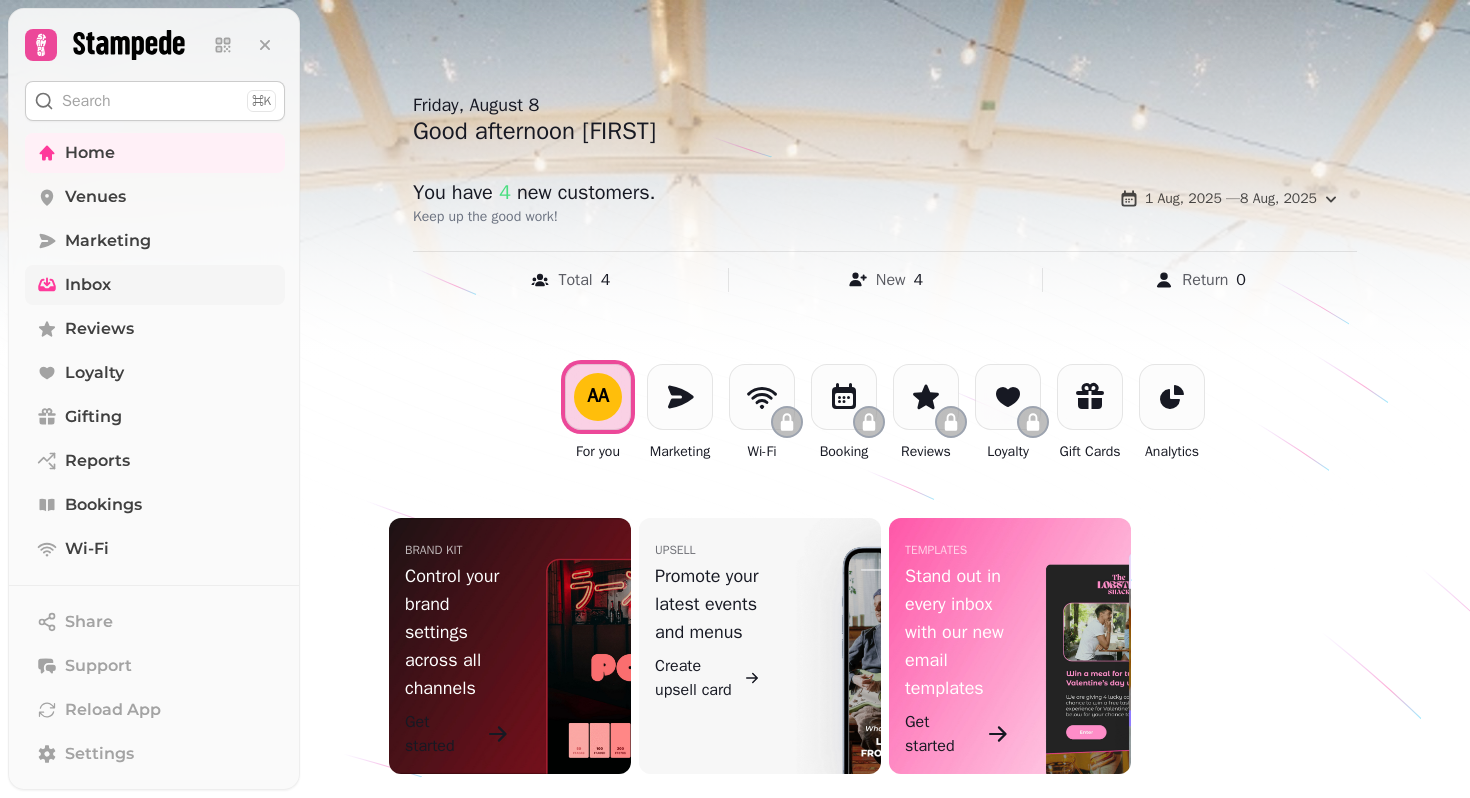 click on "Inbox" at bounding box center (88, 285) 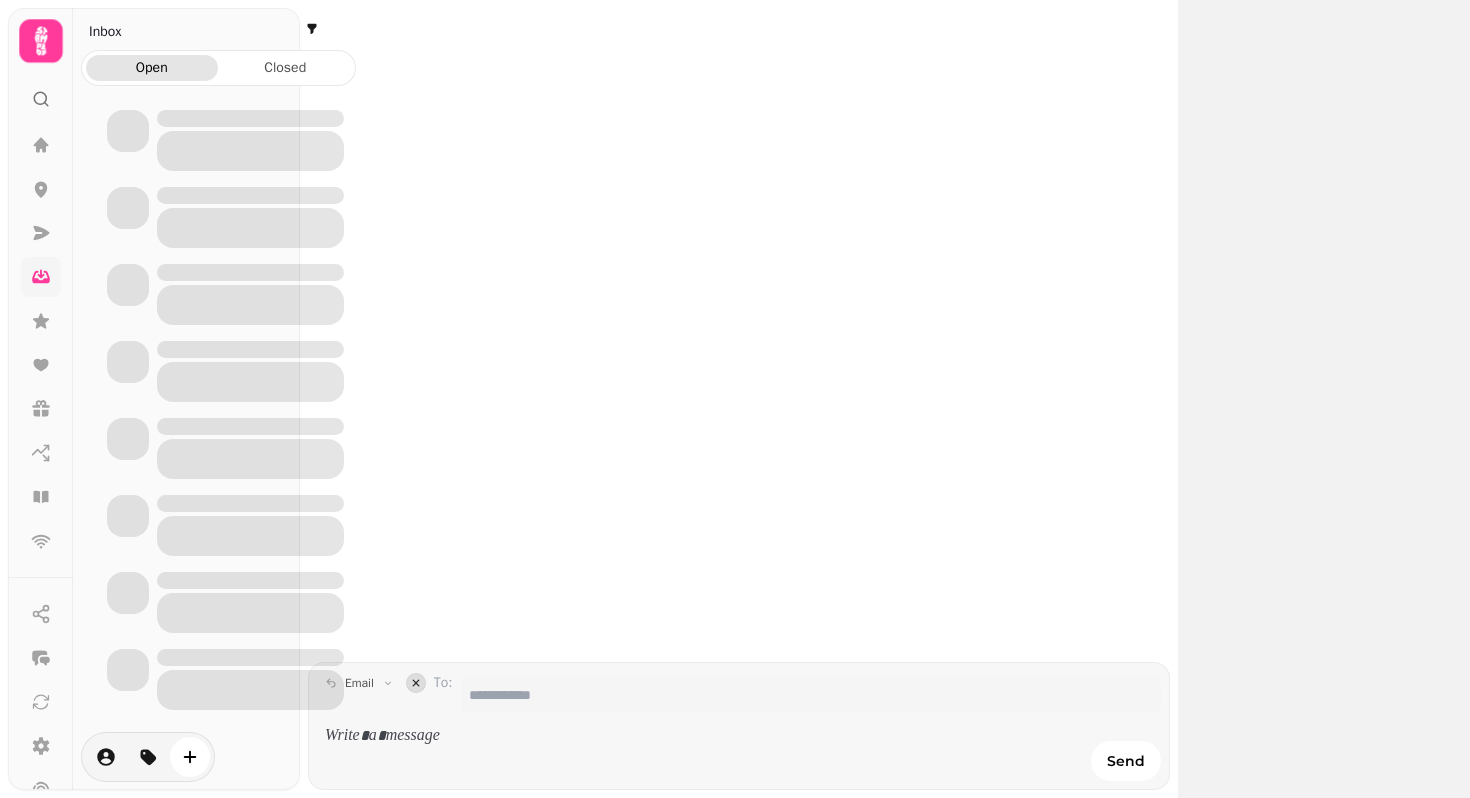 scroll, scrollTop: 0, scrollLeft: 0, axis: both 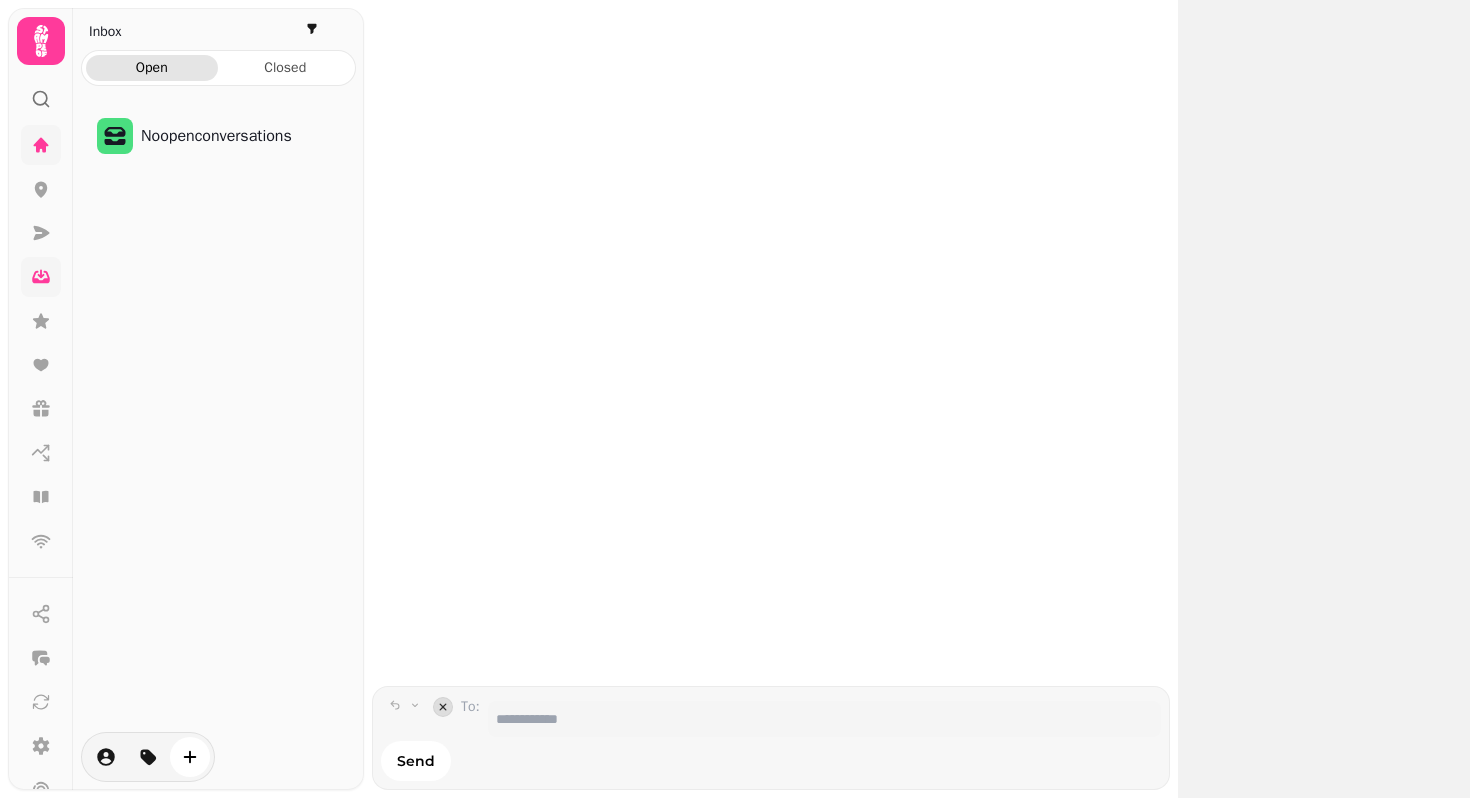 click 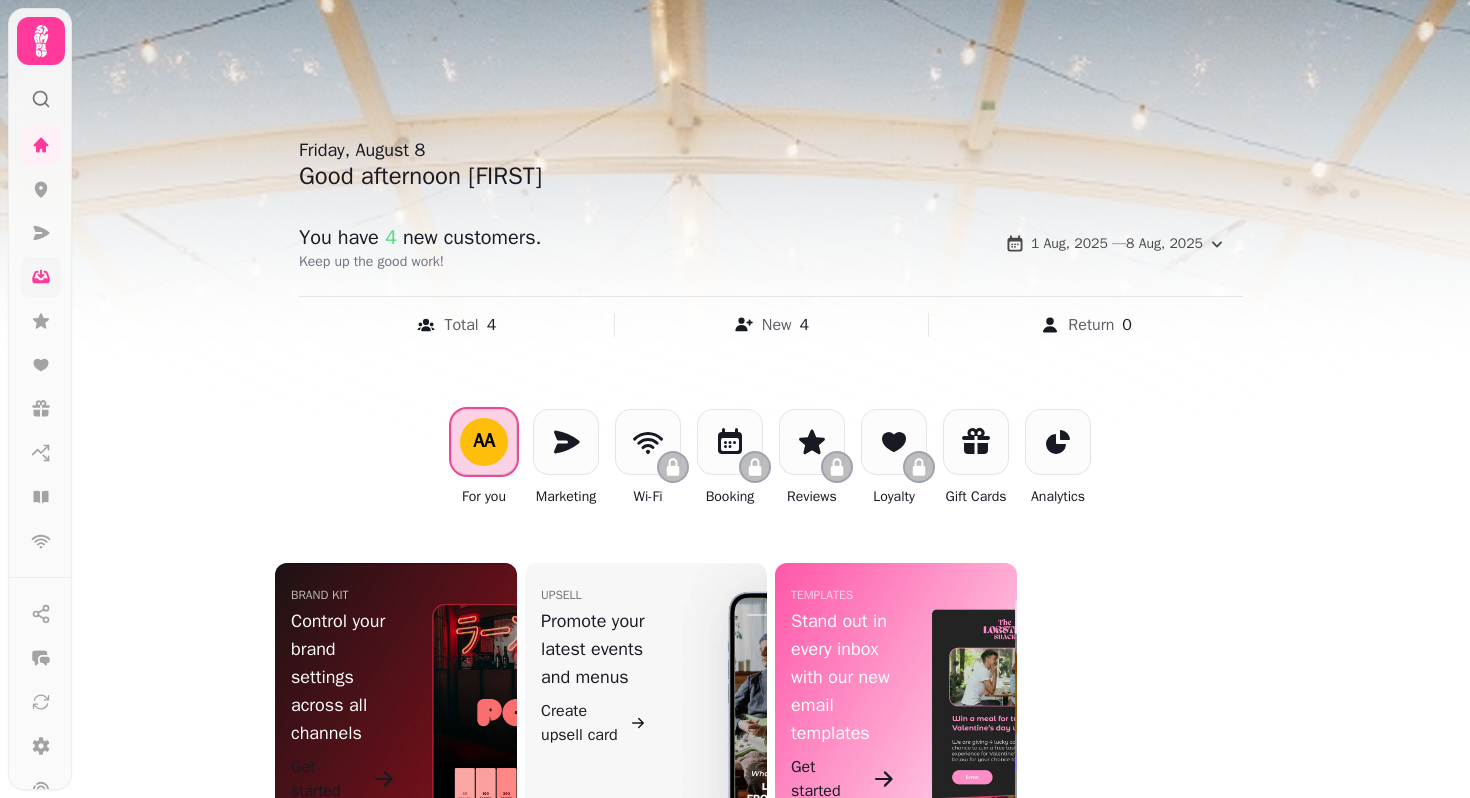 click on "AA" at bounding box center (484, 442) 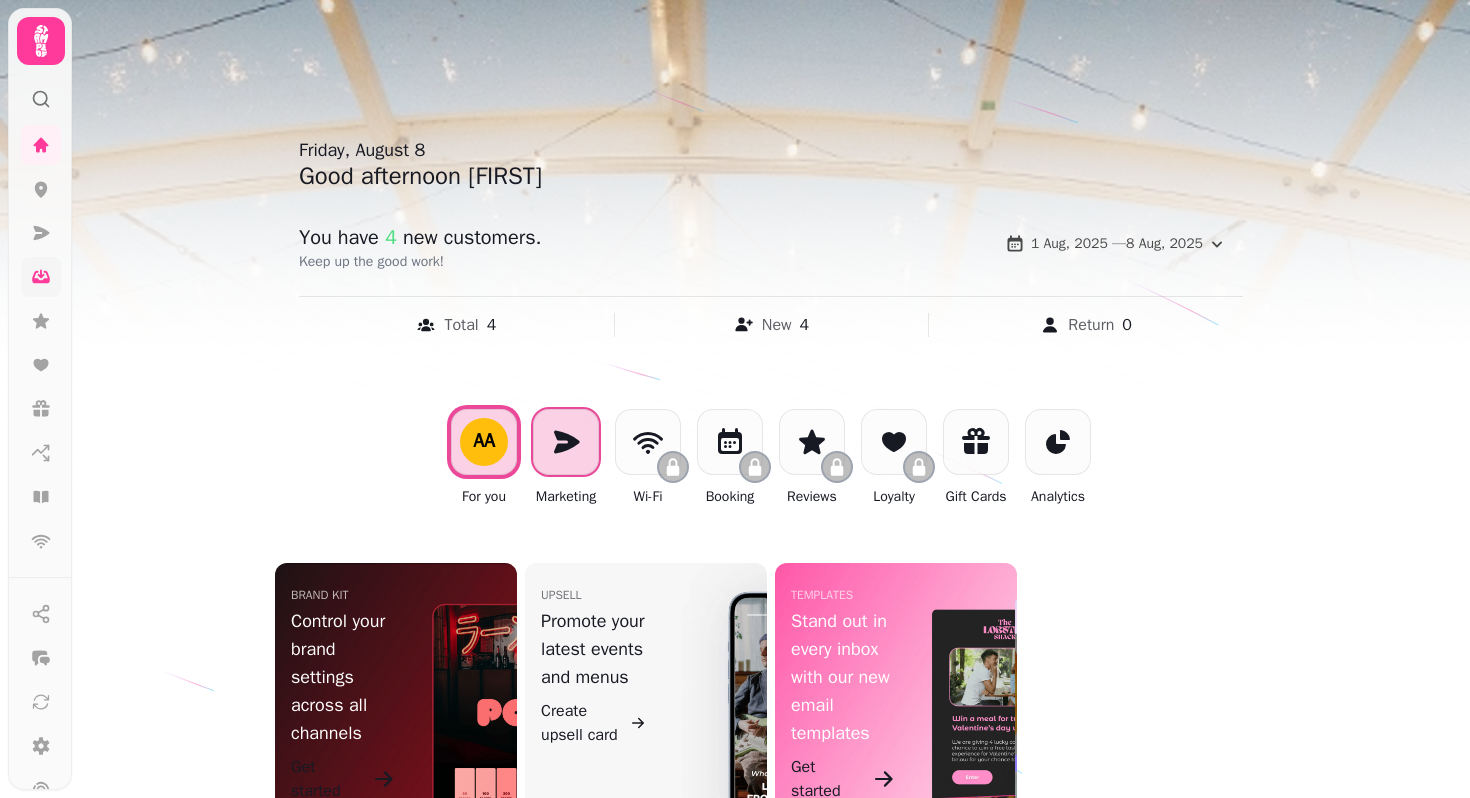 click at bounding box center (566, 442) 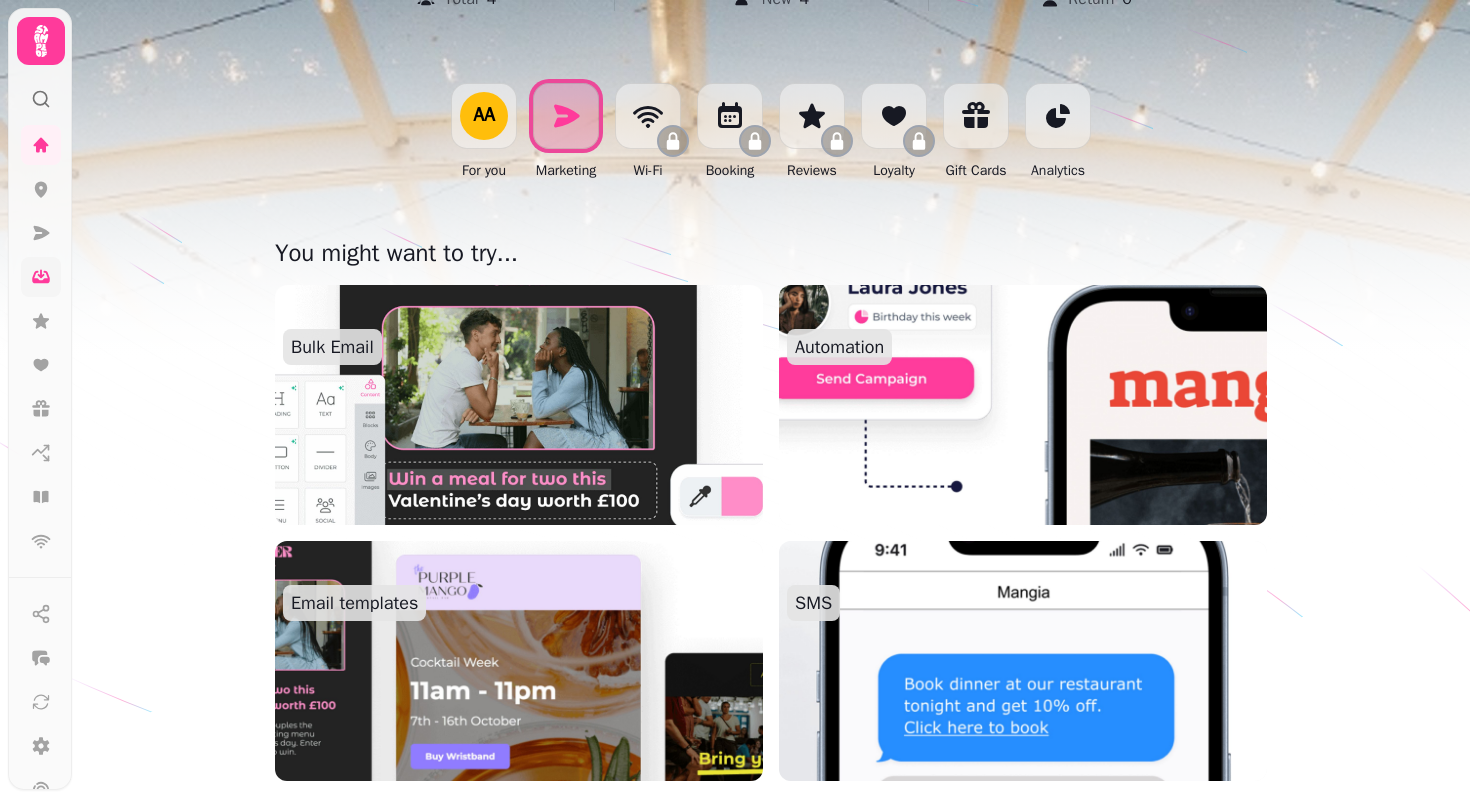 scroll, scrollTop: 0, scrollLeft: 0, axis: both 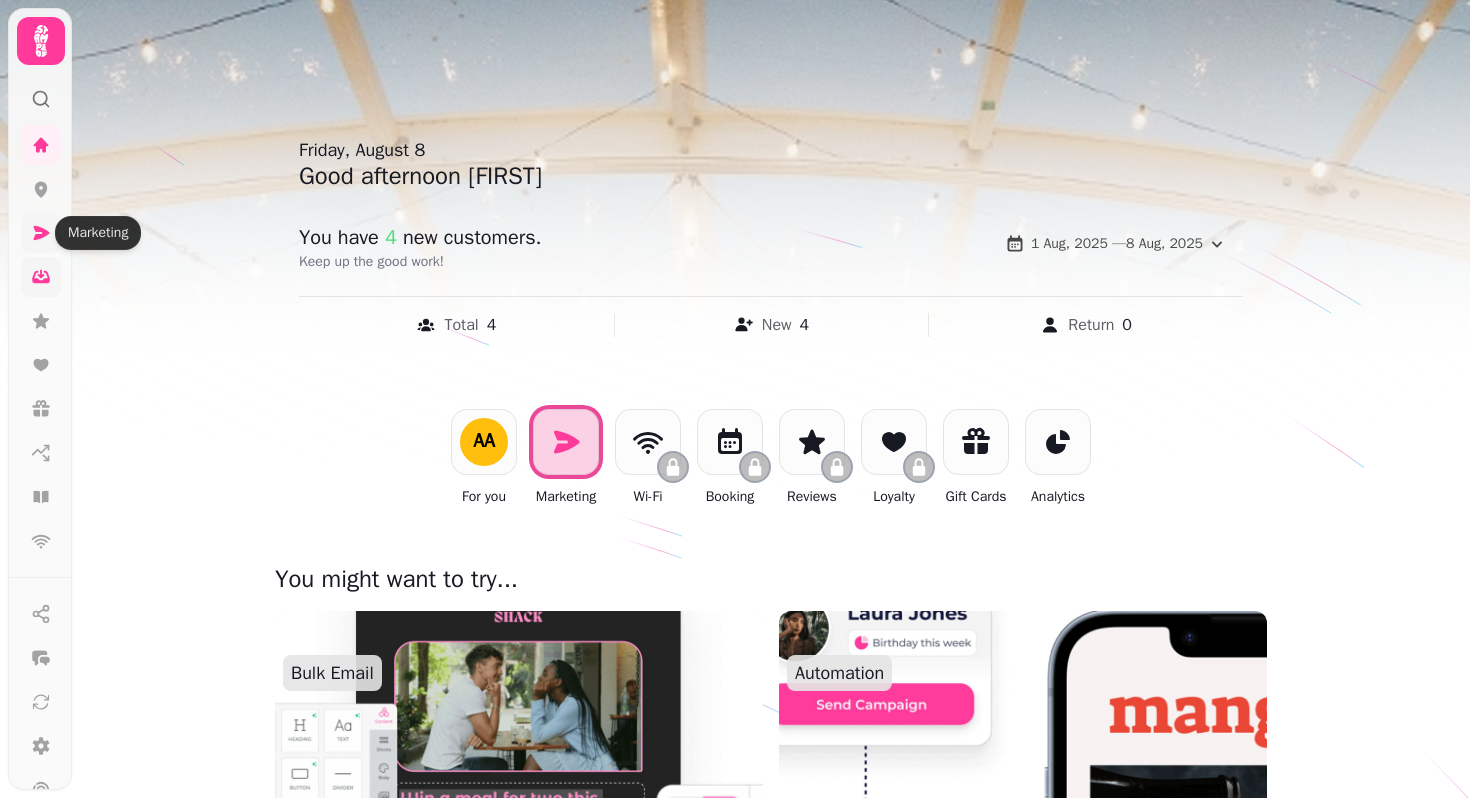 click 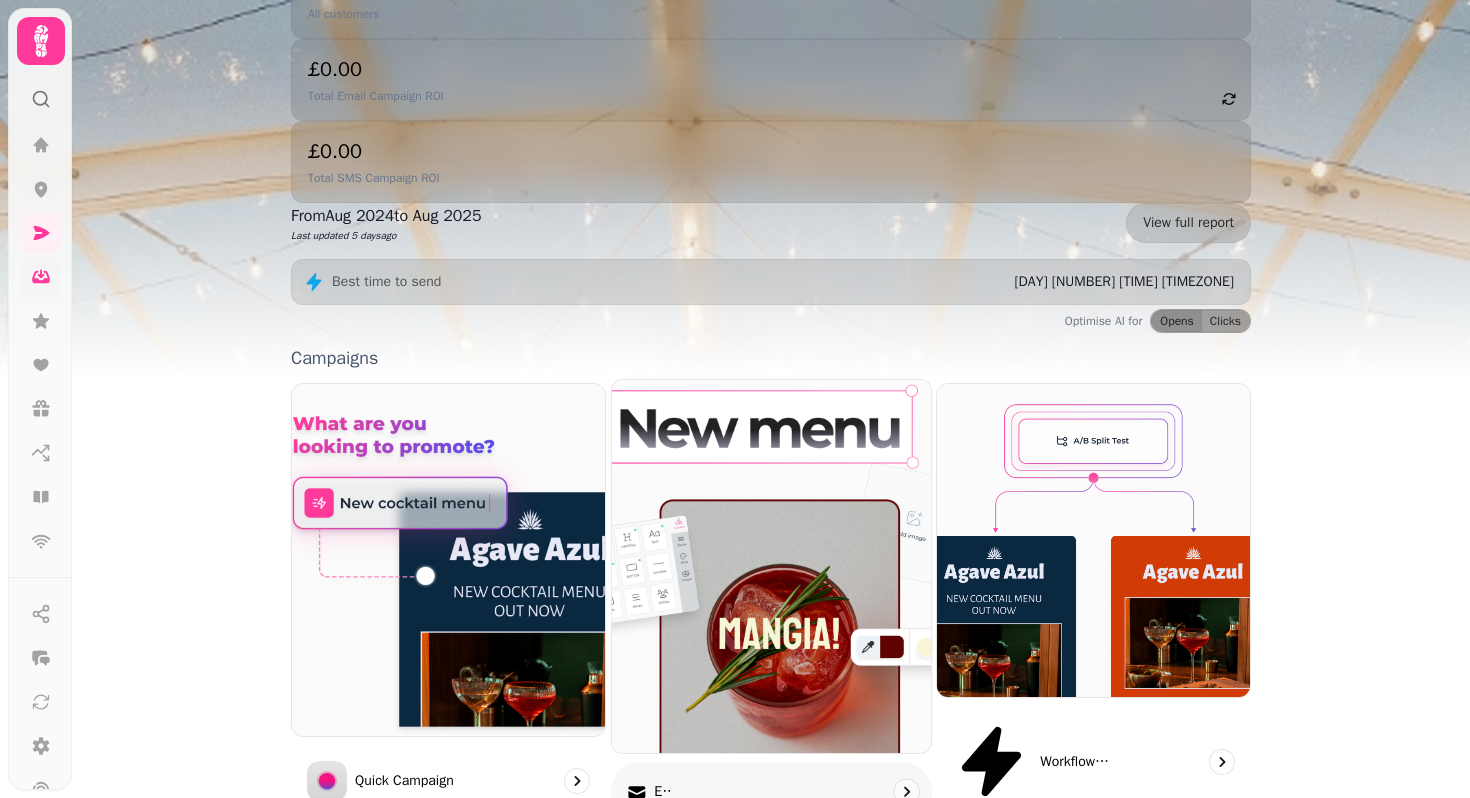 scroll, scrollTop: 288, scrollLeft: 0, axis: vertical 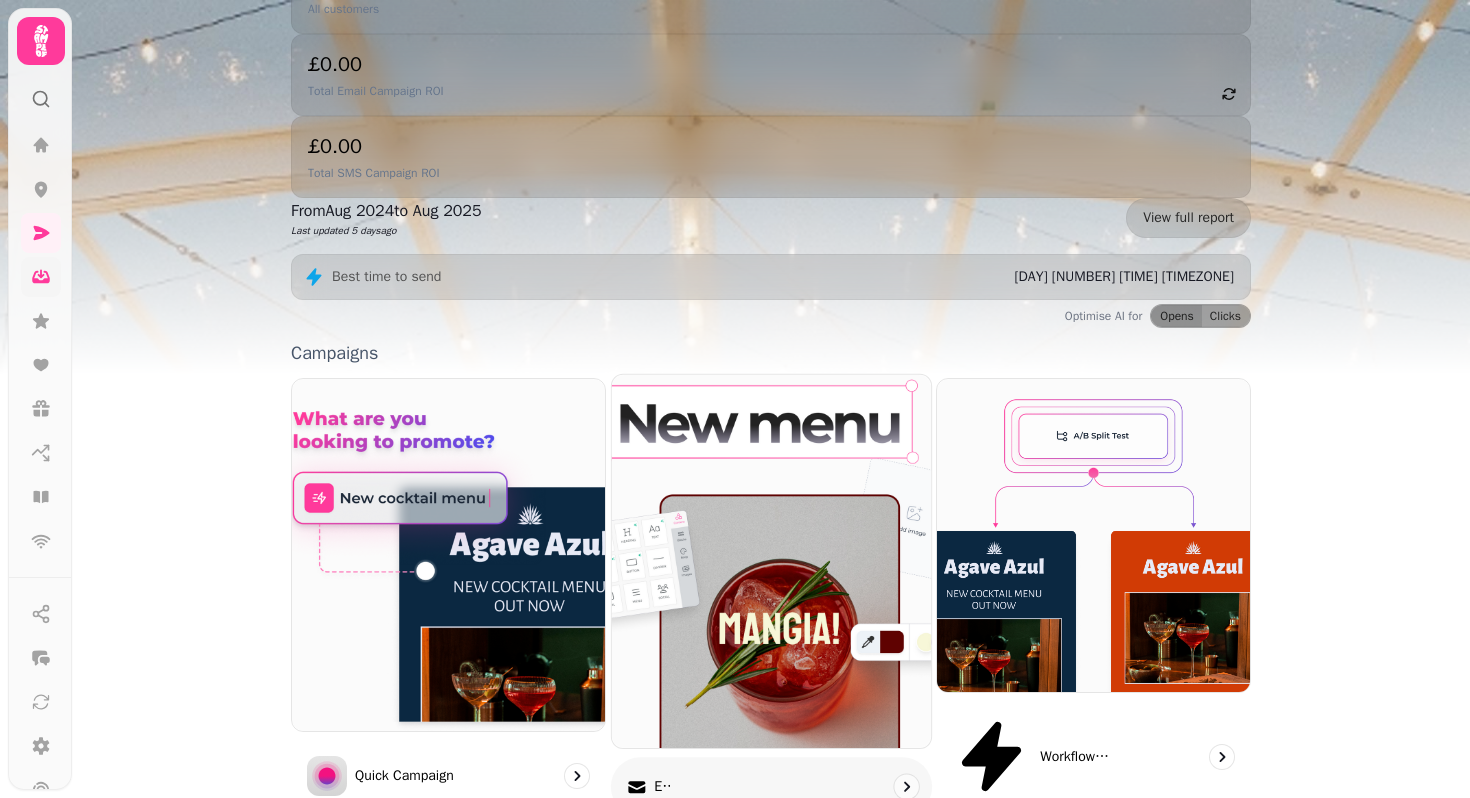 click on "Email" at bounding box center (771, 787) 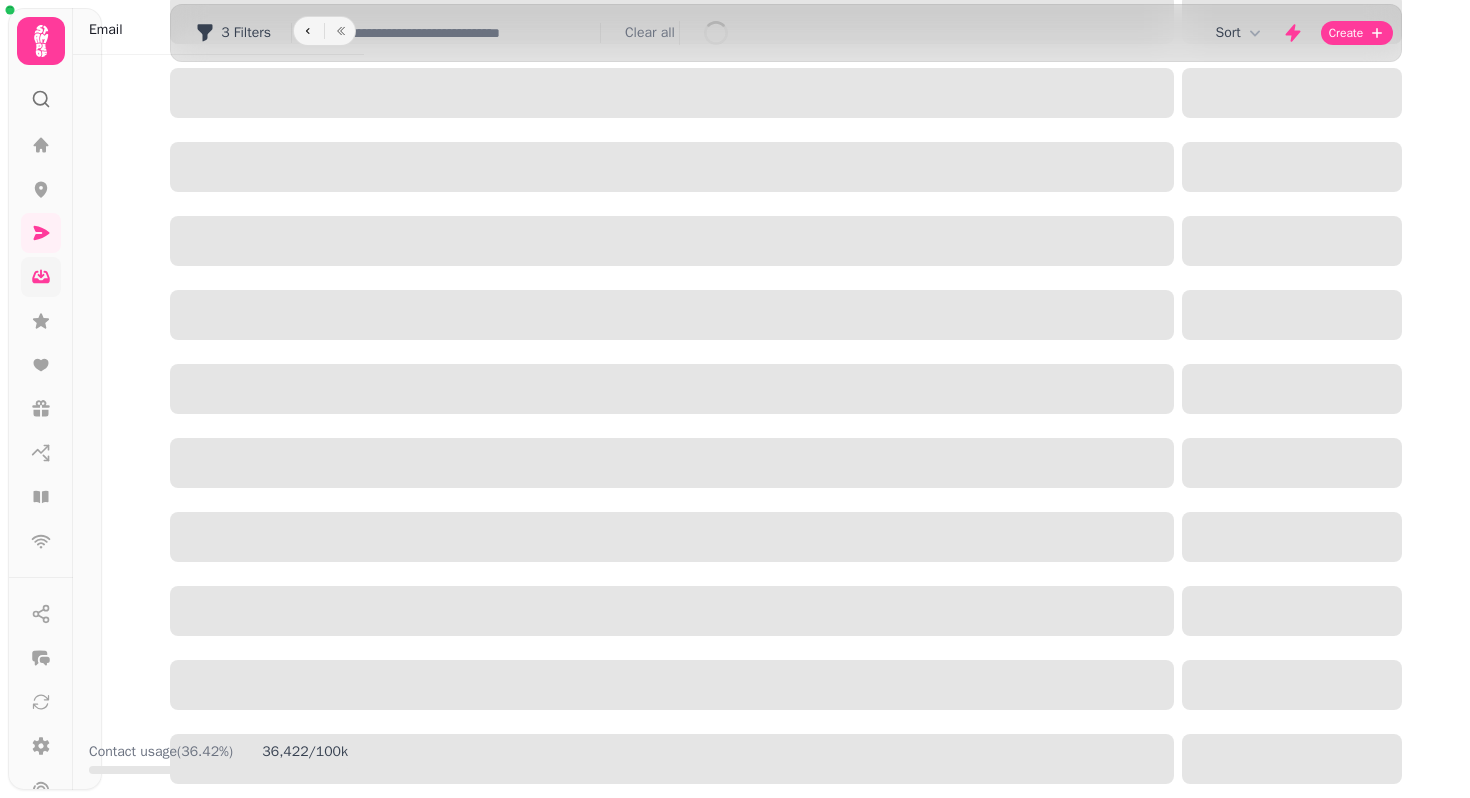scroll, scrollTop: 0, scrollLeft: 0, axis: both 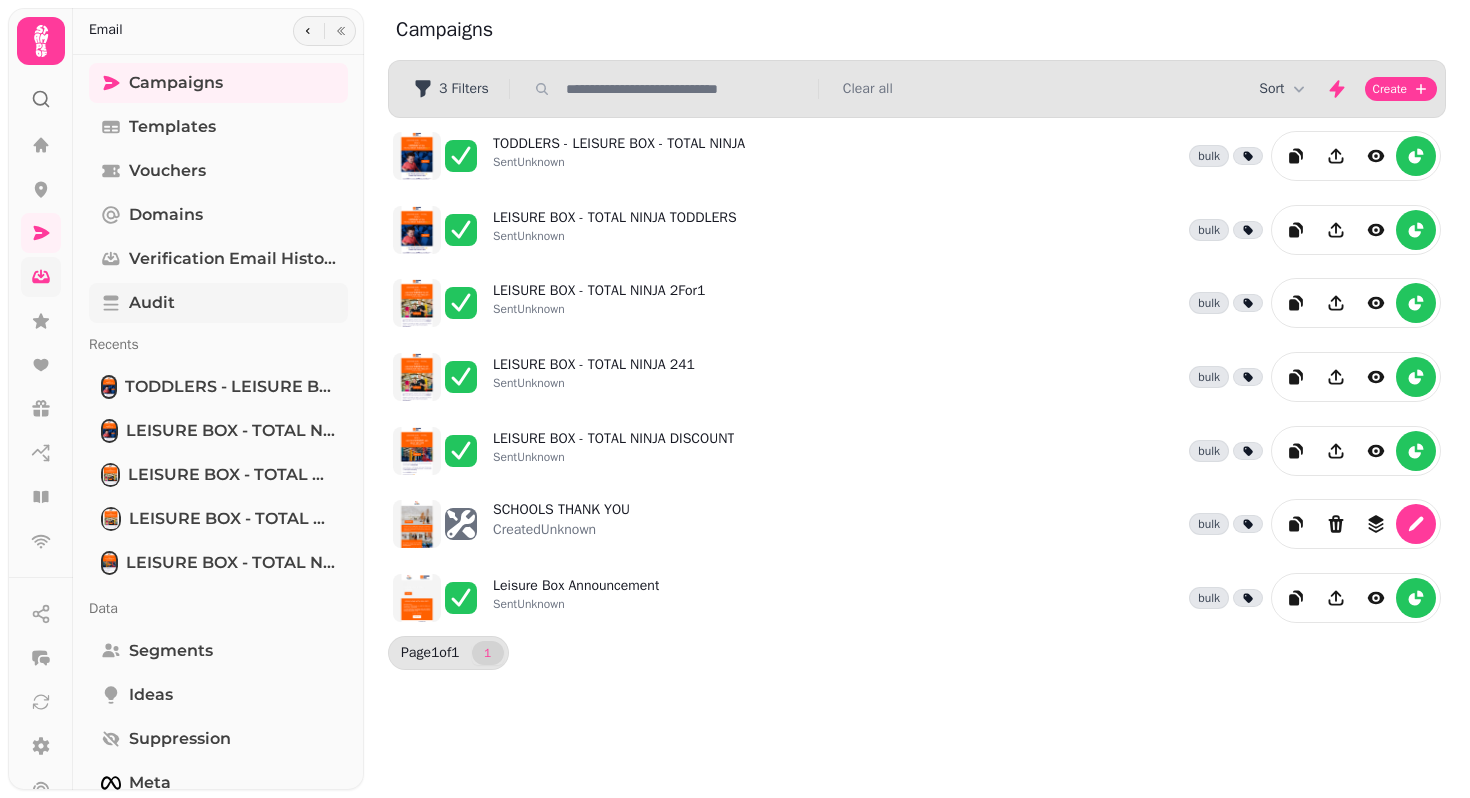 click on "Audit" at bounding box center [152, 303] 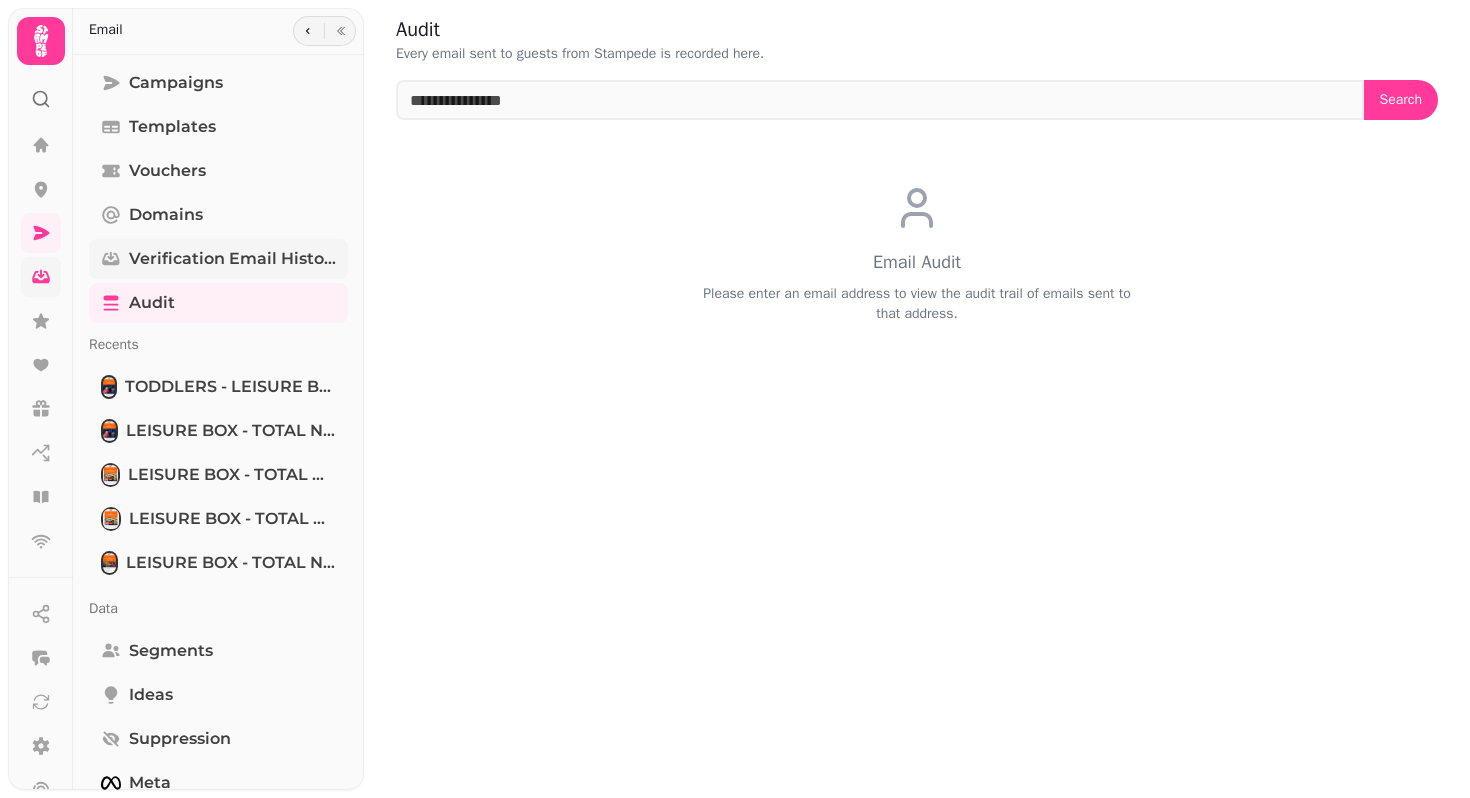 click on "Verification email history" at bounding box center (232, 259) 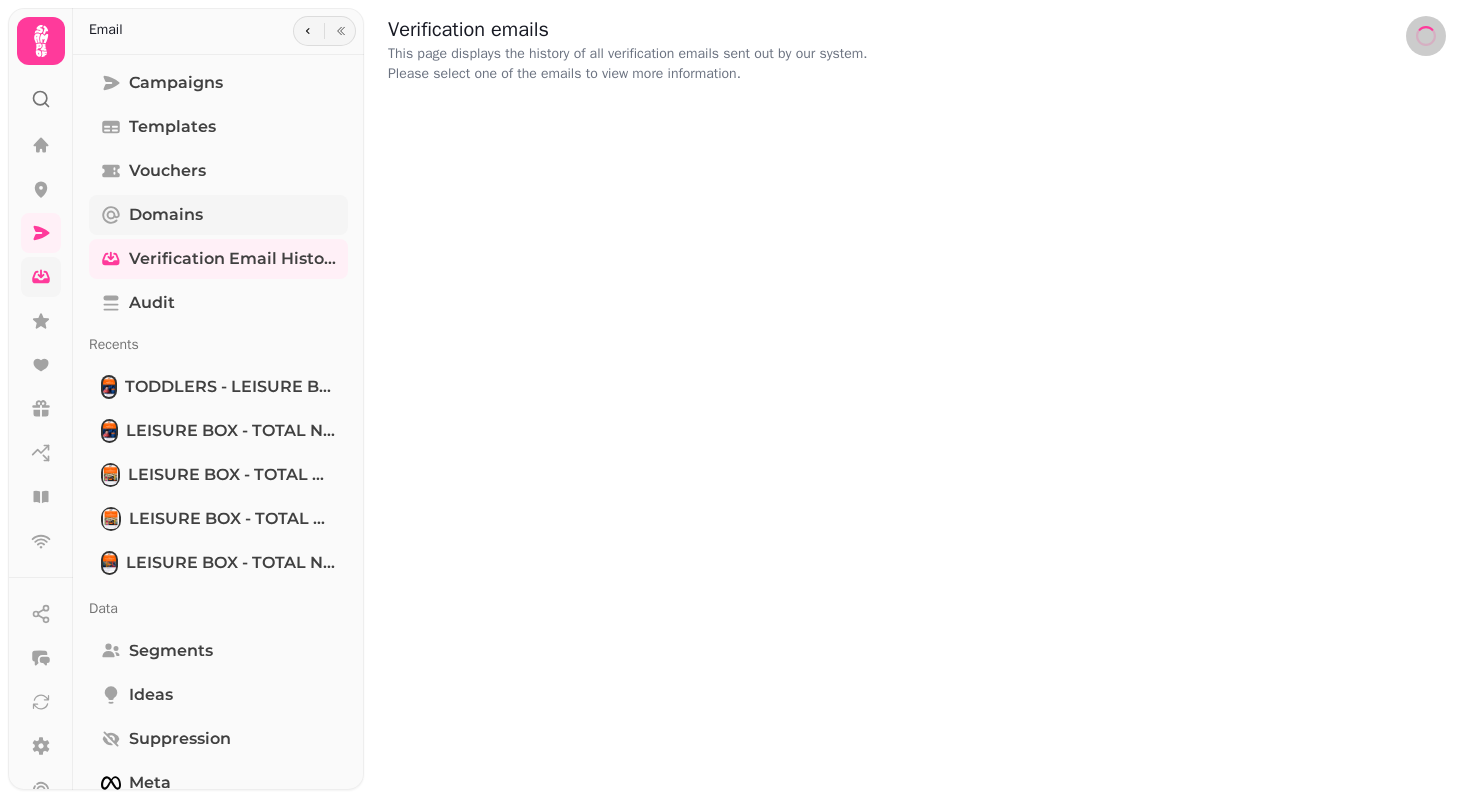 select on "**" 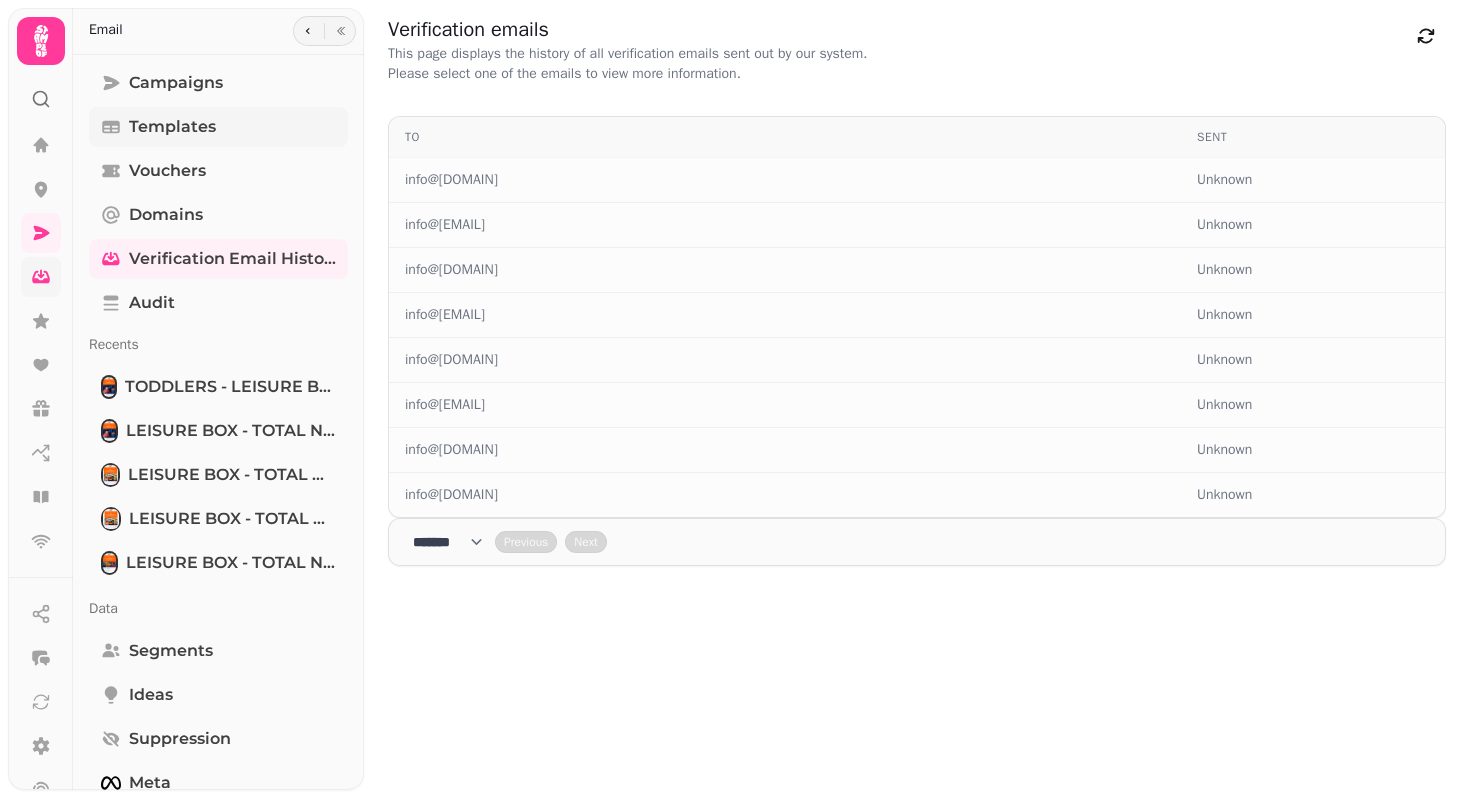 click on "Templates" at bounding box center [172, 127] 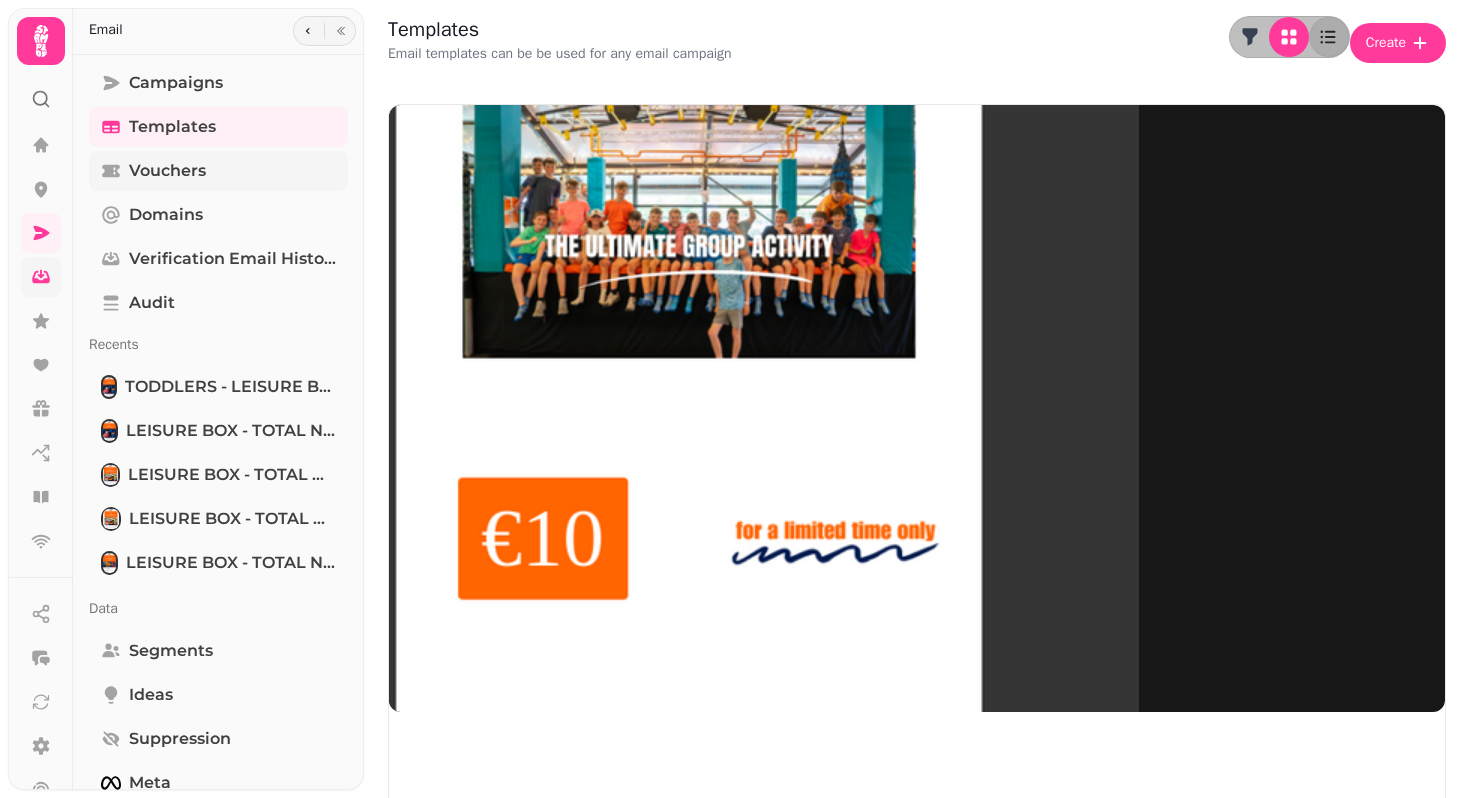 click on "Vouchers" at bounding box center (167, 171) 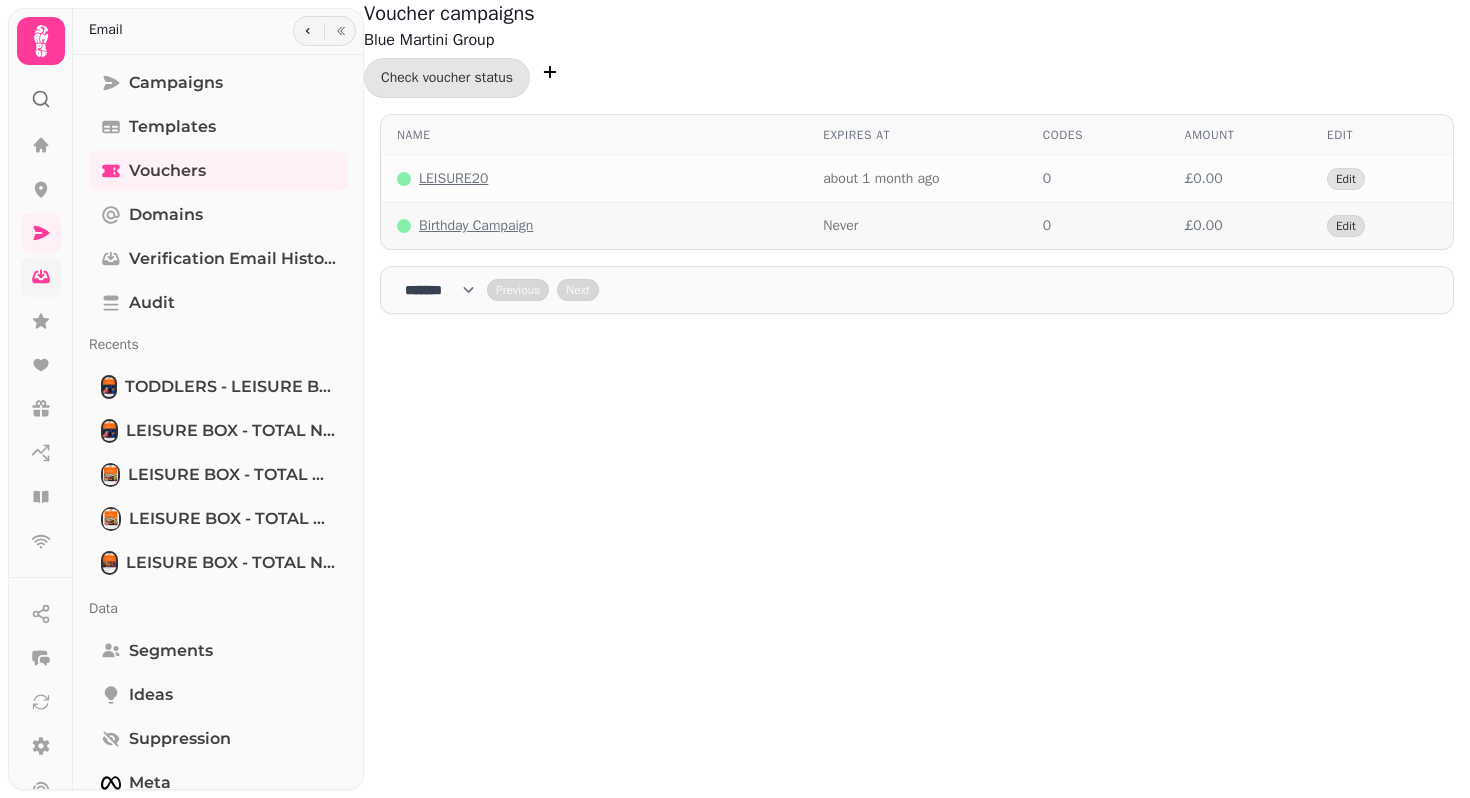 click on "Birthday Campaign" at bounding box center [476, 226] 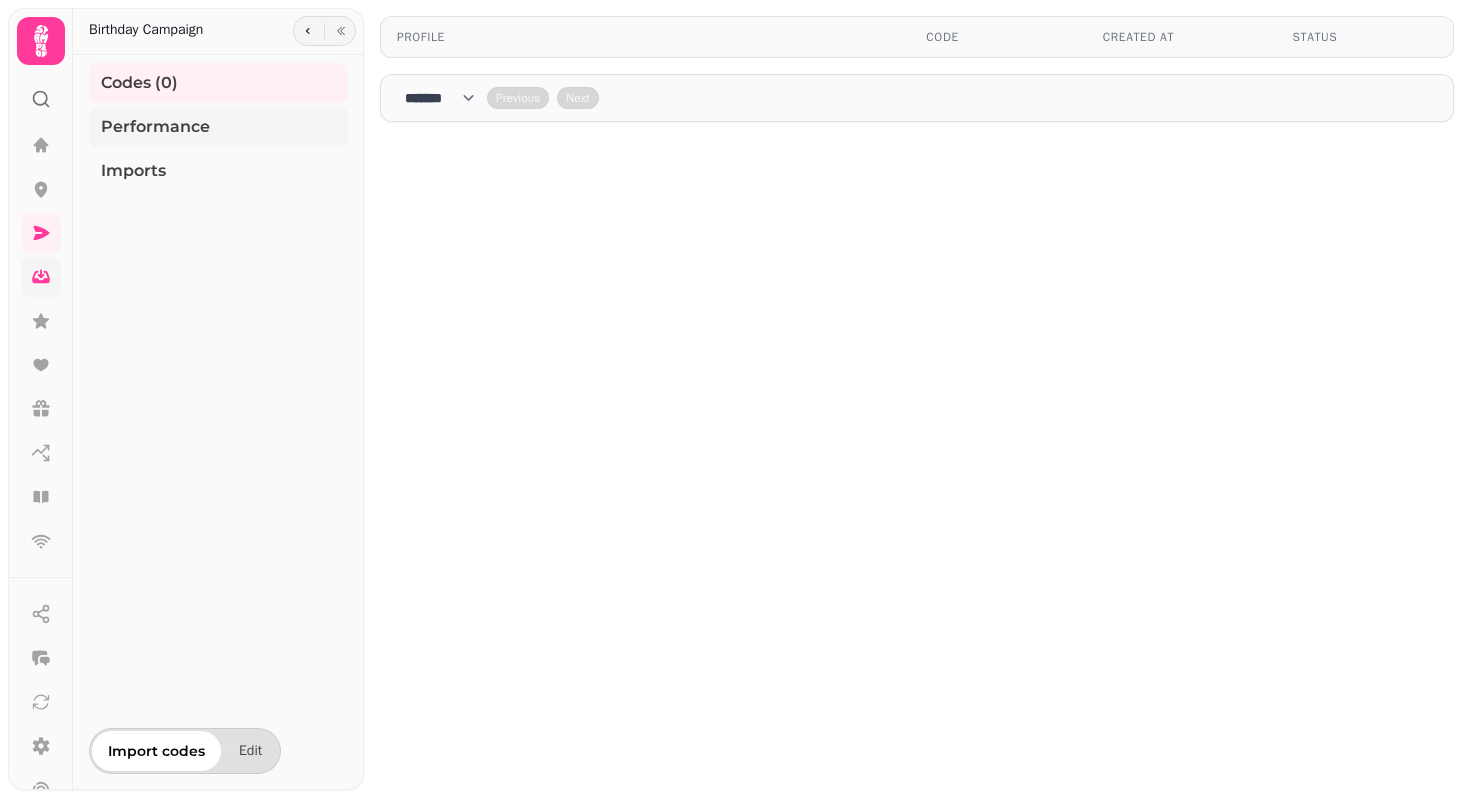click on "Performance" at bounding box center [155, 127] 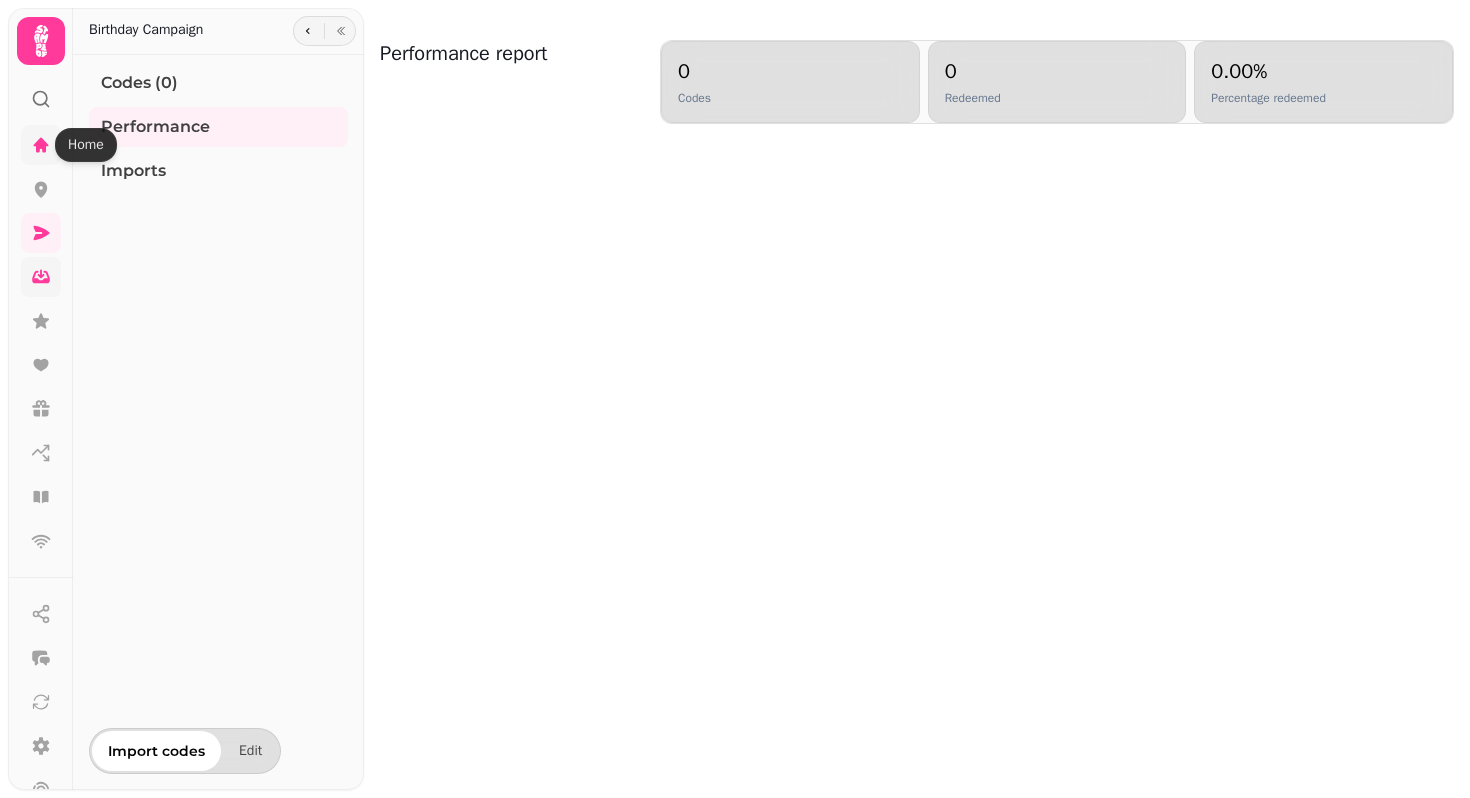 click 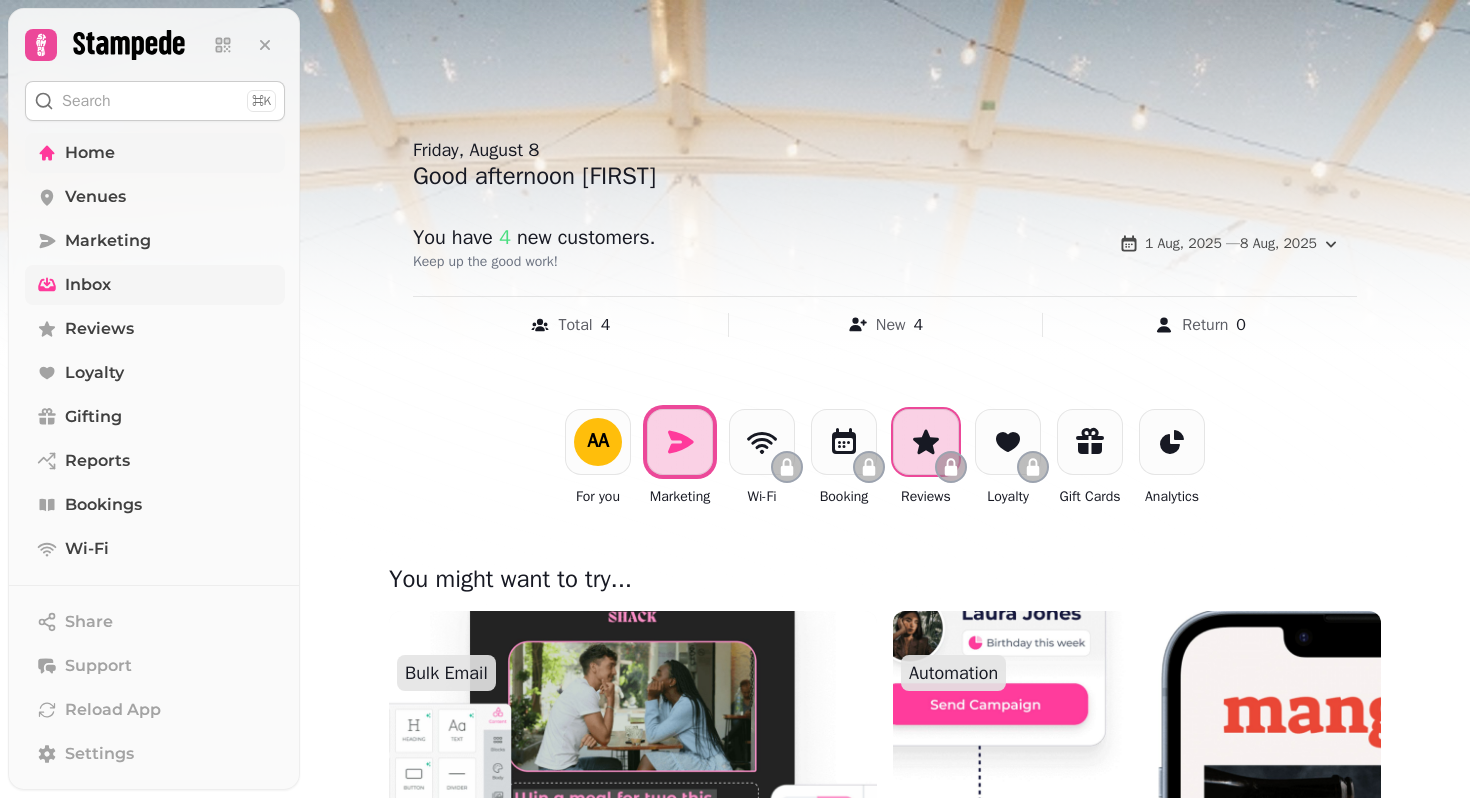 click at bounding box center (926, 442) 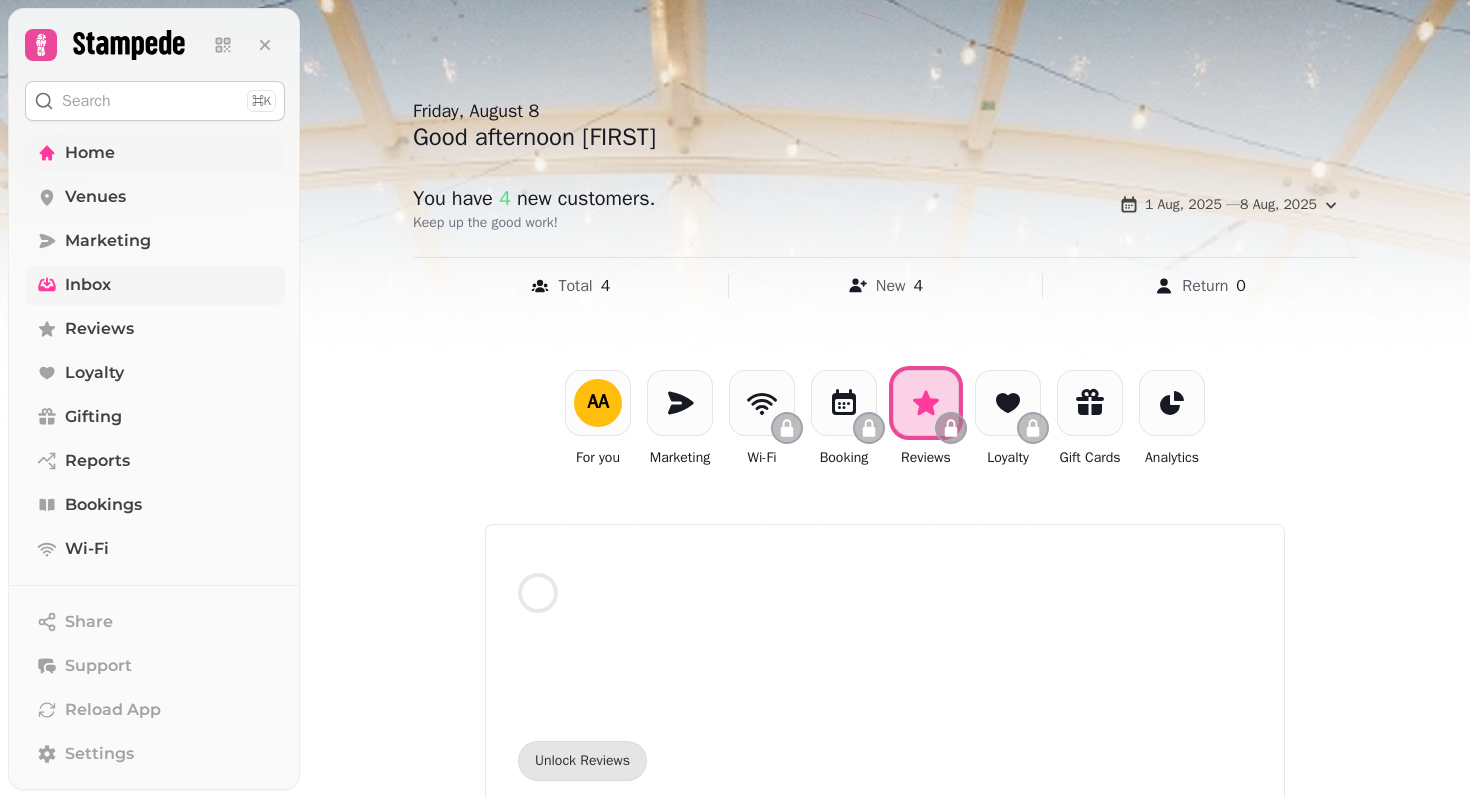 scroll, scrollTop: 95, scrollLeft: 0, axis: vertical 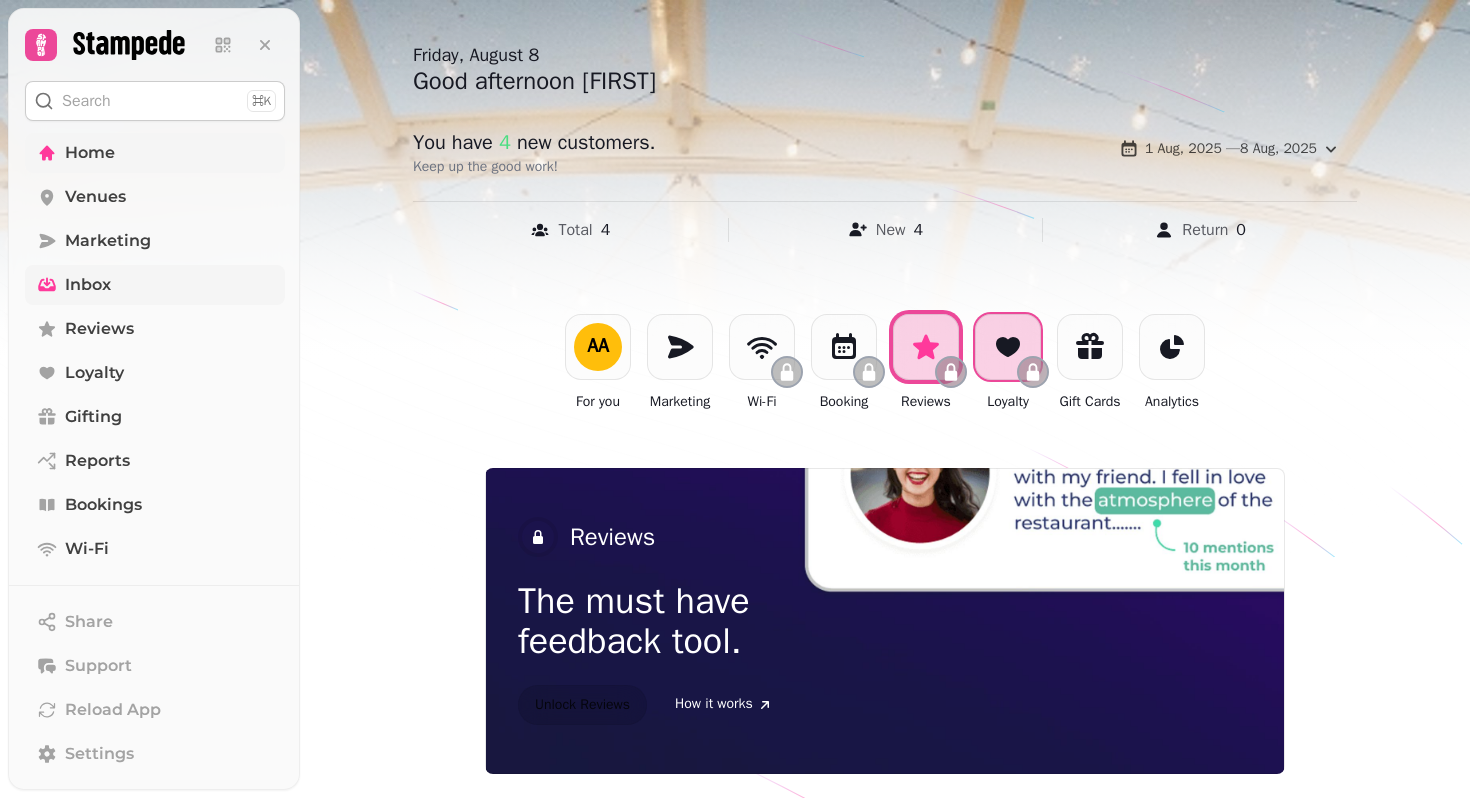 click 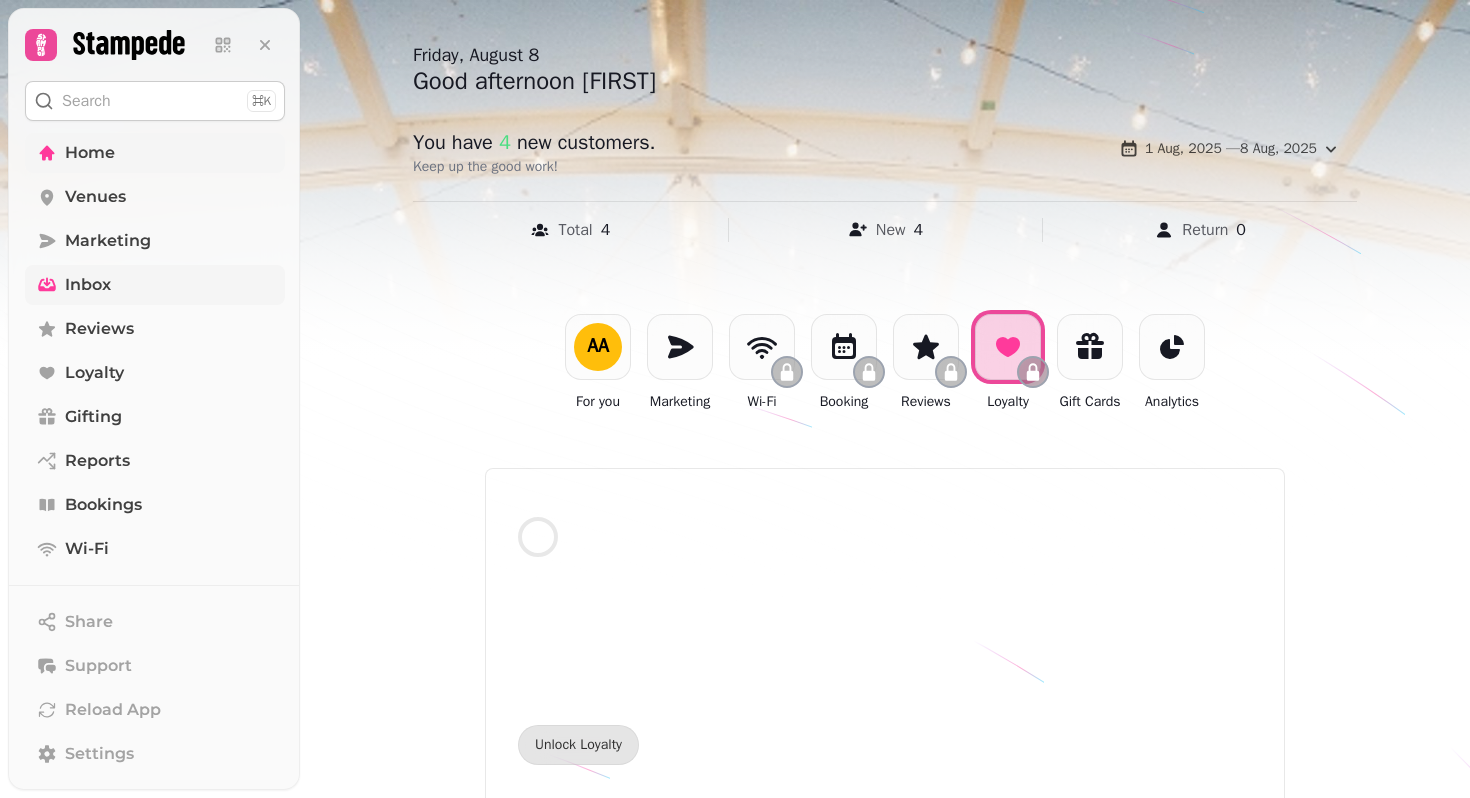 scroll, scrollTop: 135, scrollLeft: 0, axis: vertical 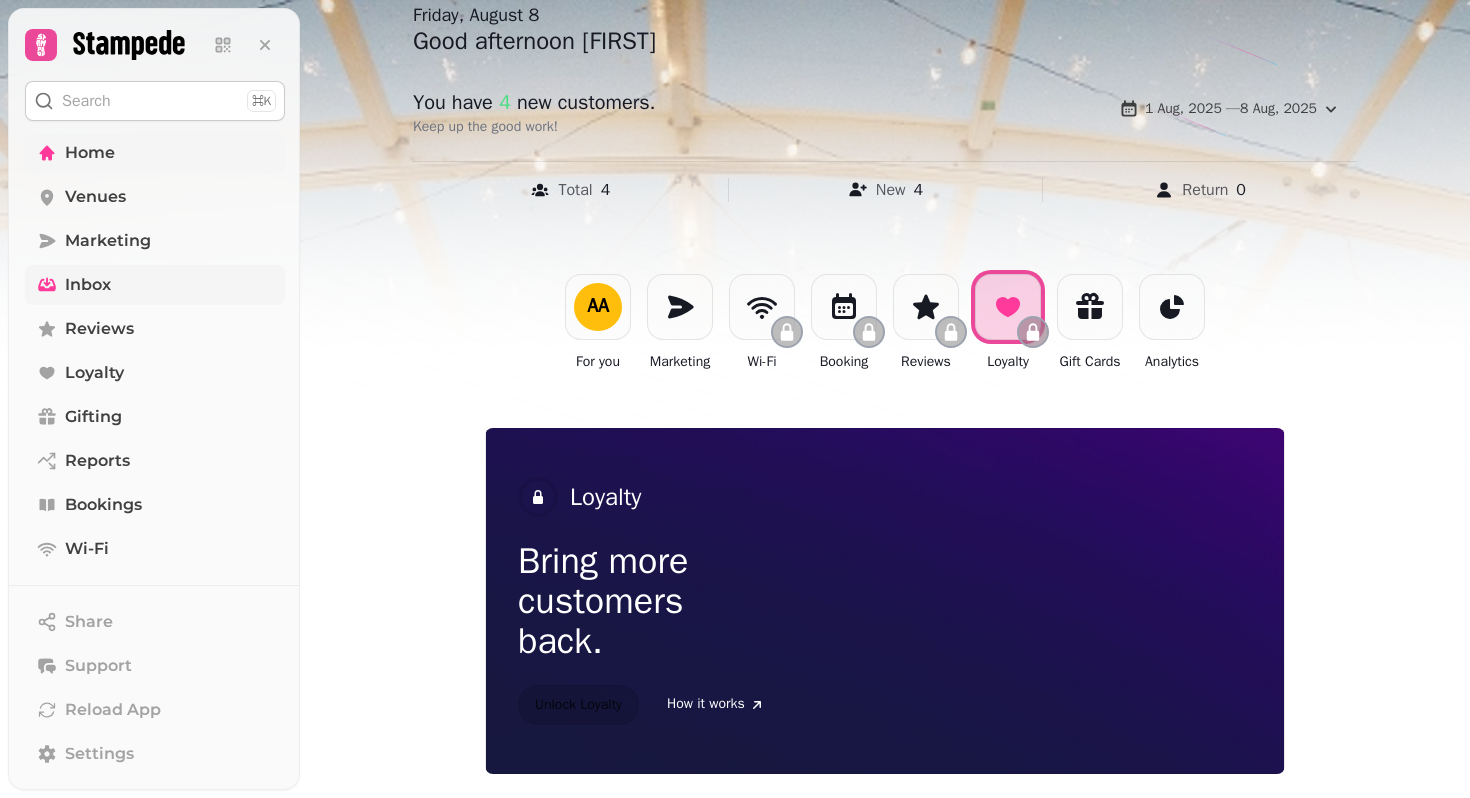 click on "Analytics" at bounding box center [1172, 323] 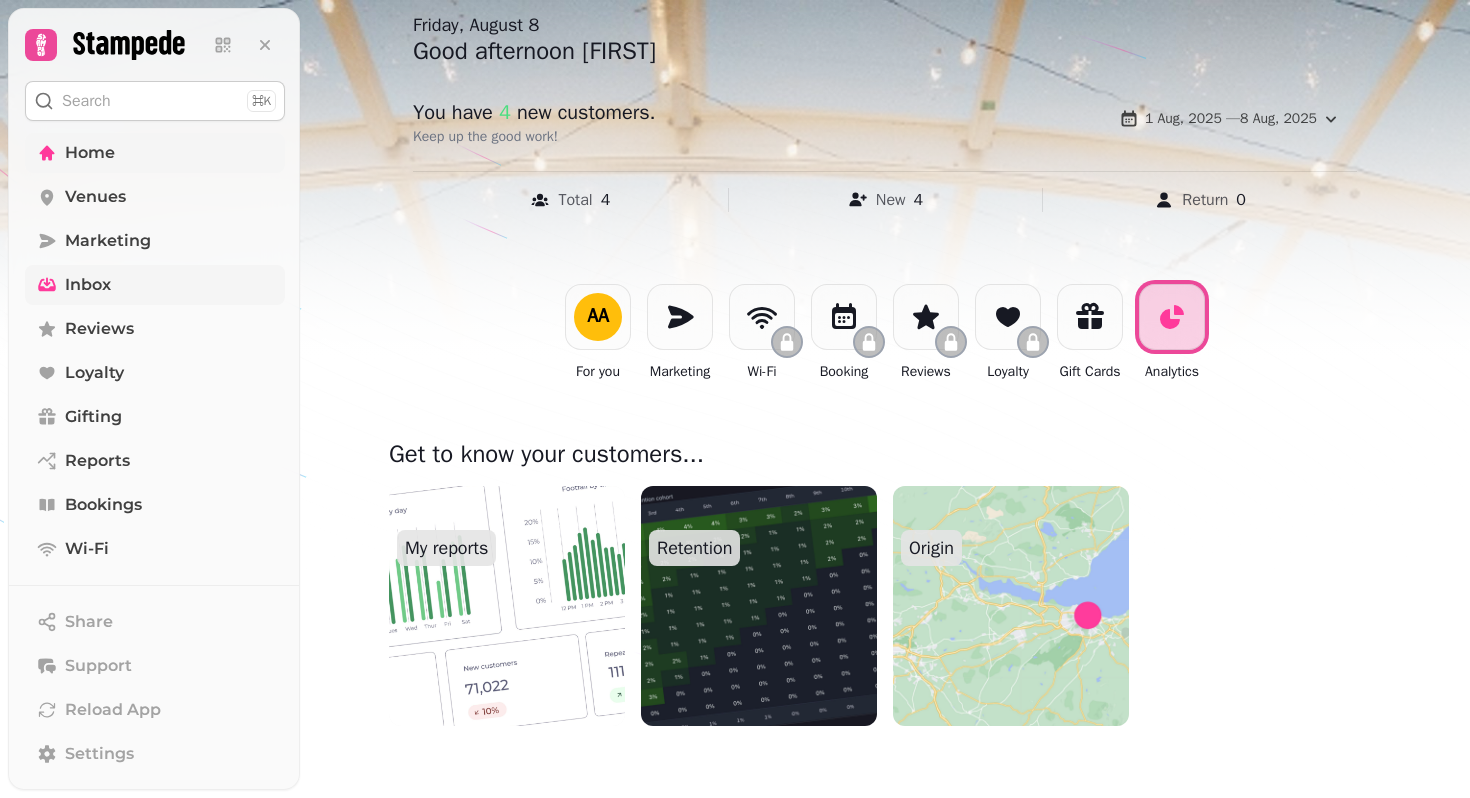click at bounding box center (507, 606) 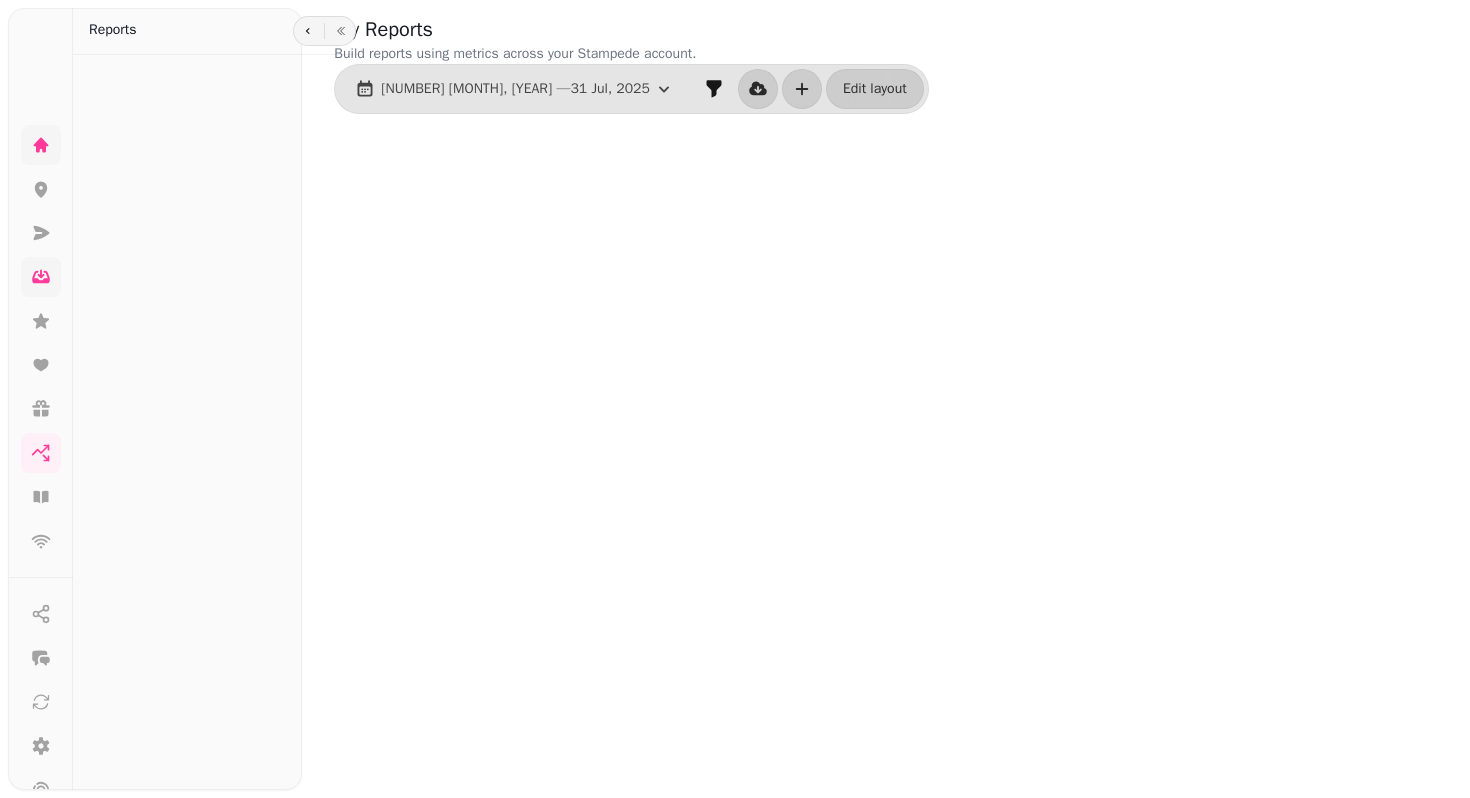 scroll, scrollTop: 0, scrollLeft: 0, axis: both 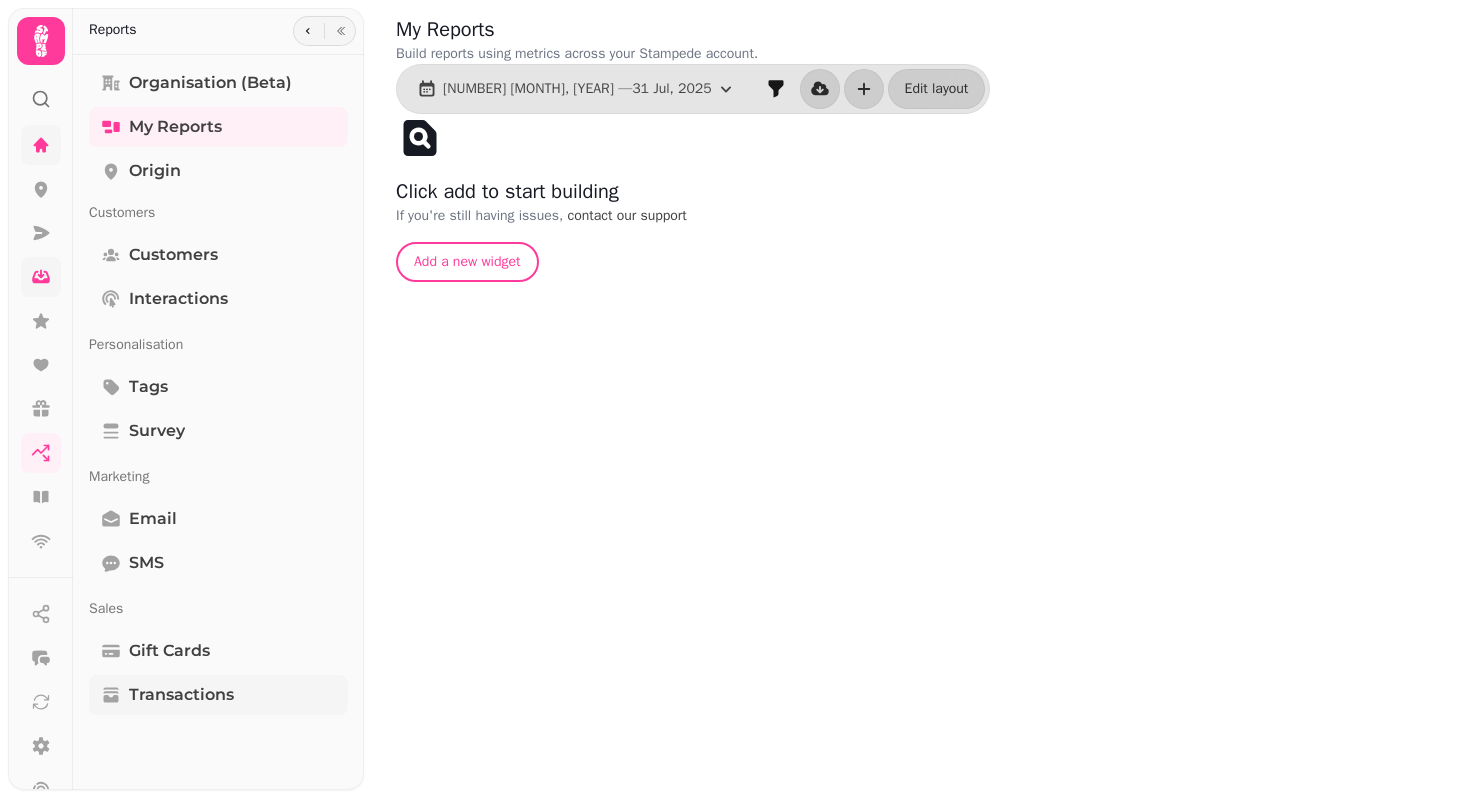 click on "Transactions" at bounding box center [181, 695] 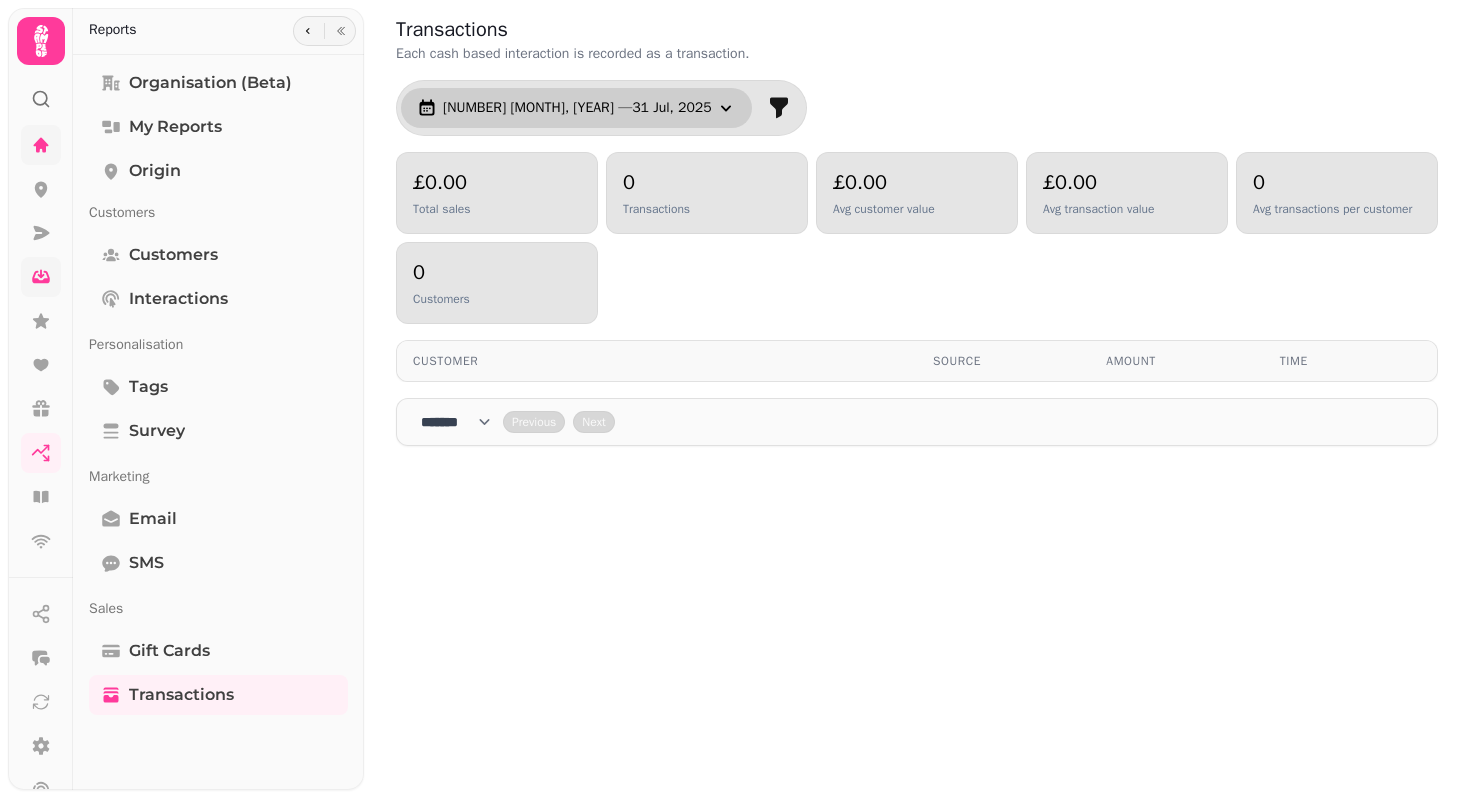 click 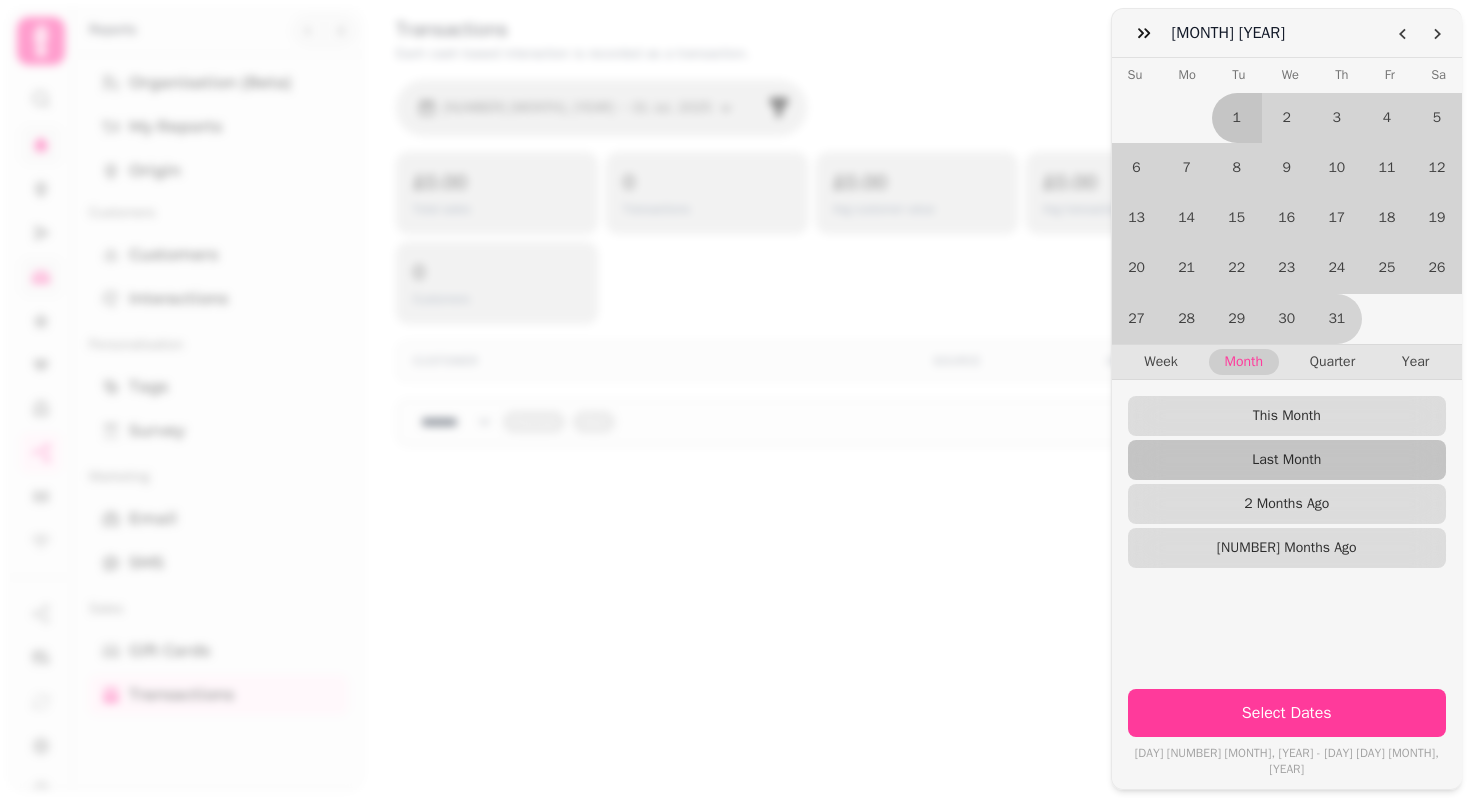 click on "[MONTH] [DAY] [MONTH] [YEAR] Su Mo Tu We Th Fr Sa 1 2 3 4 5 6 7 8 9 10 11 12 13 14 15 16 17 18 19 20 21 22 23 24 25 26 27 28 29 30 31 Week Month Quarter Year This Month Last Month 2 Months Ago 3 Months Ago Select Dates Tue 1 [MONTH], [YEAR]   -   Thu 31 [MONTH], [YEAR]" at bounding box center [735, 415] 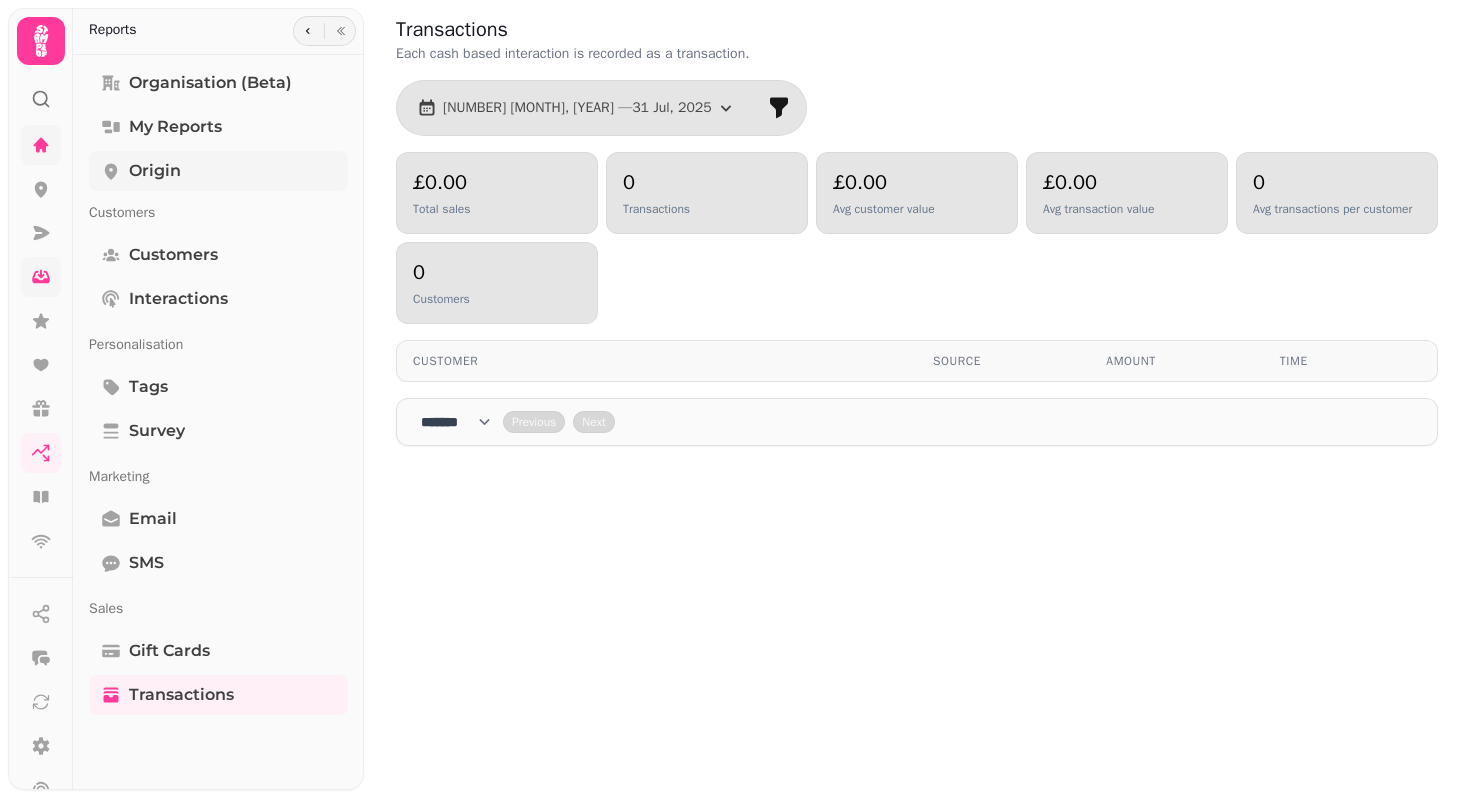click on "Origin" at bounding box center [155, 171] 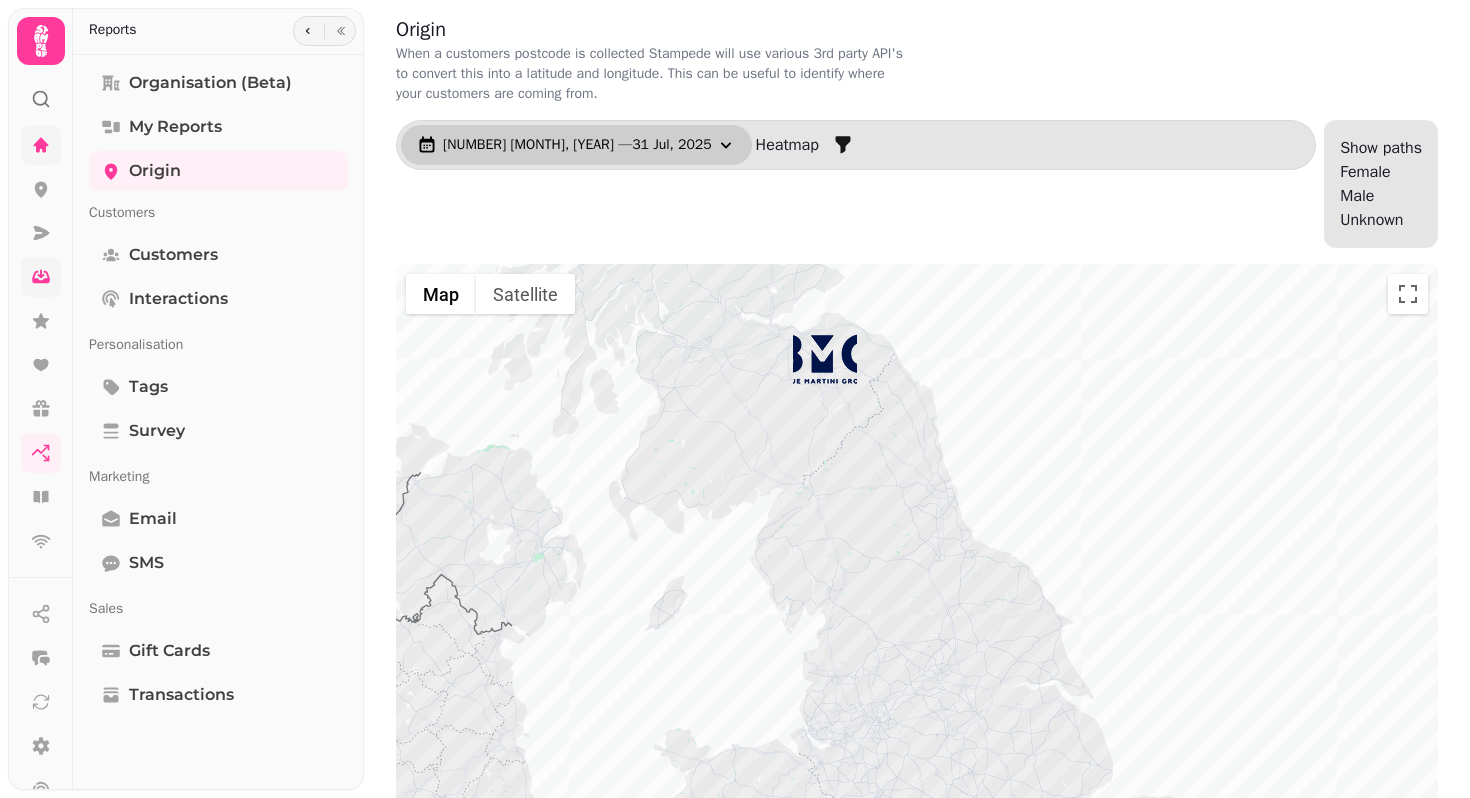 click on "1 Jul, 2025    —  31 Jul, 2025" at bounding box center (577, 145) 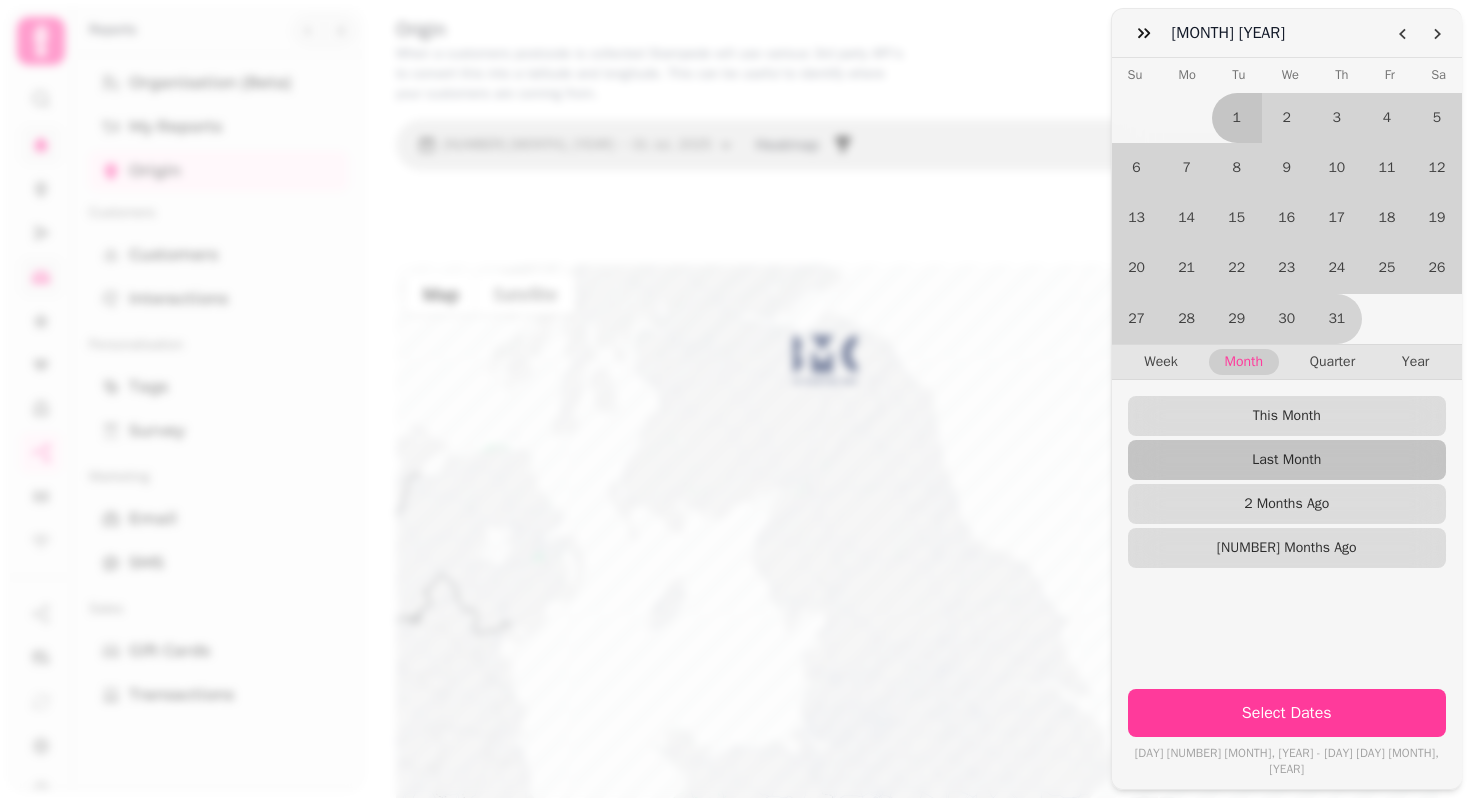 click on "[MONTH] [DAY] [MONTH] [YEAR] Su Mo Tu We Th Fr Sa 1 2 3 4 5 6 7 8 9 10 11 12 13 14 15 16 17 18 19 20 21 22 23 24 25 26 27 28 29 30 31 Week Month Quarter Year This Month Last Month 2 Months Ago 3 Months Ago Select Dates Tue 1 [MONTH], [YEAR]   -   Thu 31 [MONTH], [YEAR]" at bounding box center [735, 415] 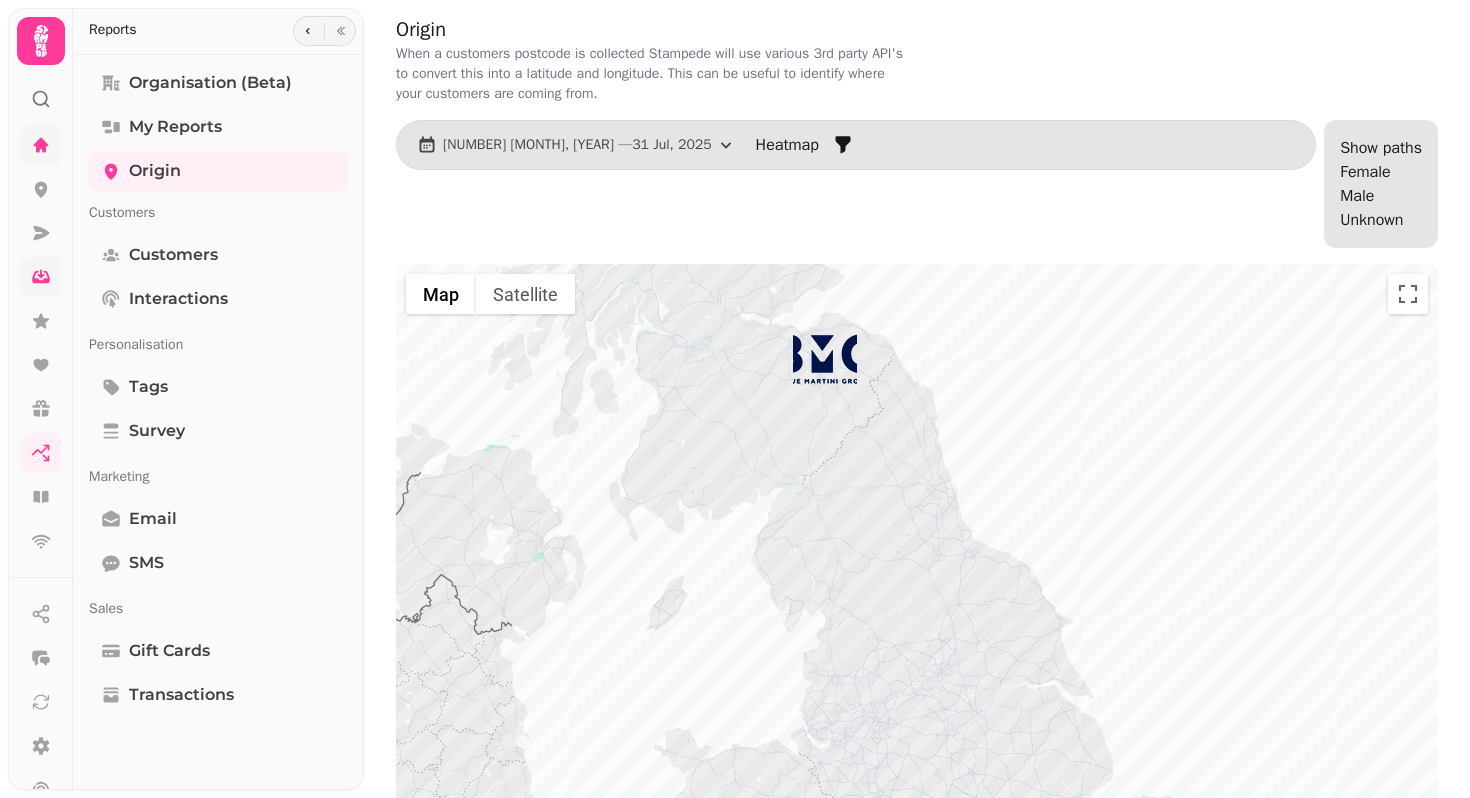 click on "Reports" at bounding box center (218, 31) 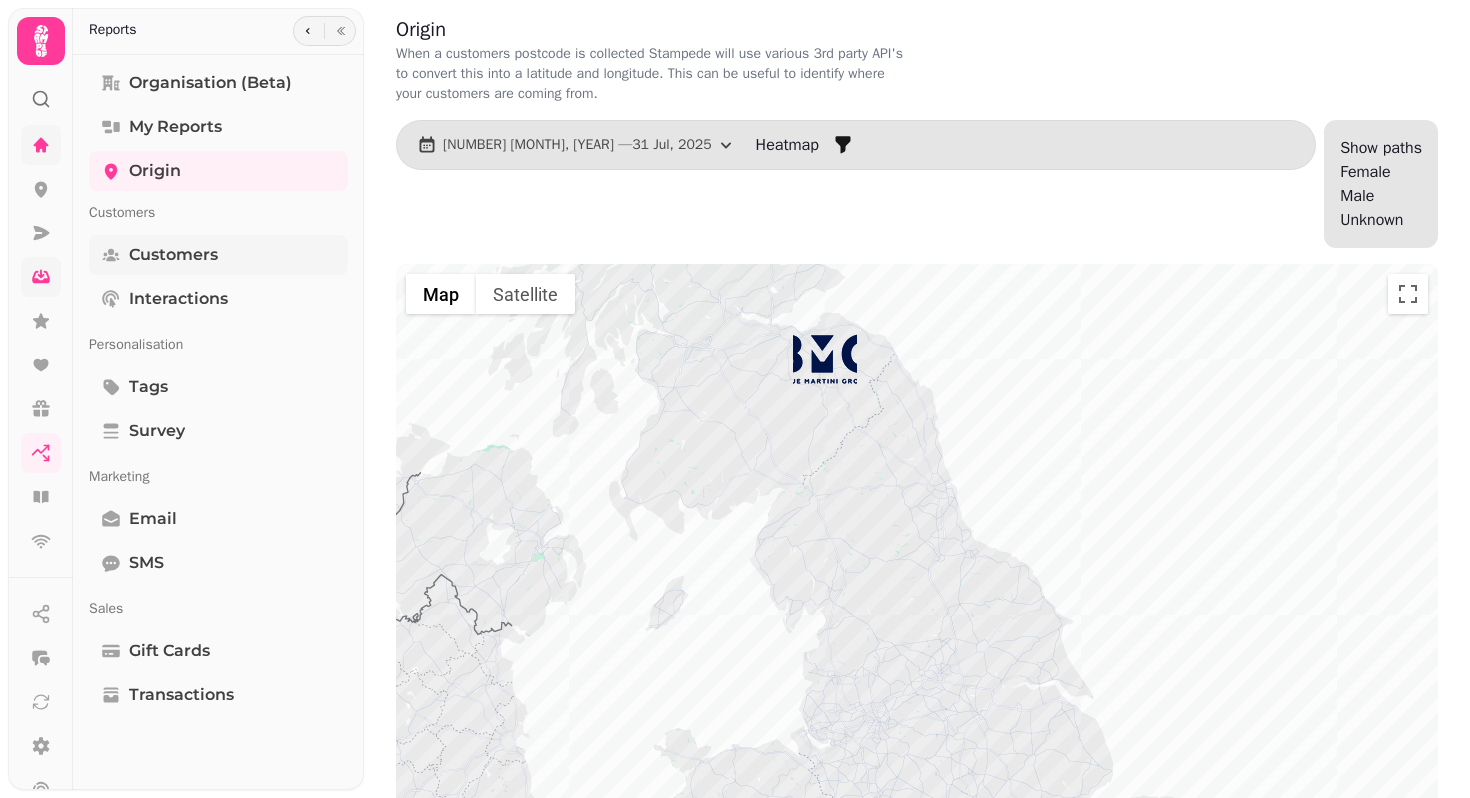 click on "Customers" at bounding box center (173, 255) 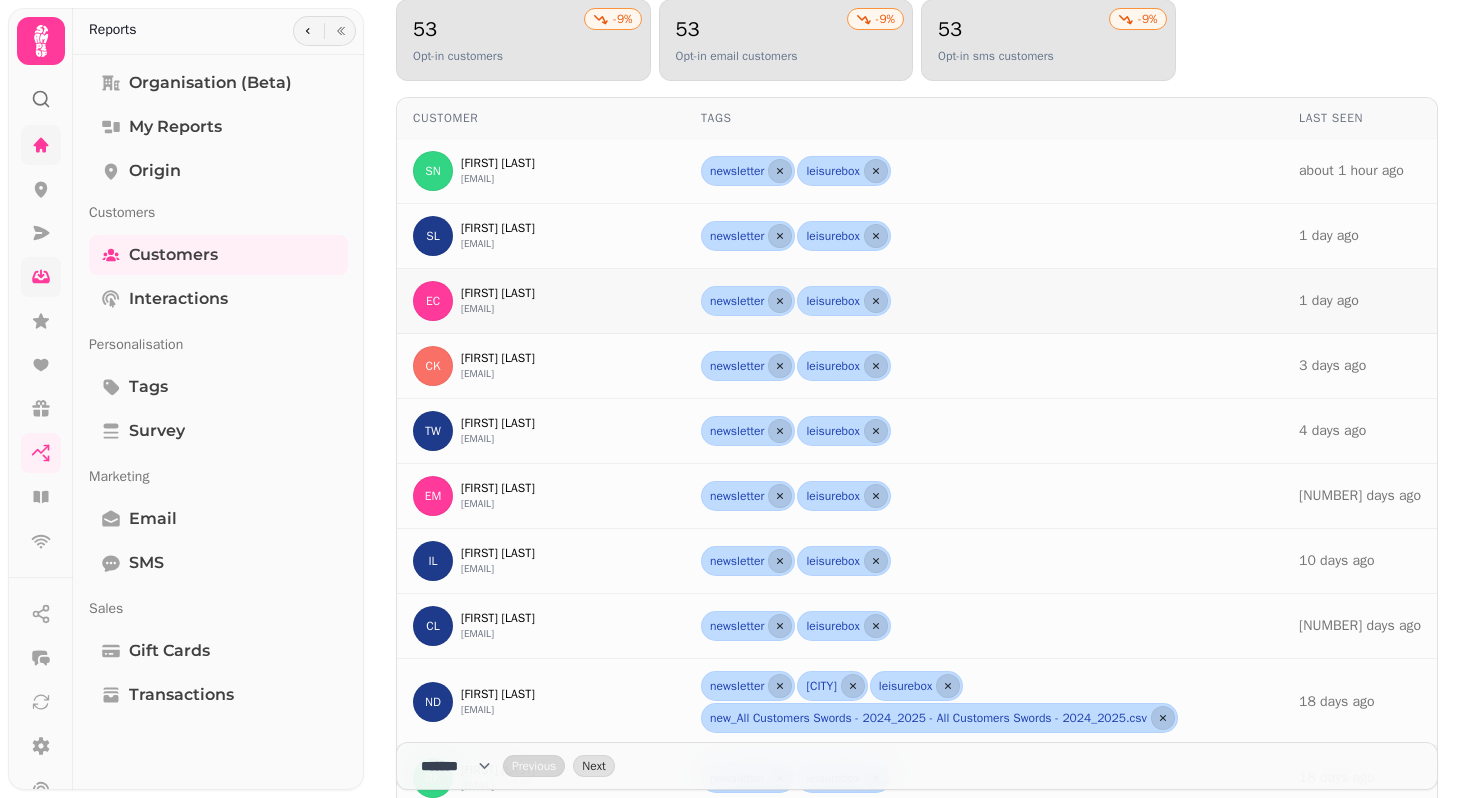 scroll, scrollTop: 310, scrollLeft: 0, axis: vertical 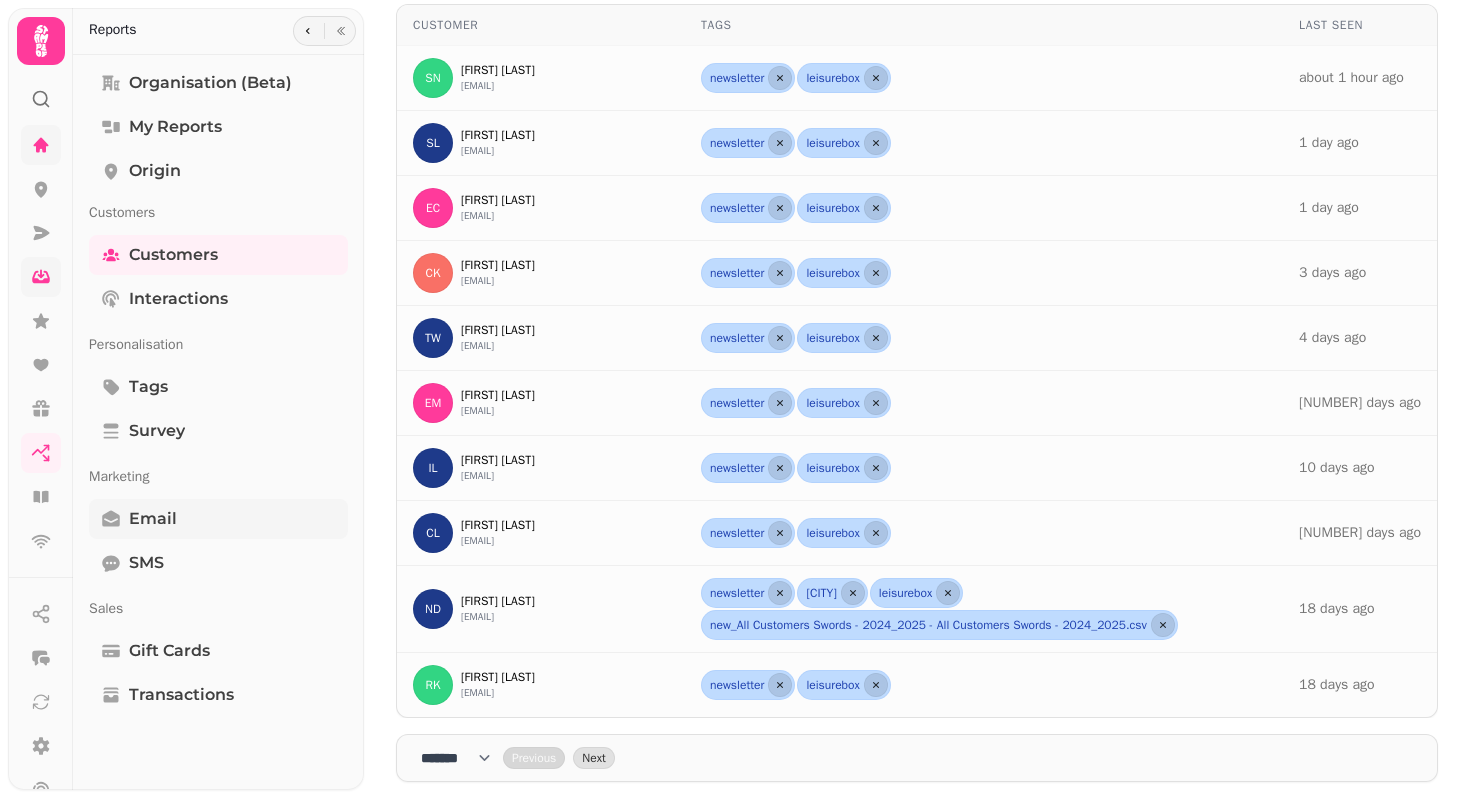 click on "Email" at bounding box center [153, 519] 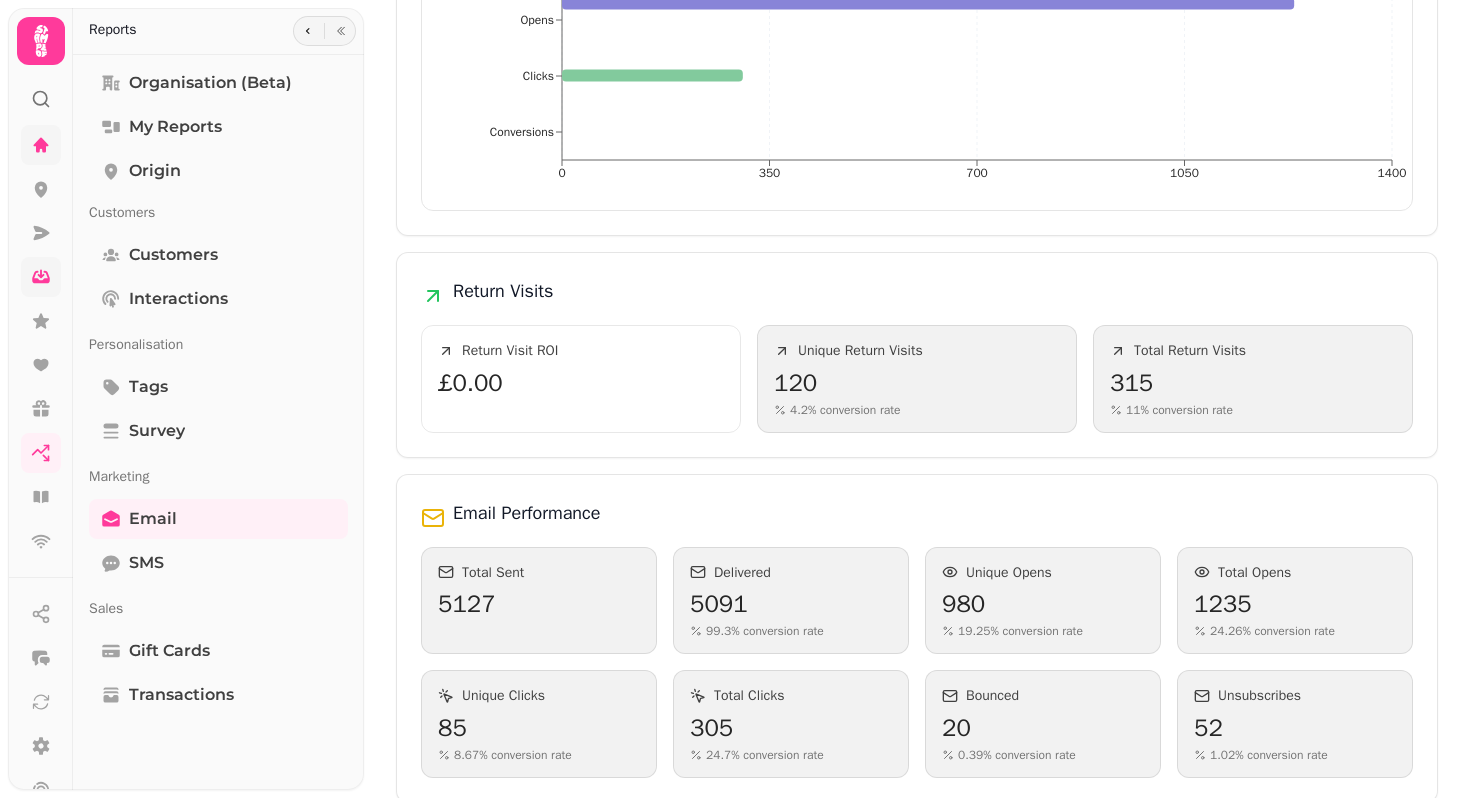 scroll, scrollTop: 613, scrollLeft: 0, axis: vertical 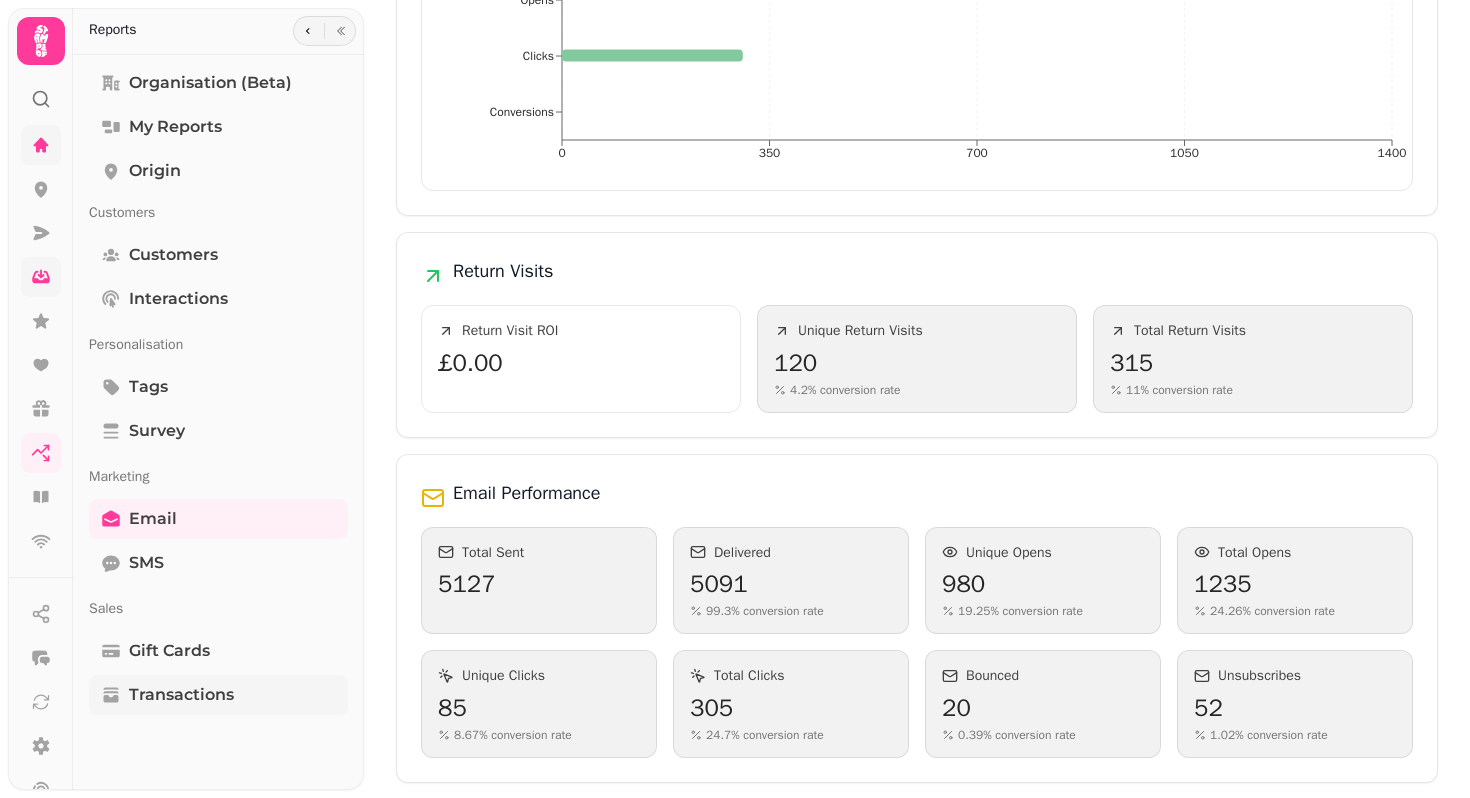 click on "Transactions" at bounding box center [181, 695] 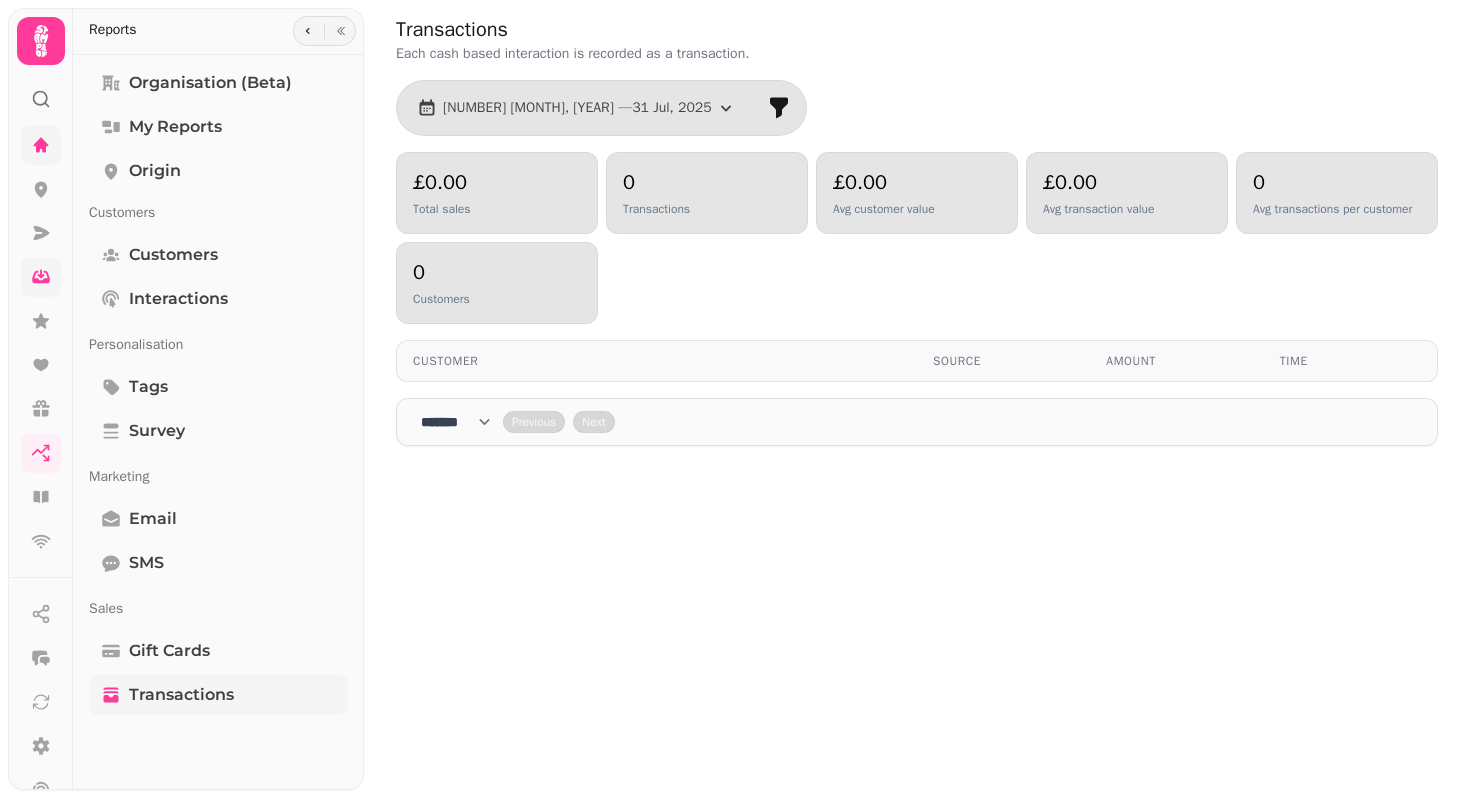 scroll, scrollTop: 0, scrollLeft: 0, axis: both 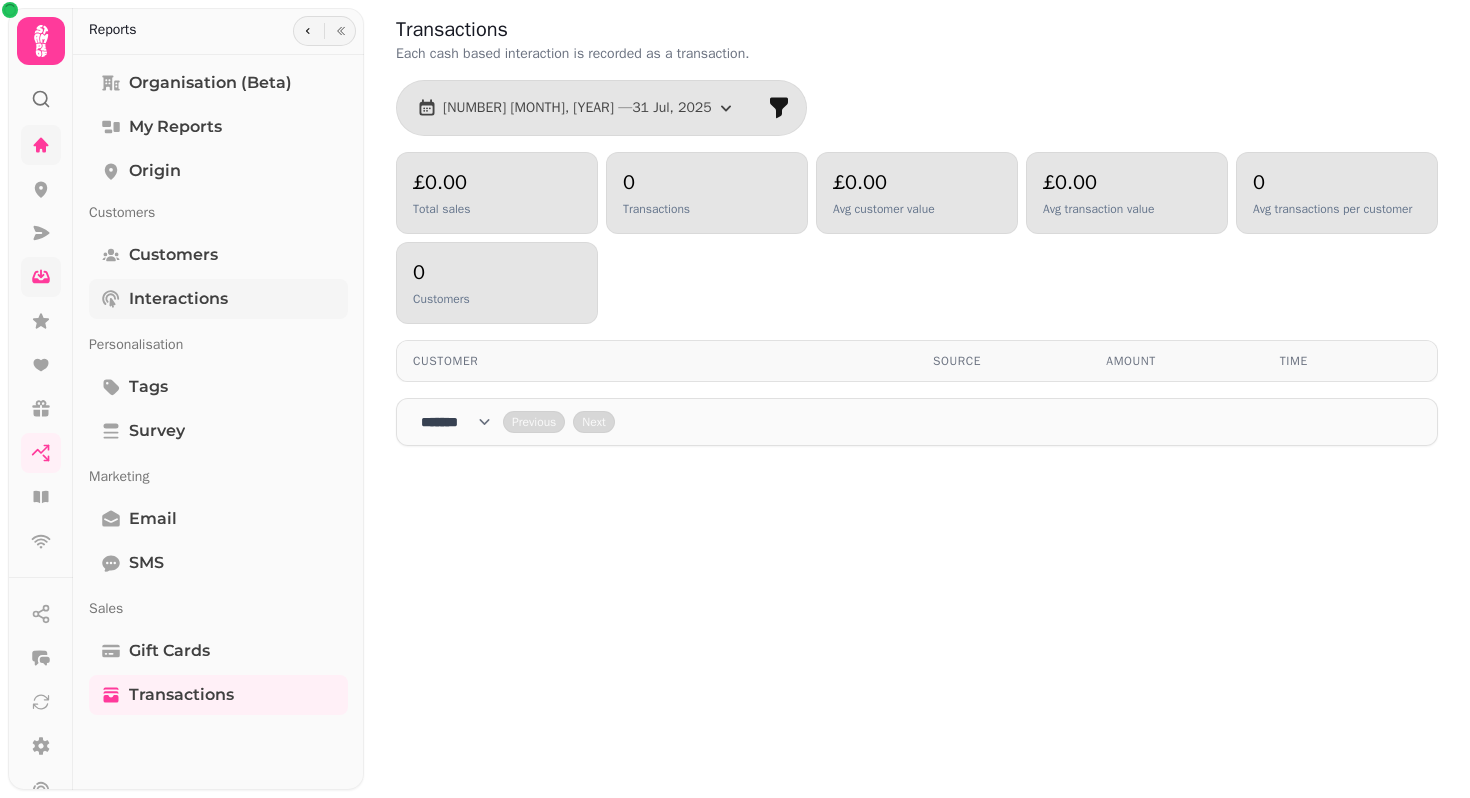 click on "Interactions" at bounding box center (178, 299) 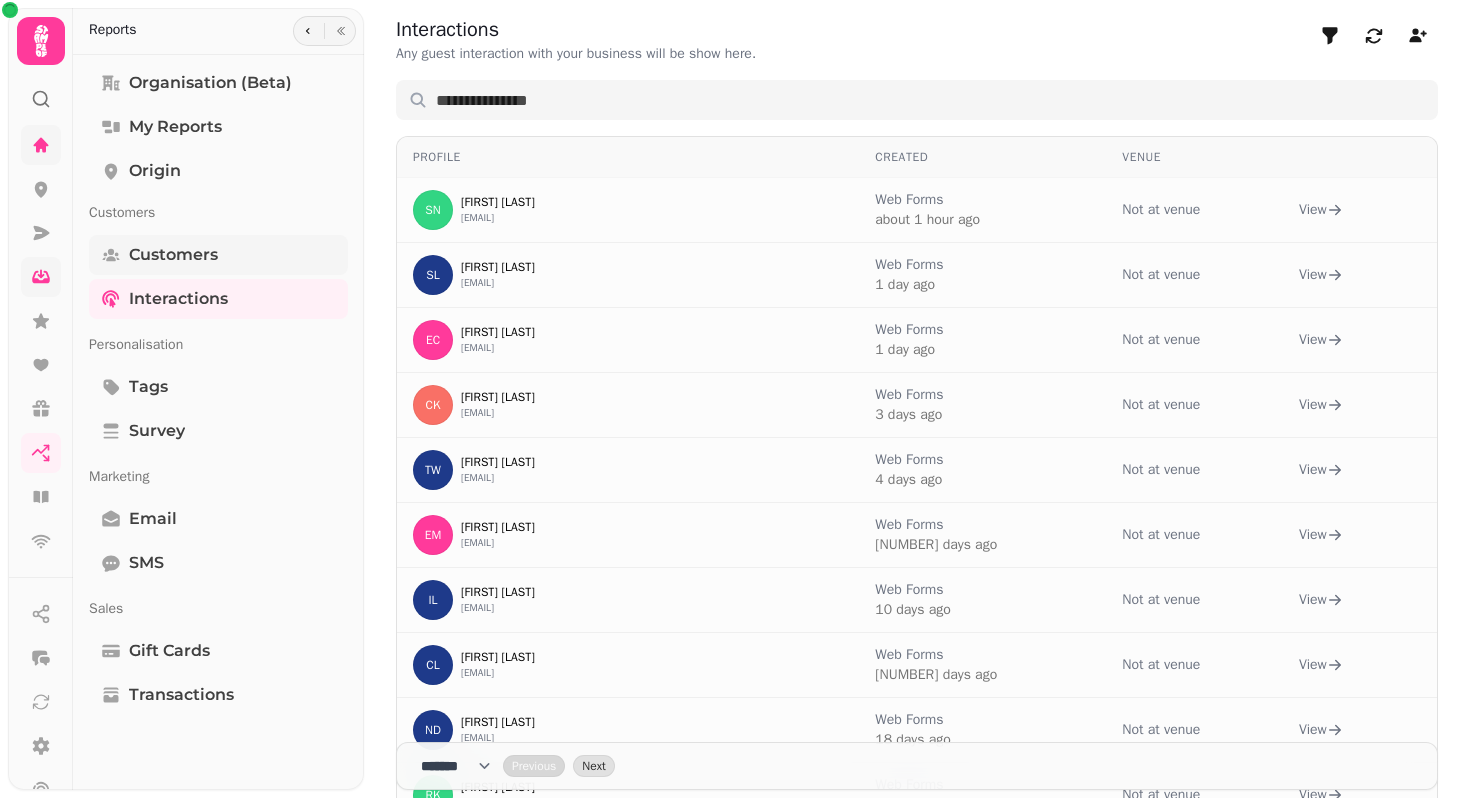 click on "Customers" at bounding box center (218, 255) 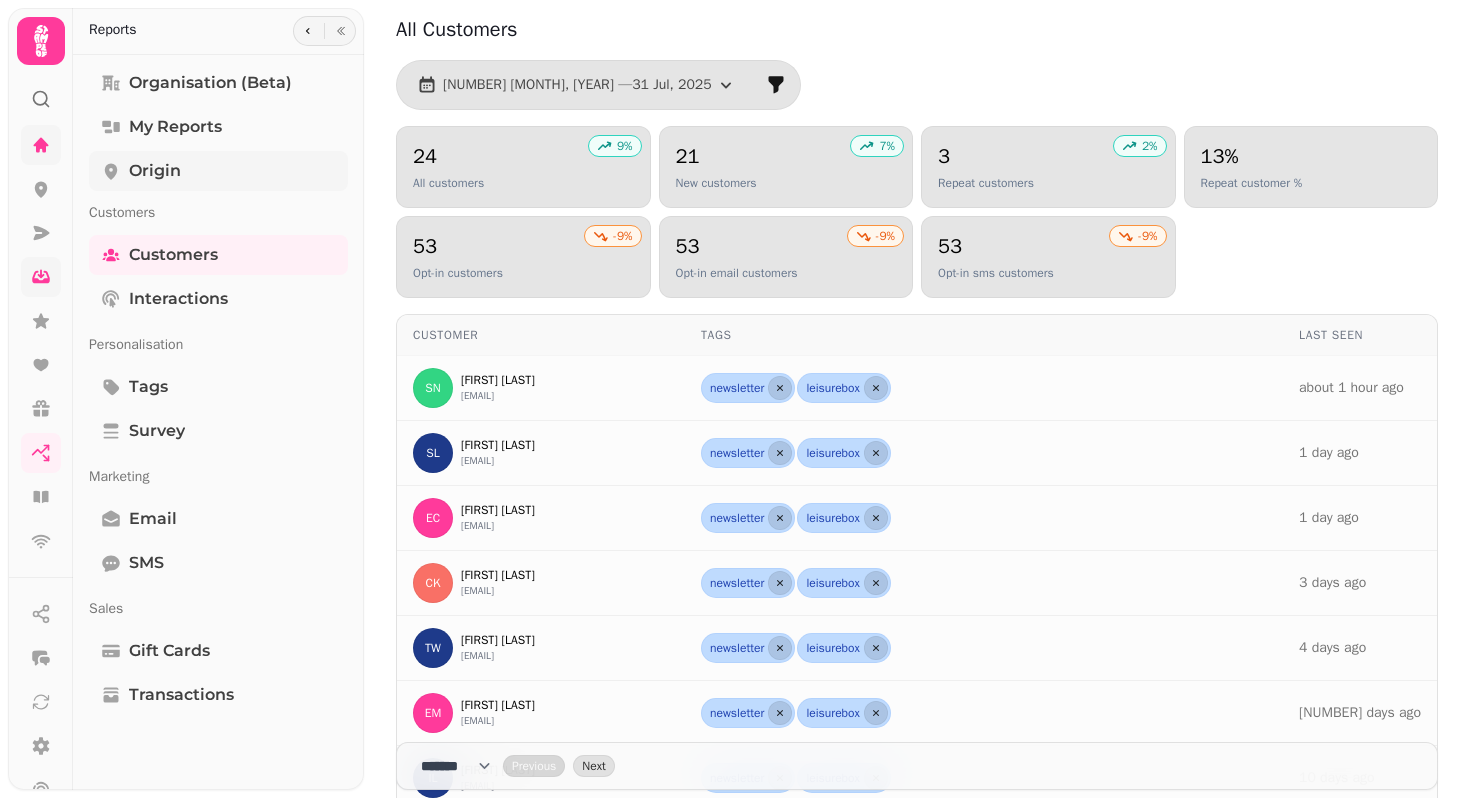 click on "Origin" at bounding box center [155, 171] 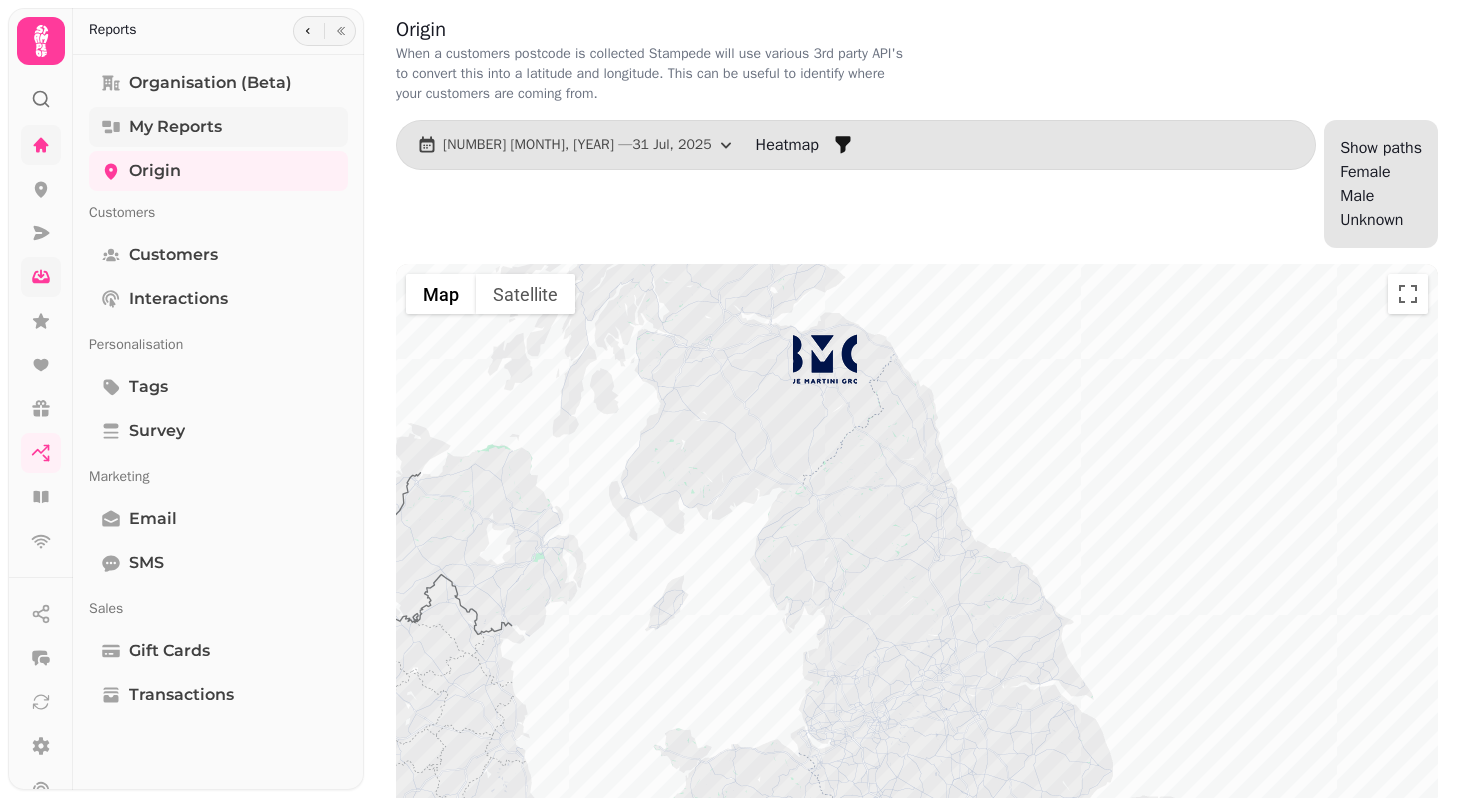 click on "My Reports" at bounding box center (218, 127) 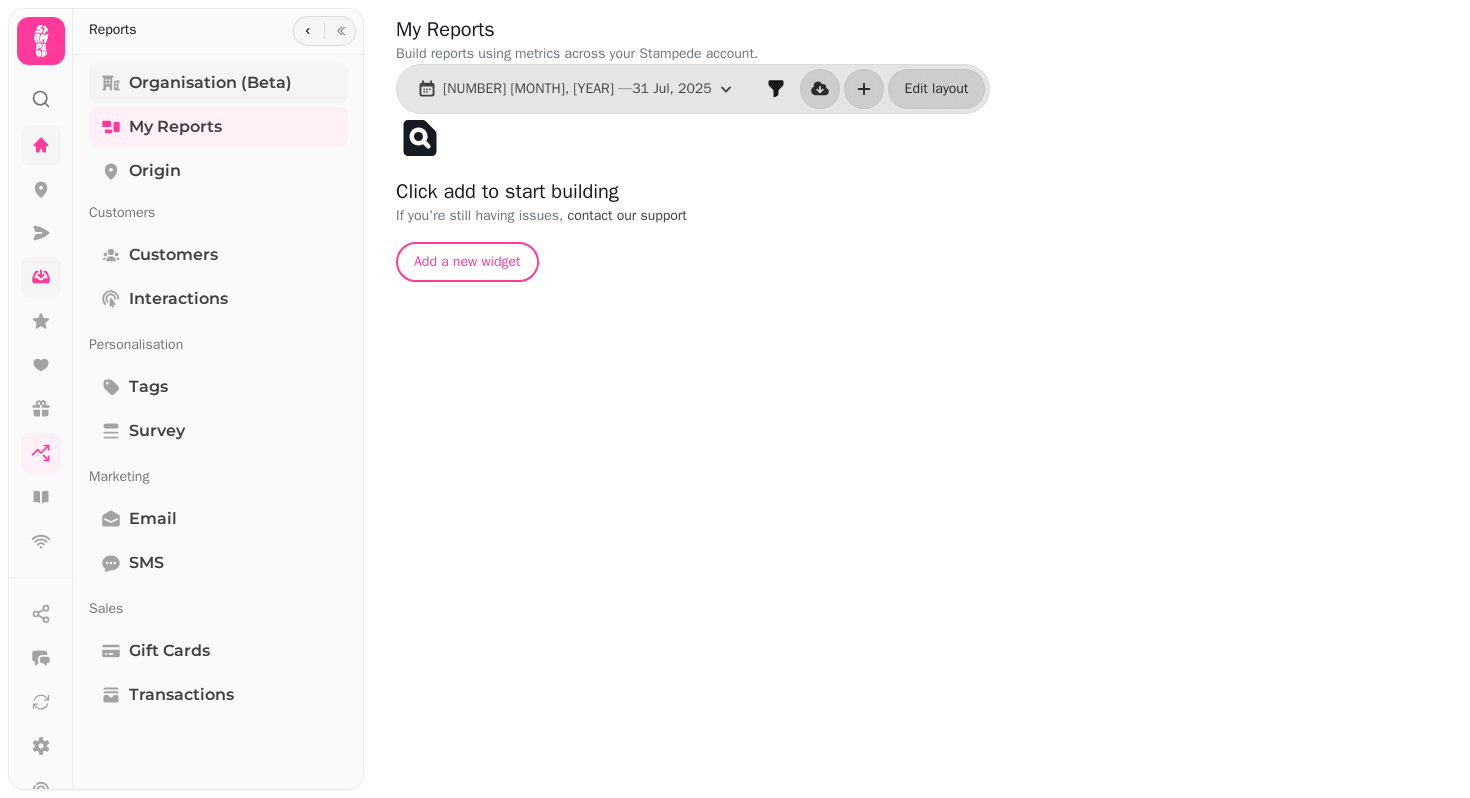 click on "Organisation (beta)" at bounding box center (210, 83) 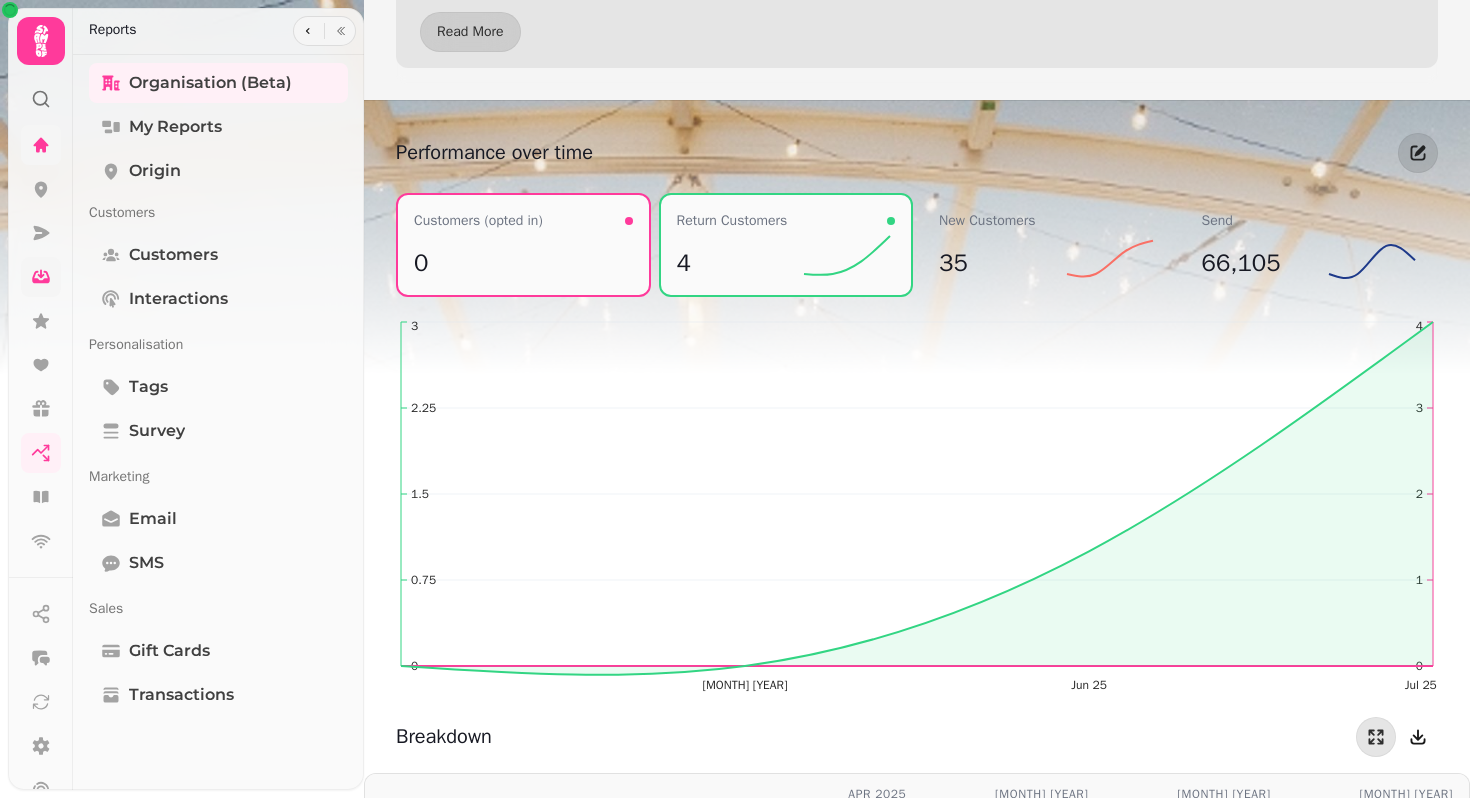 scroll, scrollTop: 1482, scrollLeft: 0, axis: vertical 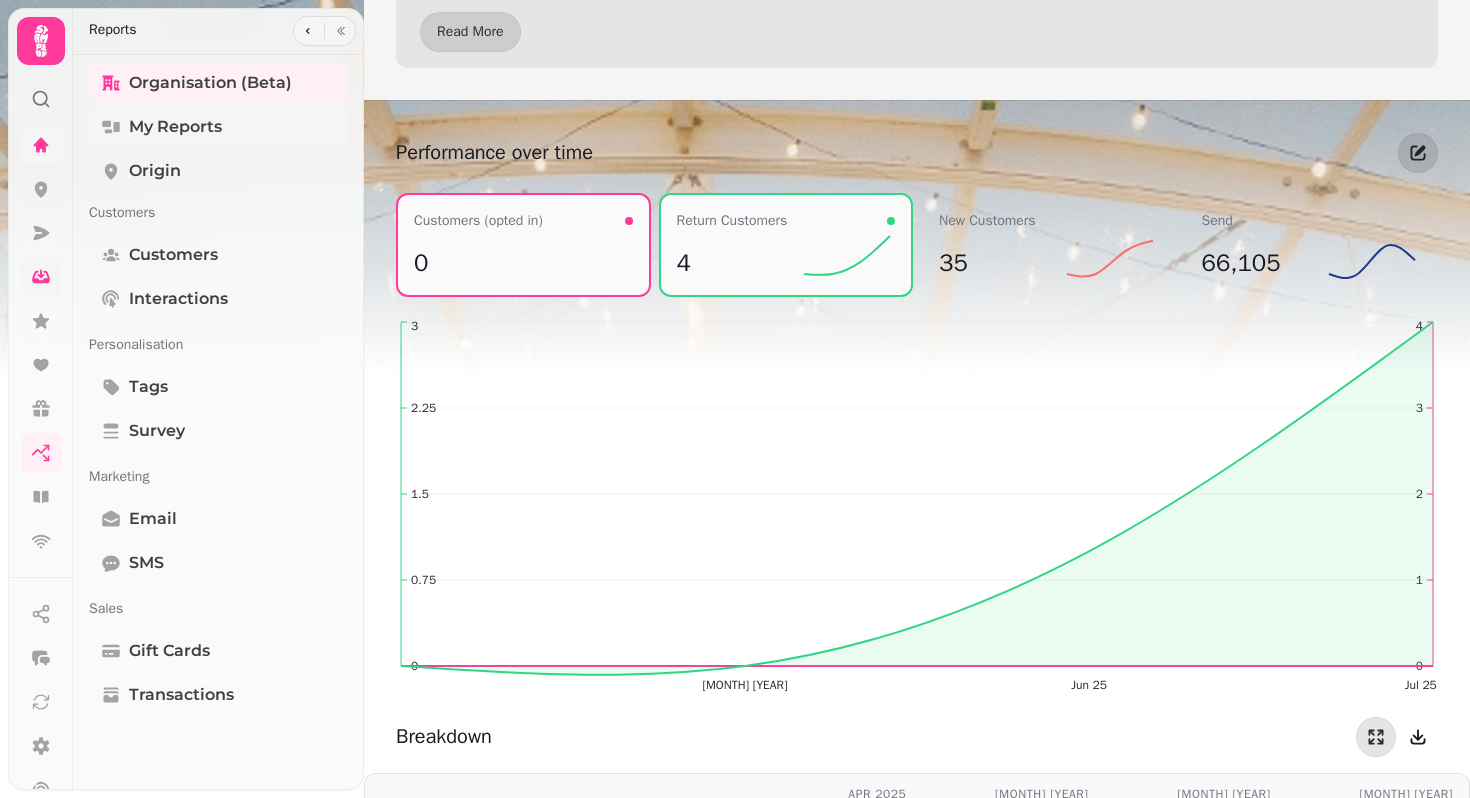 click on "My Reports" at bounding box center [175, 127] 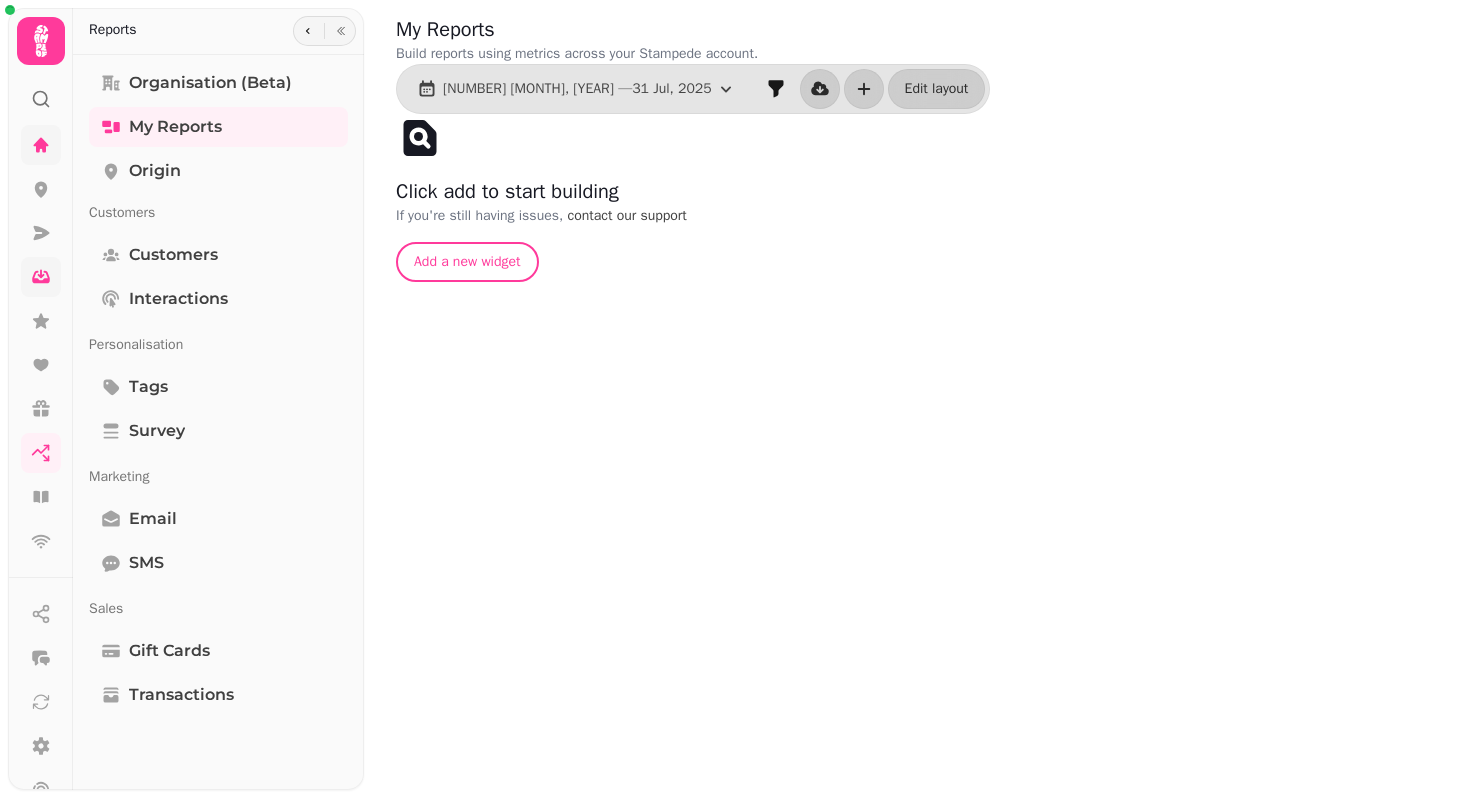 click 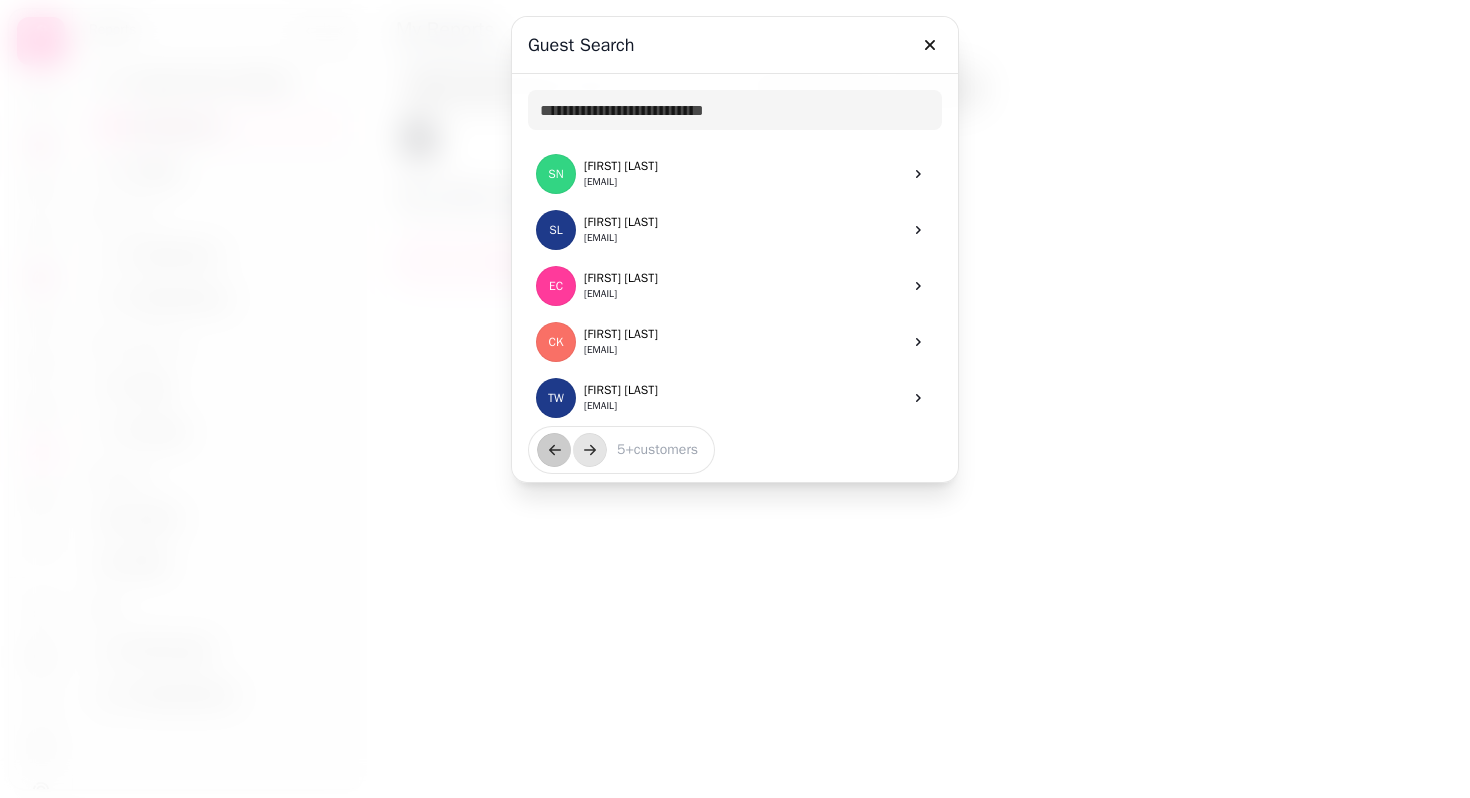 click at bounding box center (735, 399) 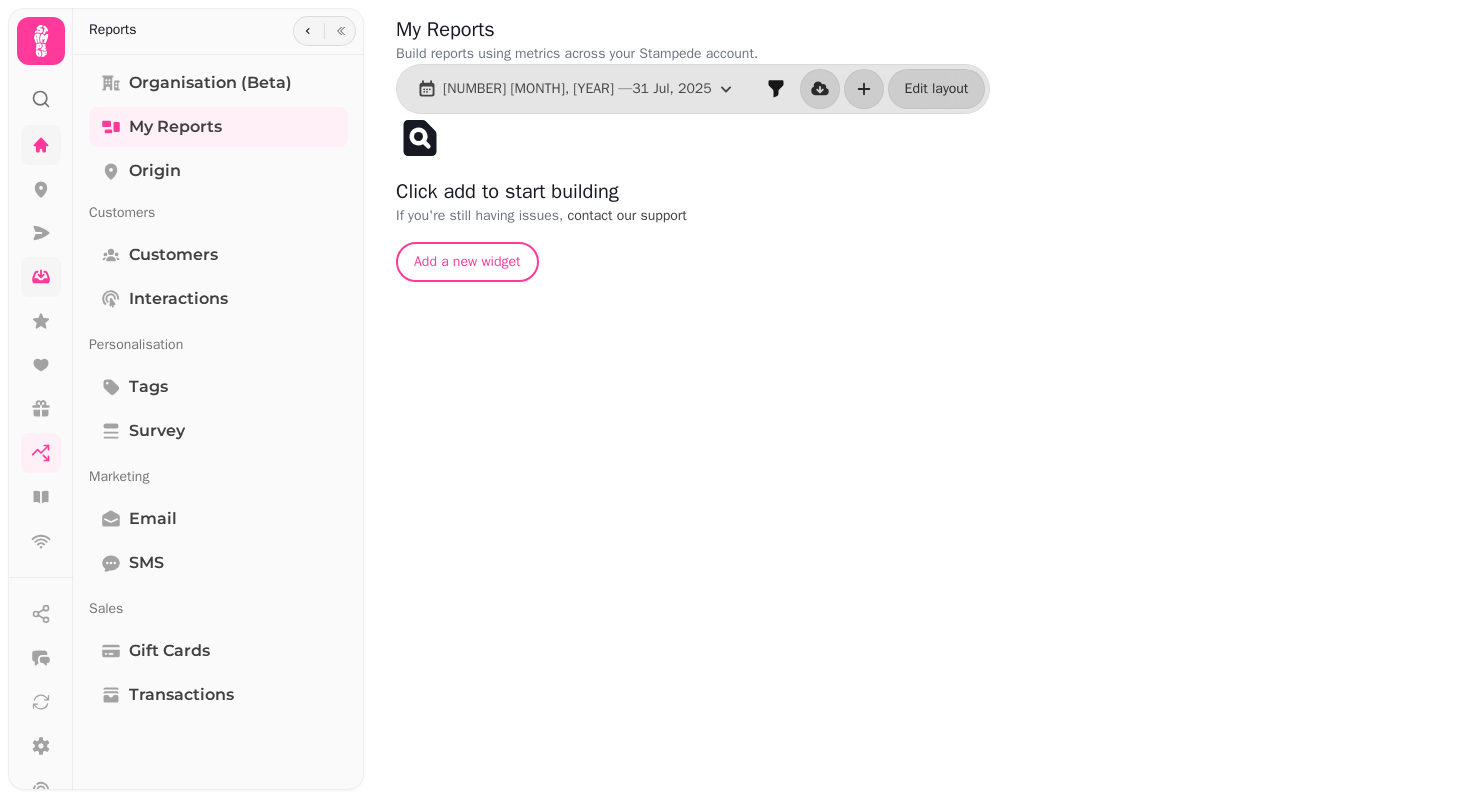 click on "My Reports Build reports using metrics across your Stampede account. 1 [MONTH], [YEAR]    —  31 [MONTH], [YEAR] Edit layout Click add to start building If you're still having issues,   contact our support Add a new widget" at bounding box center (917, 399) 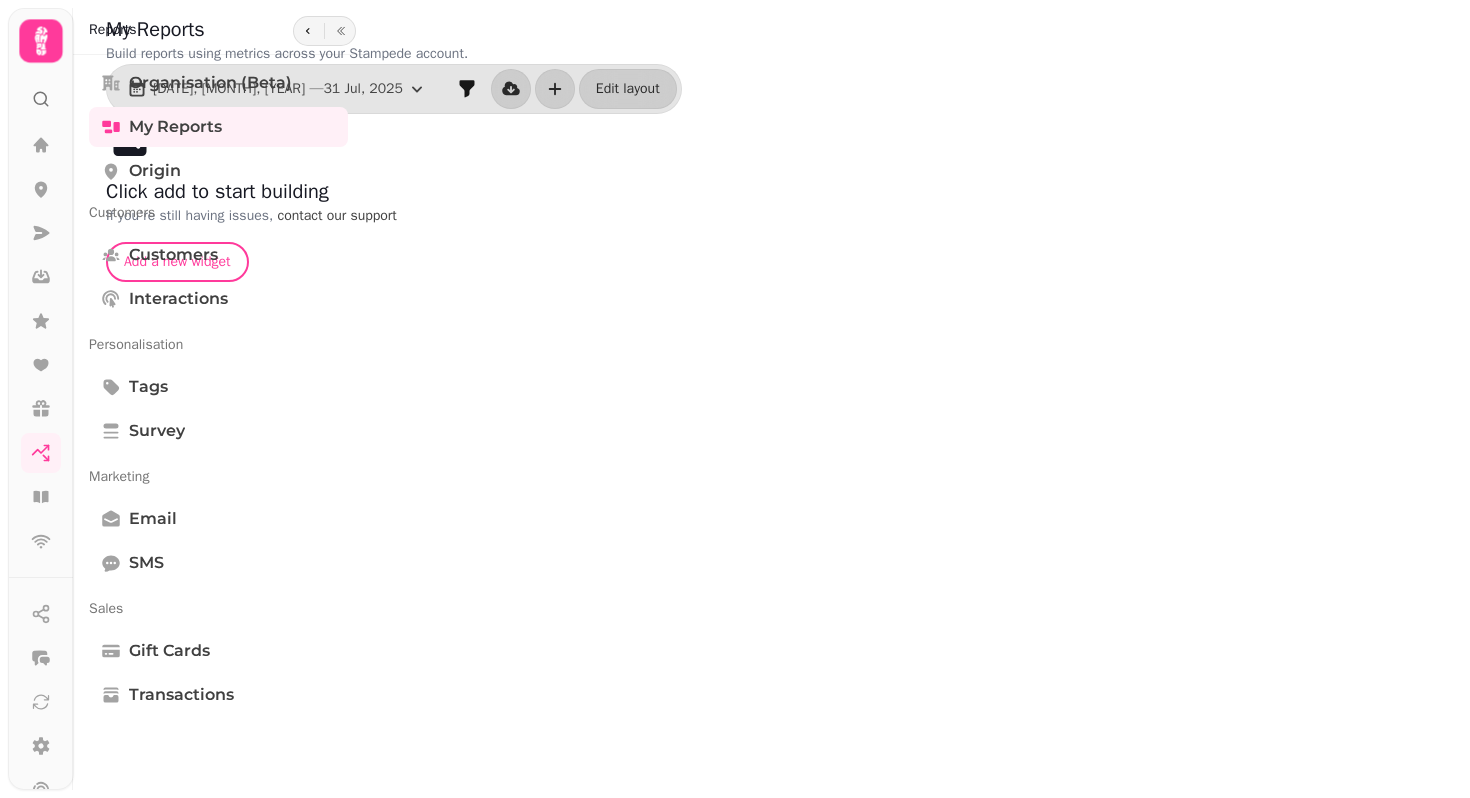 scroll, scrollTop: 0, scrollLeft: 0, axis: both 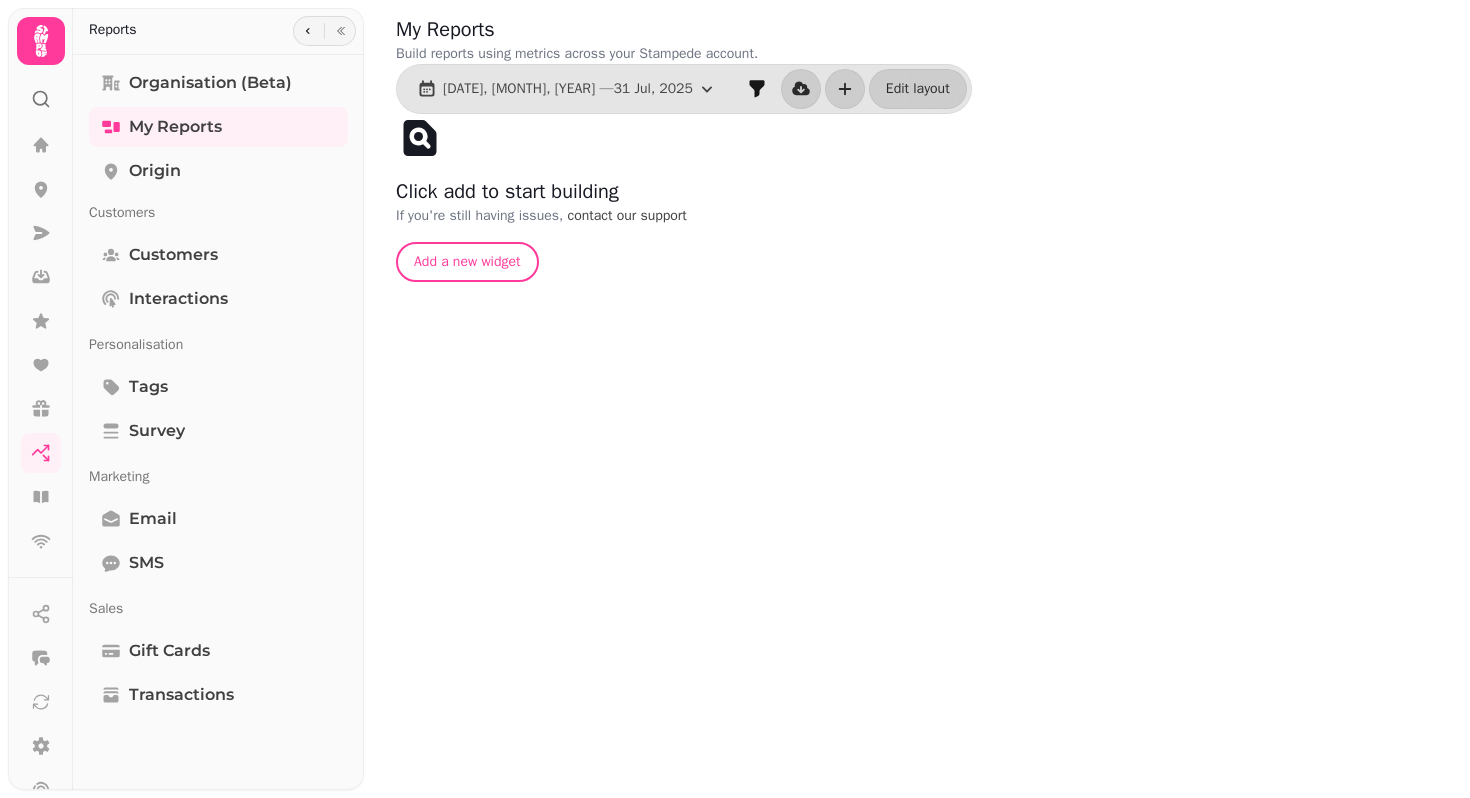 click 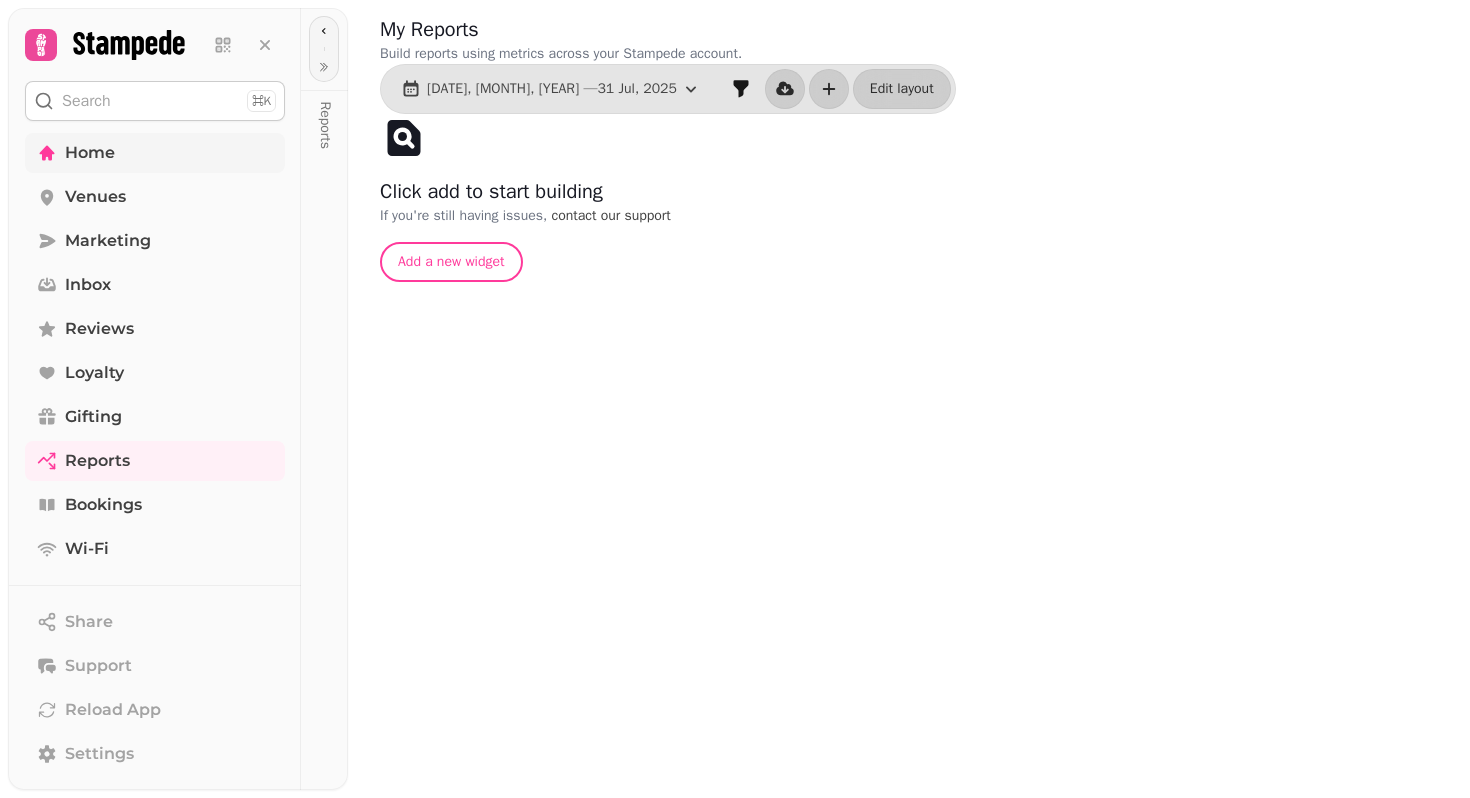 click on "Home" at bounding box center (90, 153) 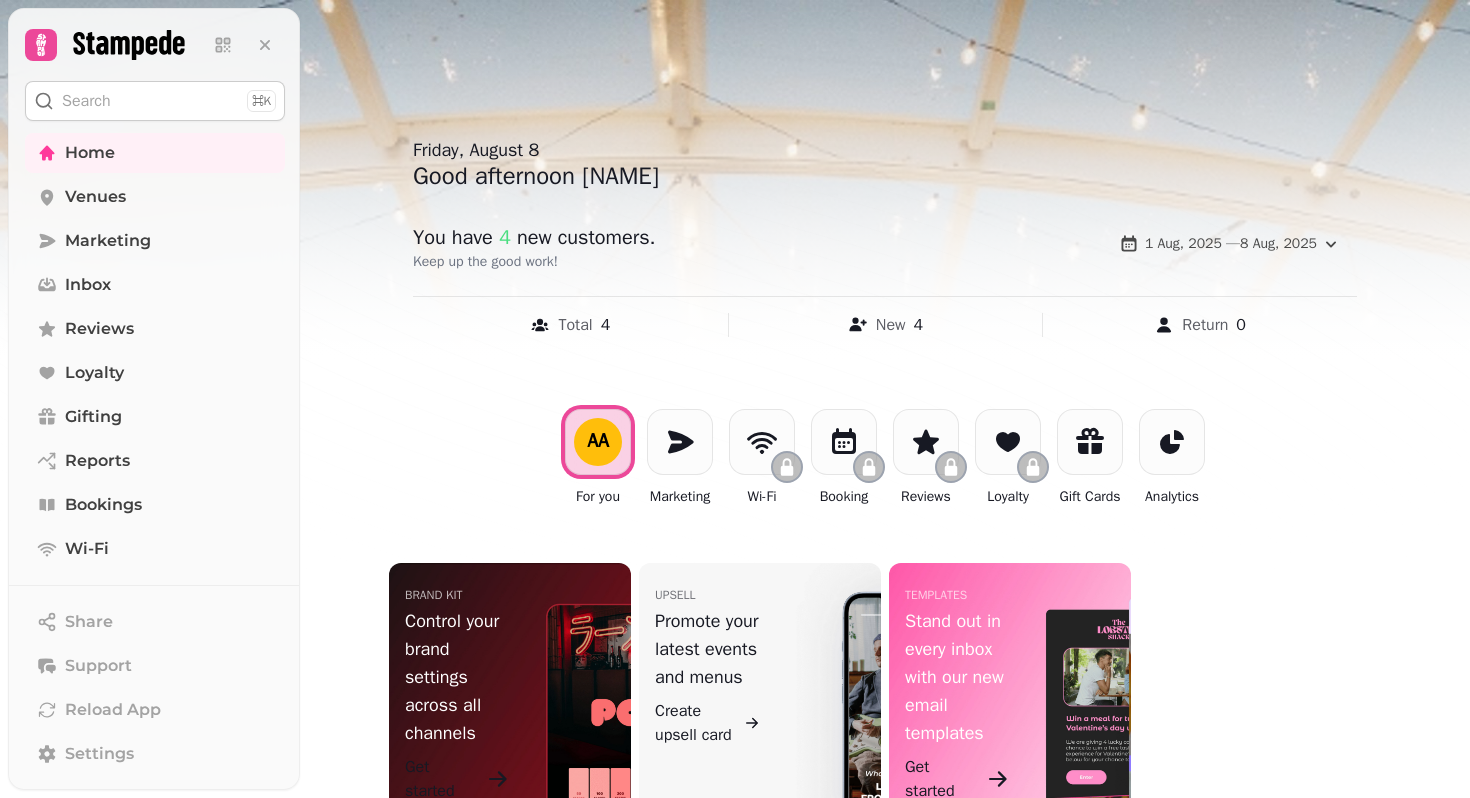 scroll, scrollTop: 45, scrollLeft: 0, axis: vertical 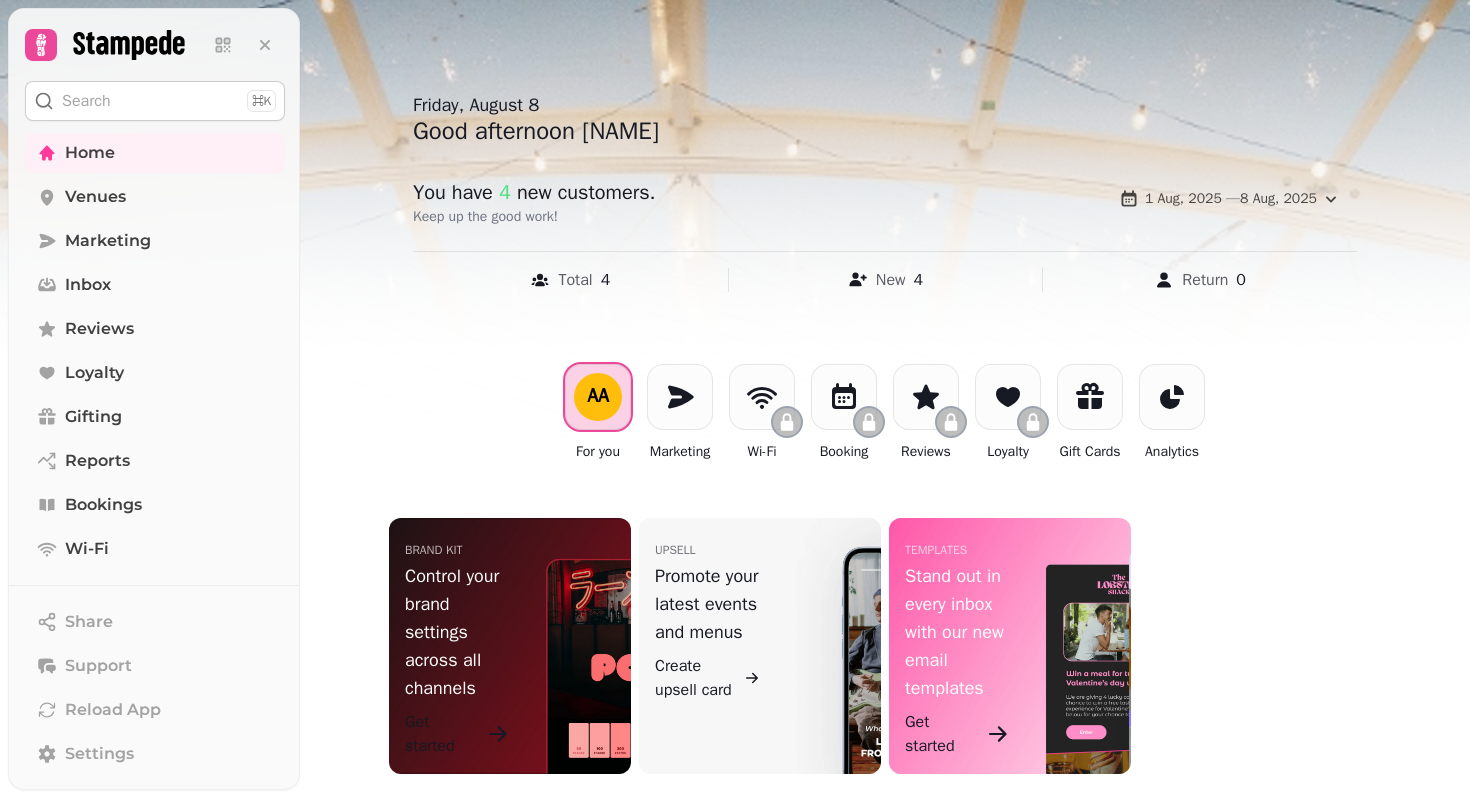 click on "AA" at bounding box center (598, 397) 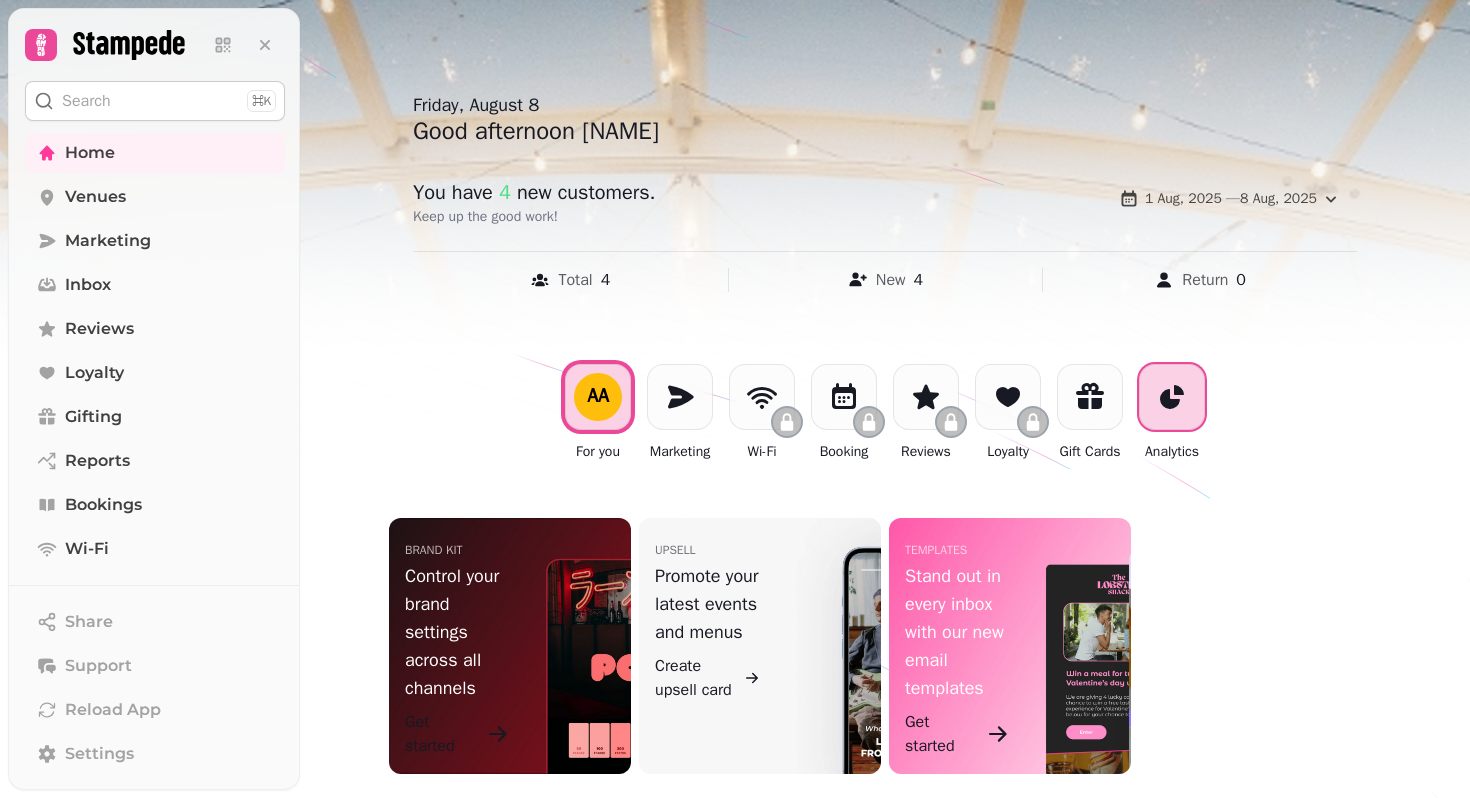 click at bounding box center [1172, 397] 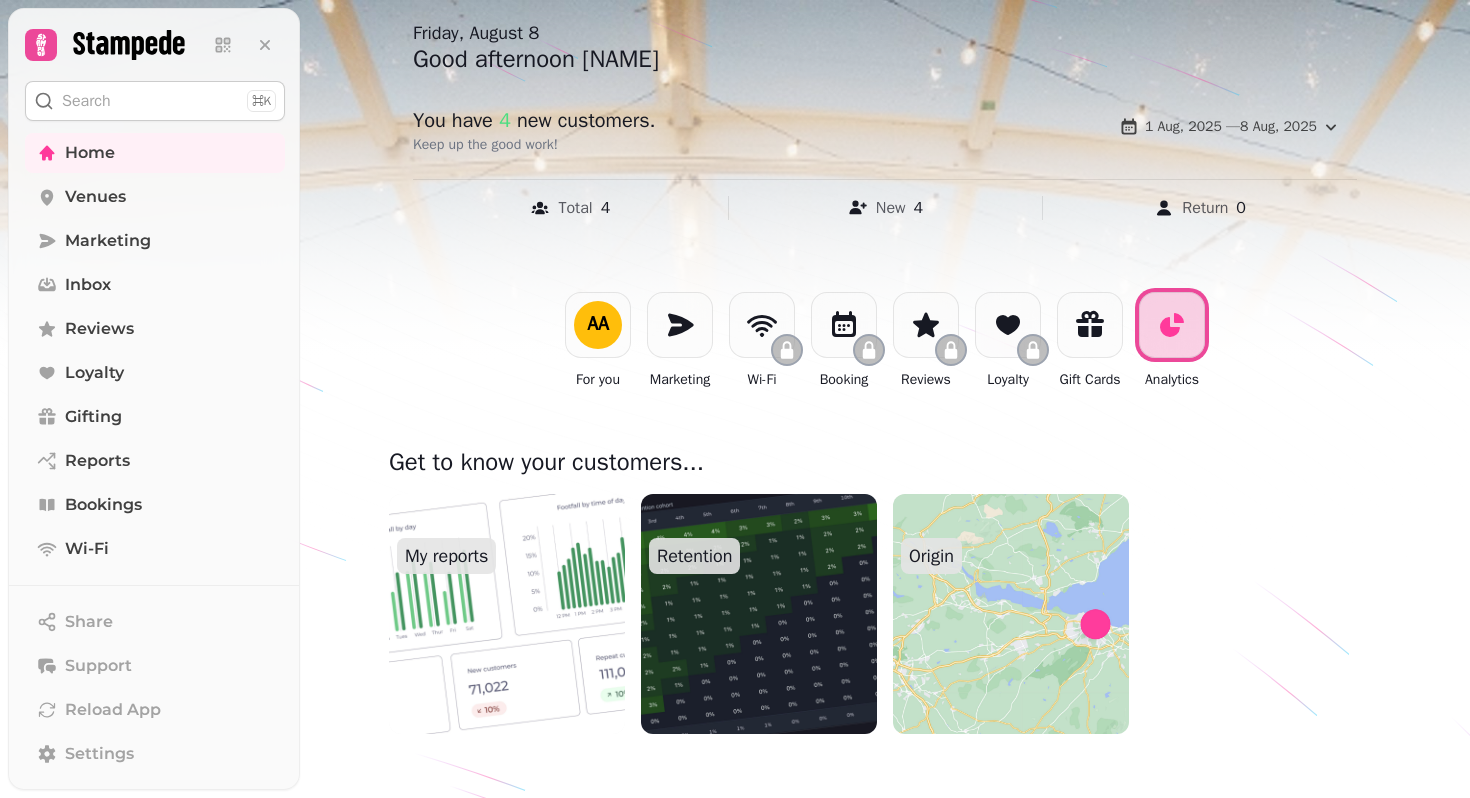 scroll, scrollTop: 125, scrollLeft: 0, axis: vertical 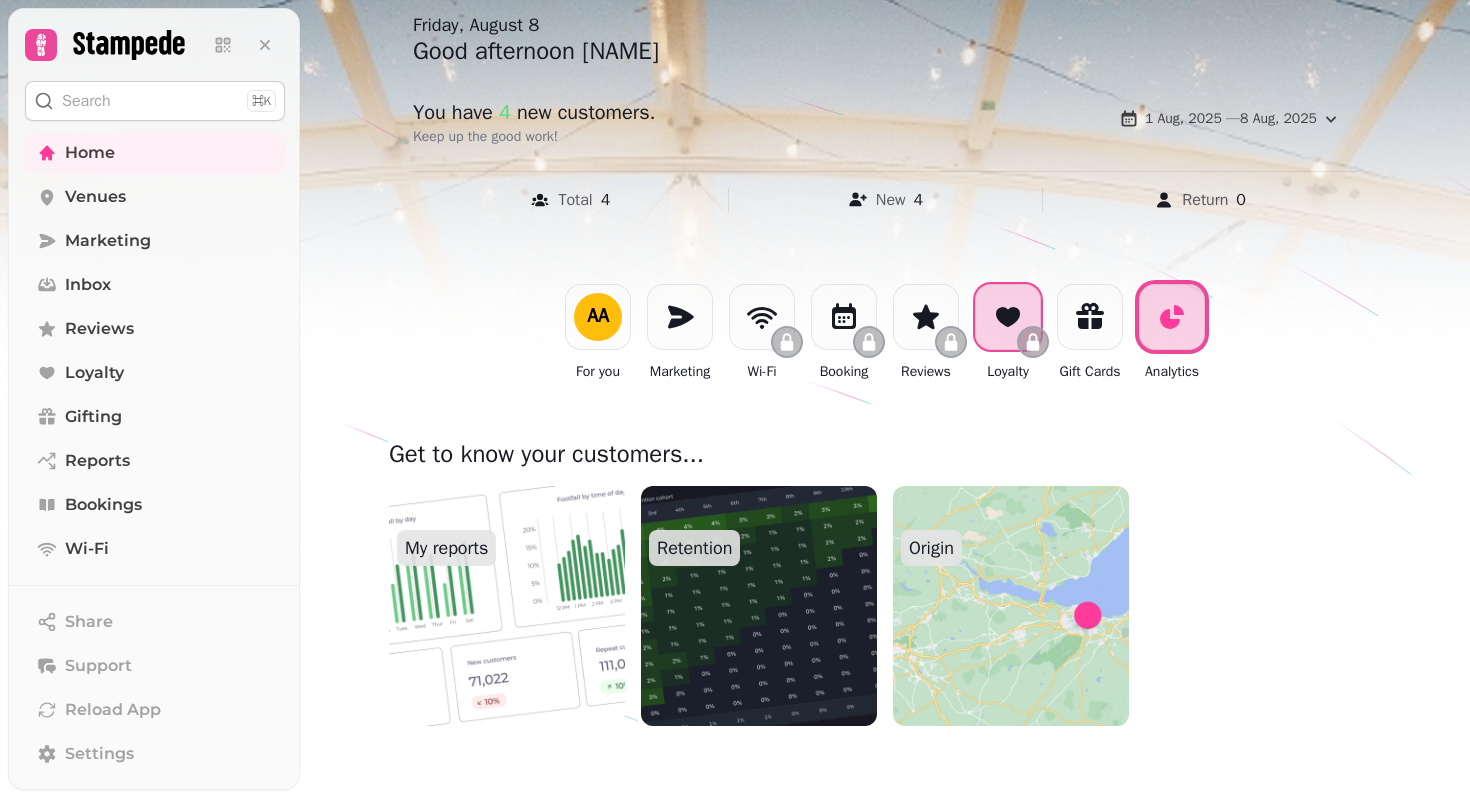click at bounding box center [1008, 317] 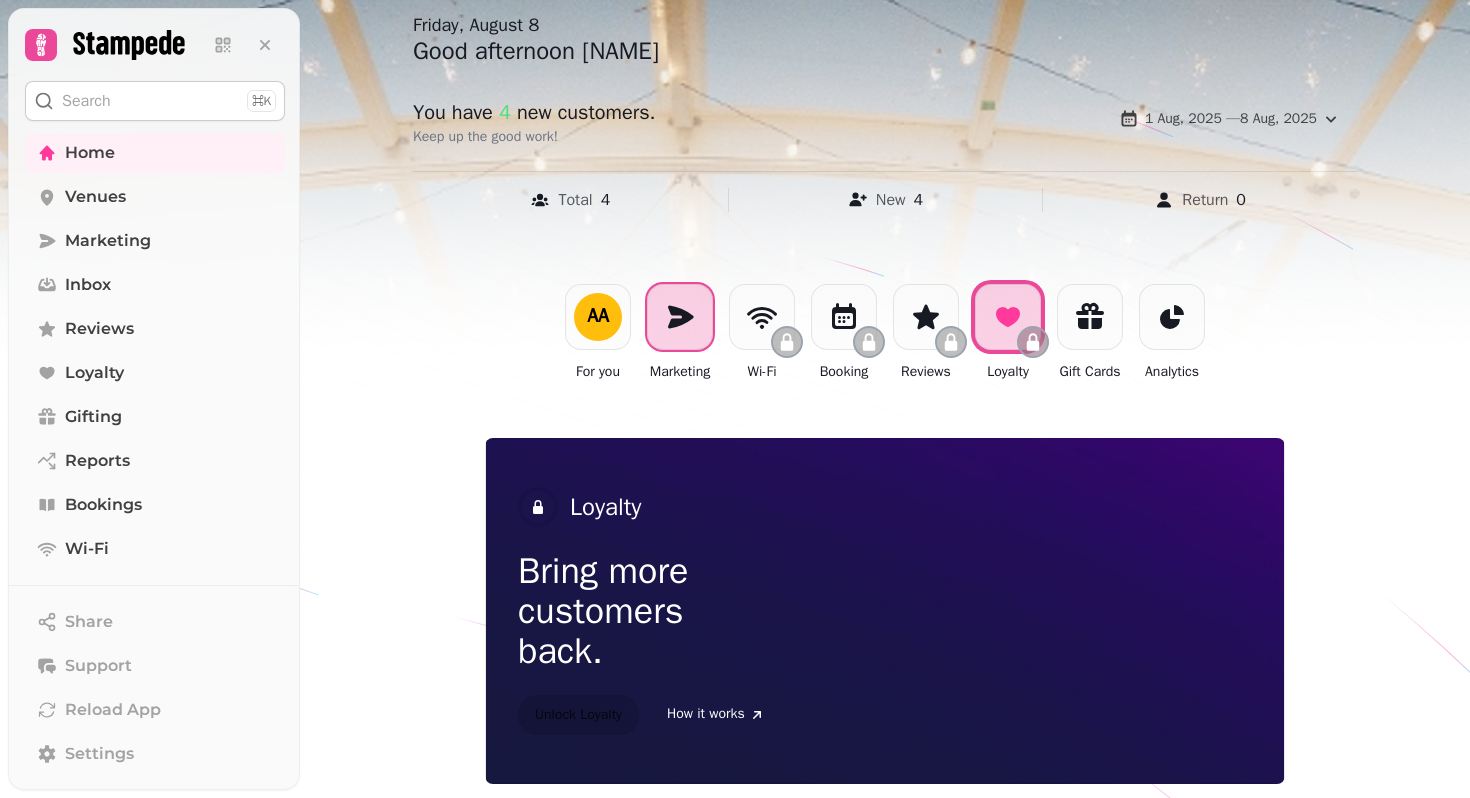 click at bounding box center [680, 317] 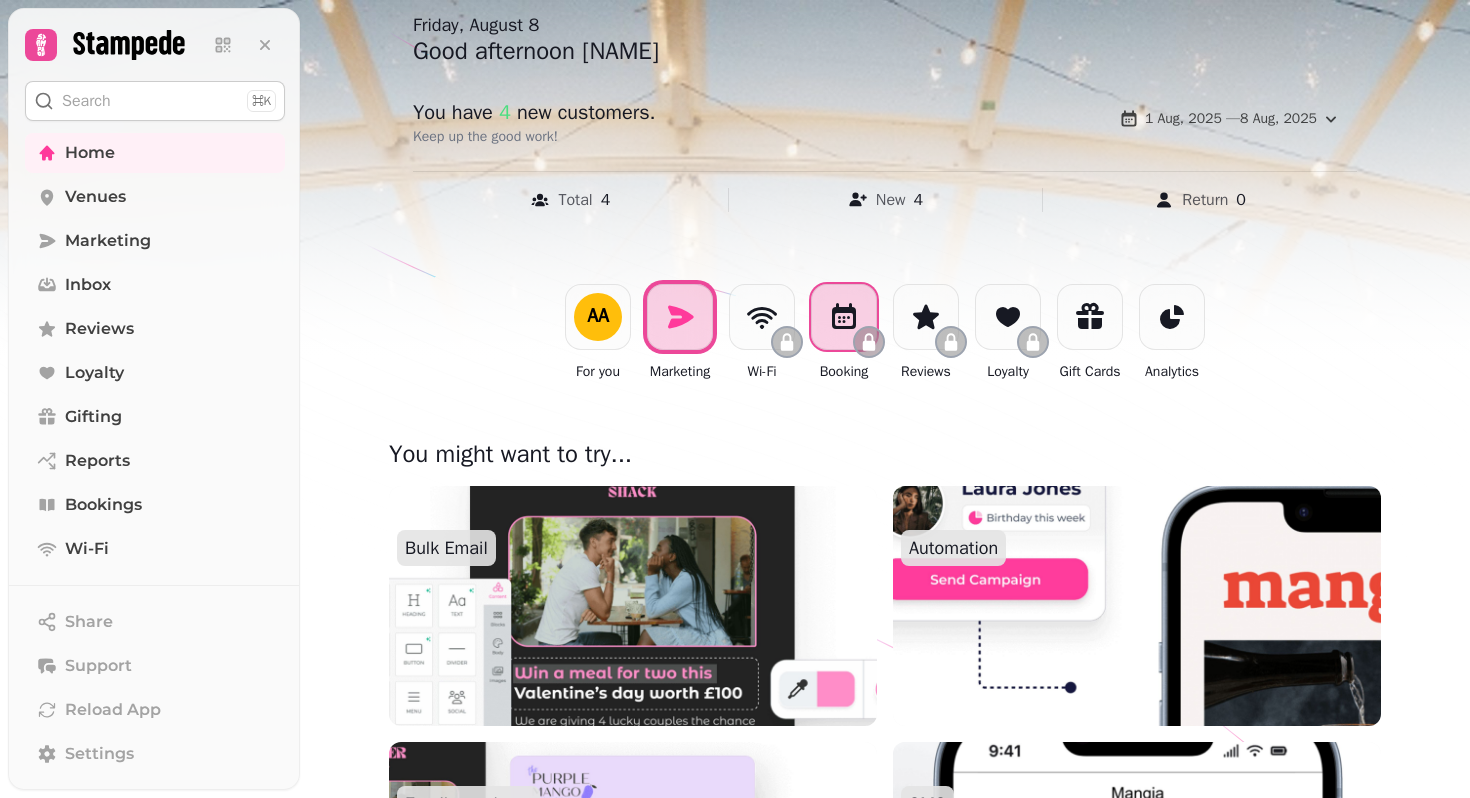 click 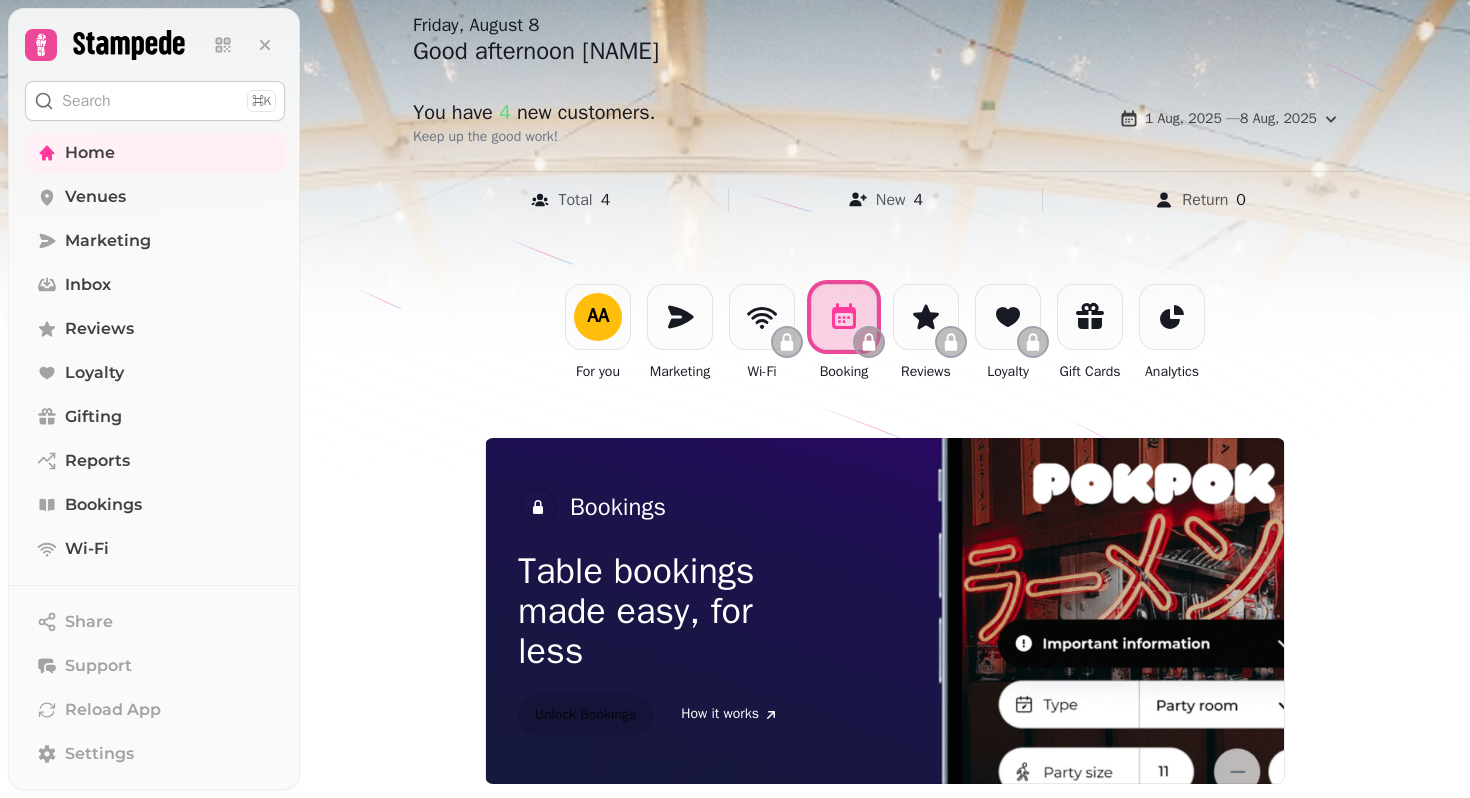 scroll, scrollTop: 175, scrollLeft: 0, axis: vertical 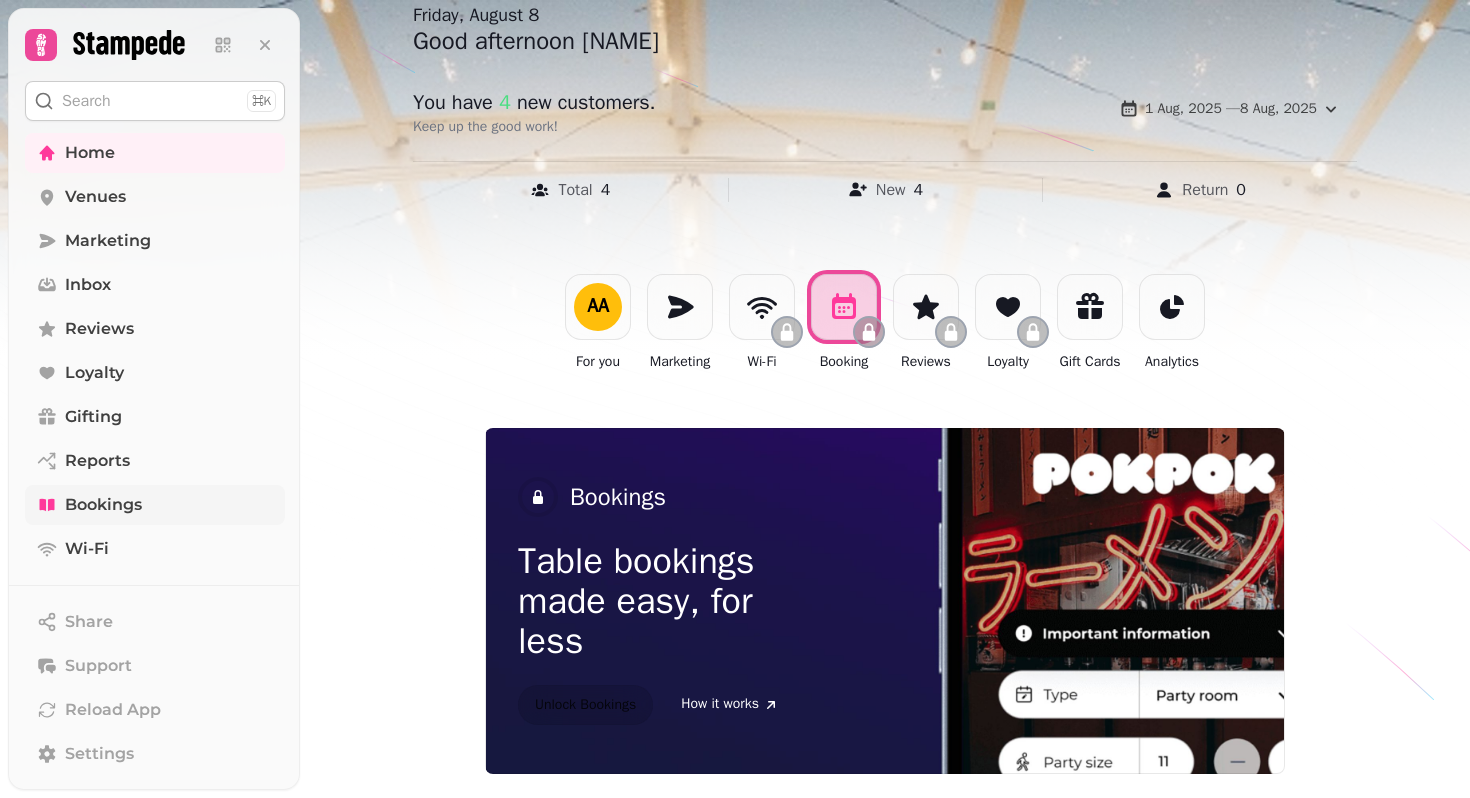 click on "Bookings" at bounding box center (103, 505) 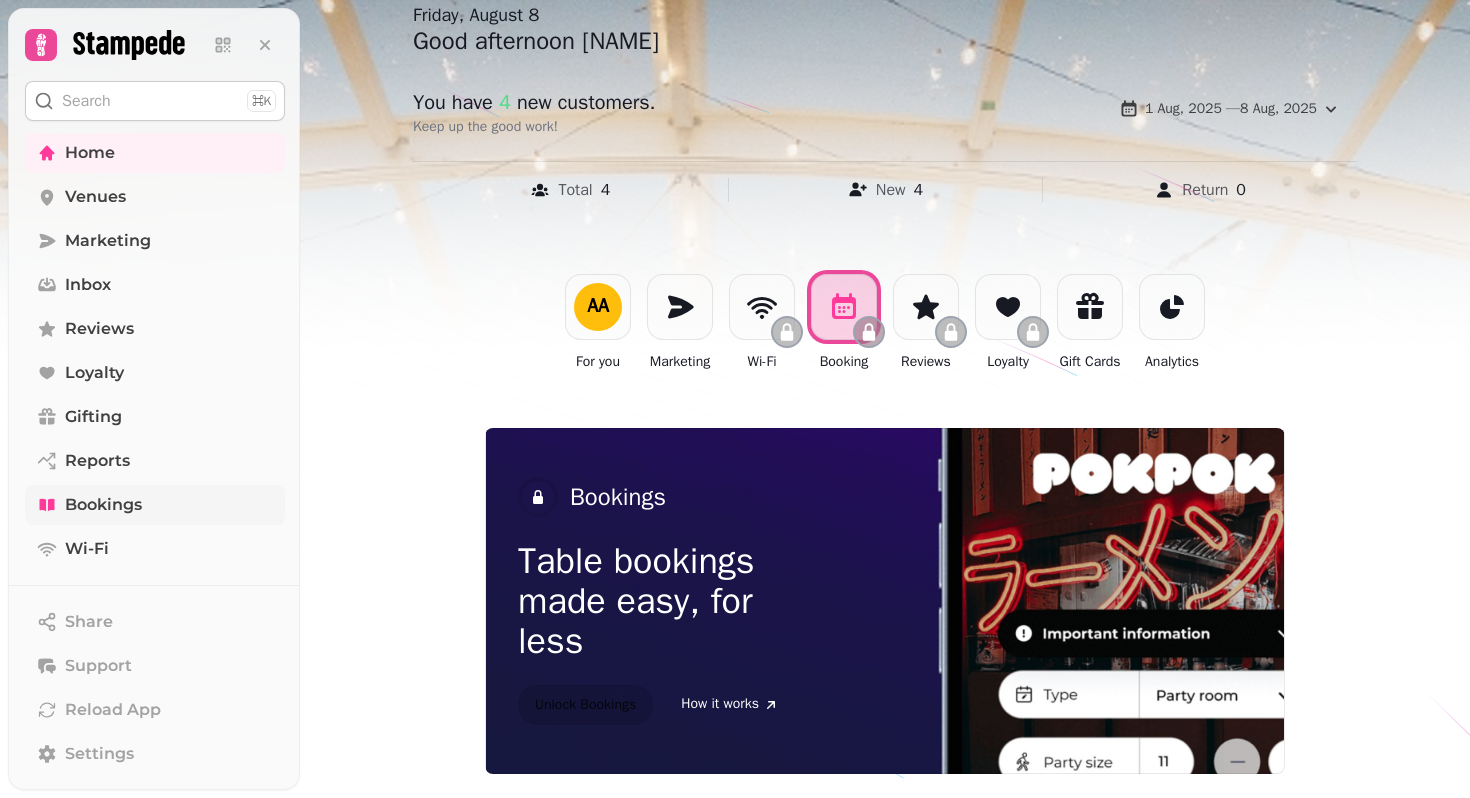 scroll, scrollTop: 0, scrollLeft: 0, axis: both 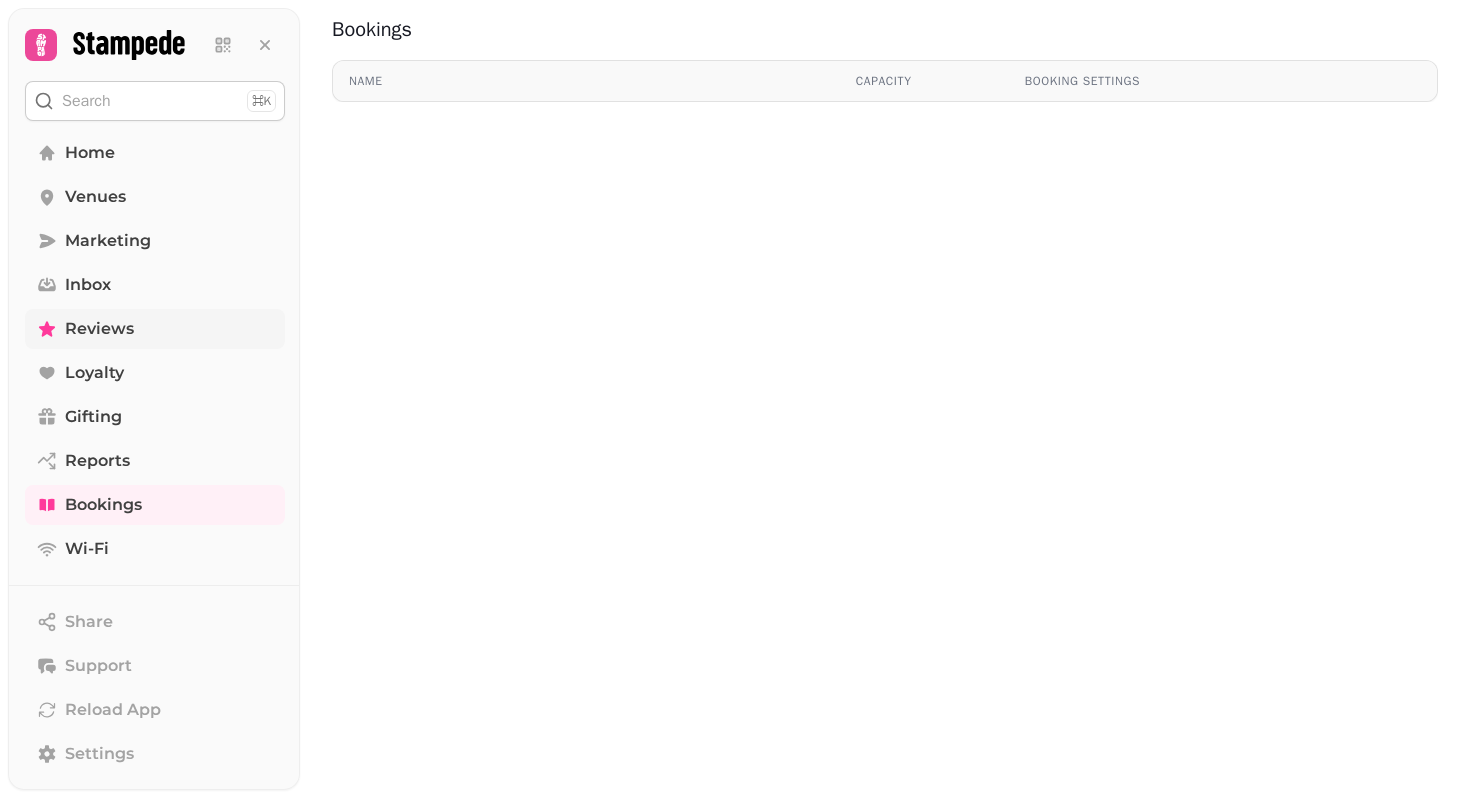 click on "Reviews" at bounding box center (99, 329) 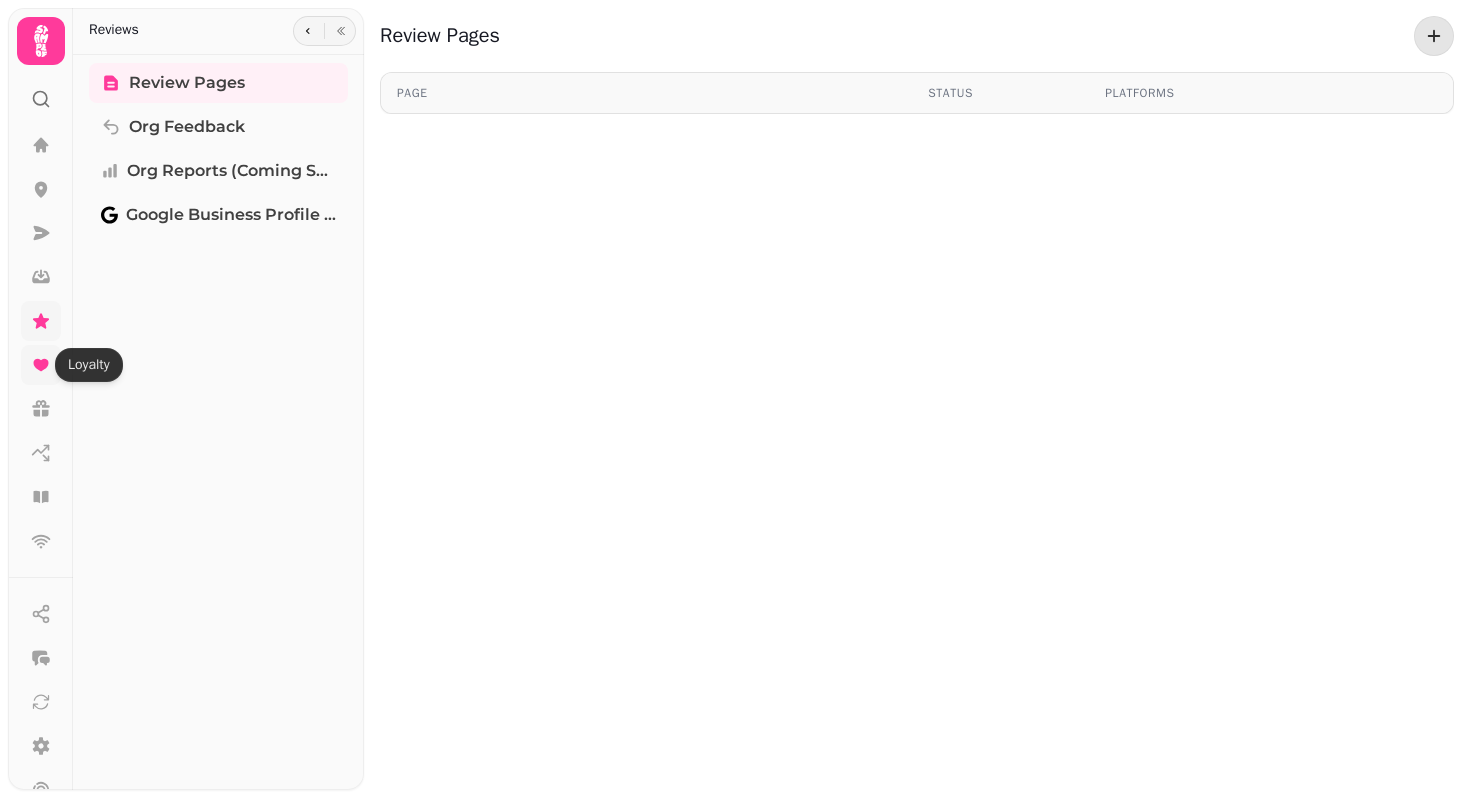click 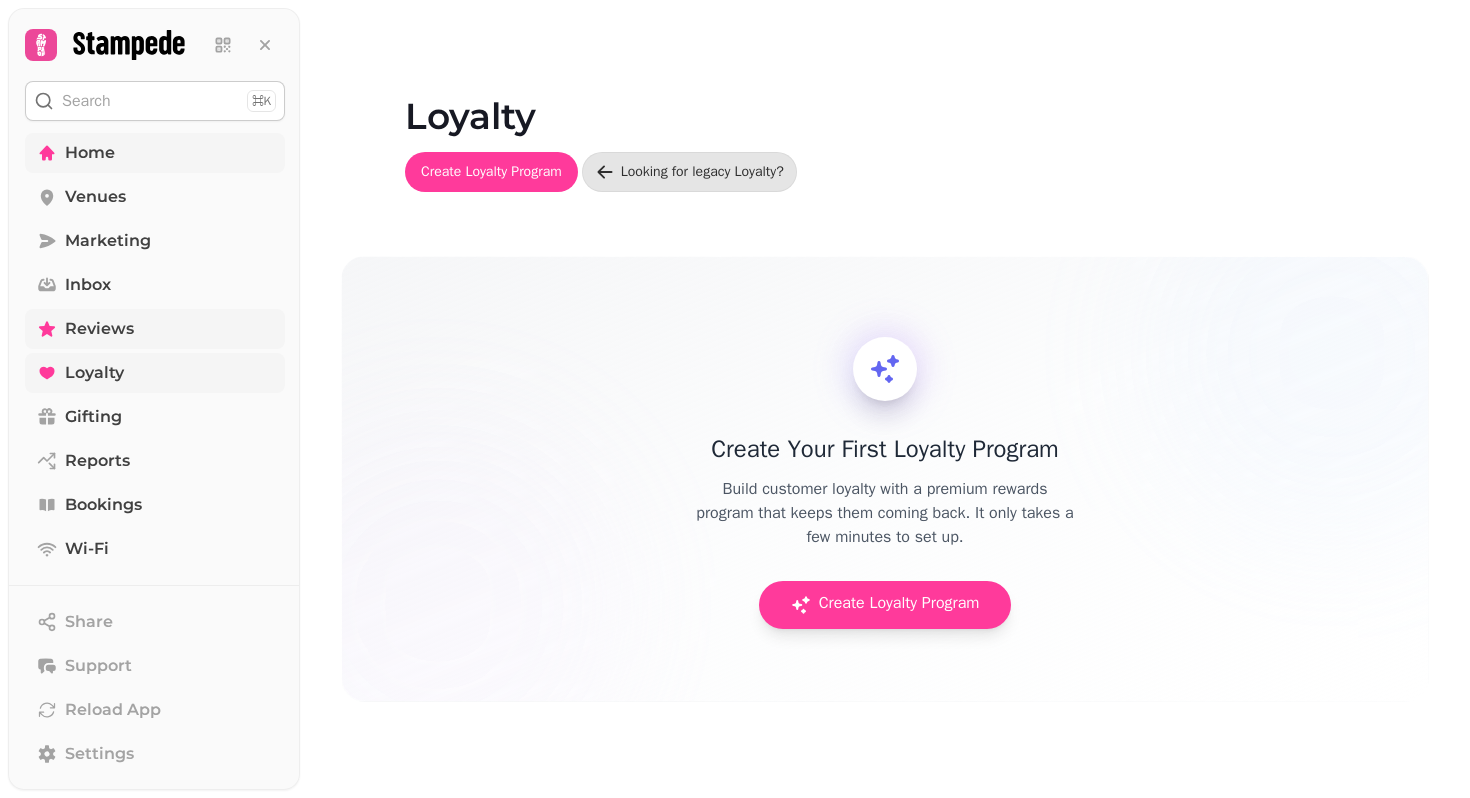 click on "Home" at bounding box center (155, 153) 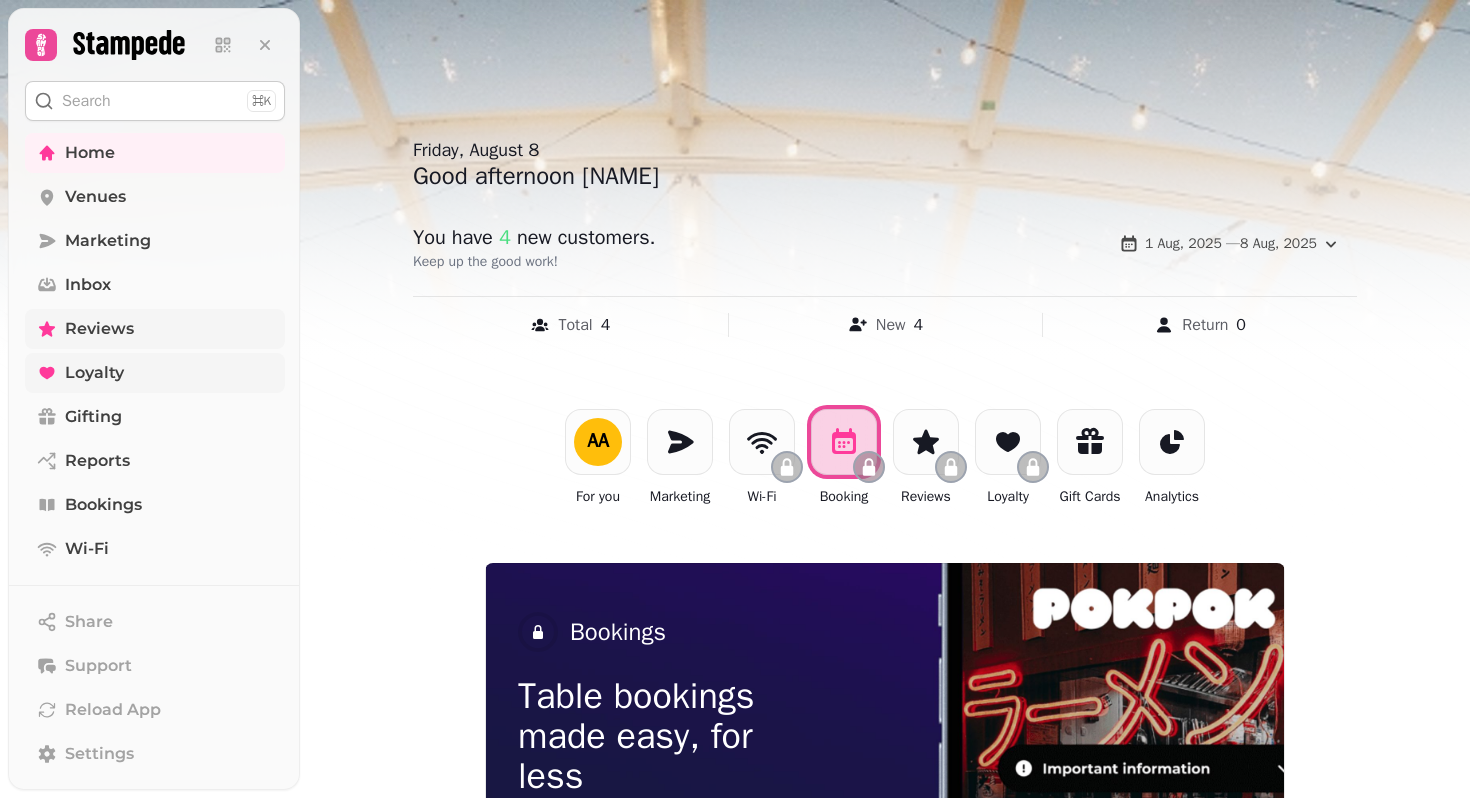 scroll, scrollTop: 175, scrollLeft: 0, axis: vertical 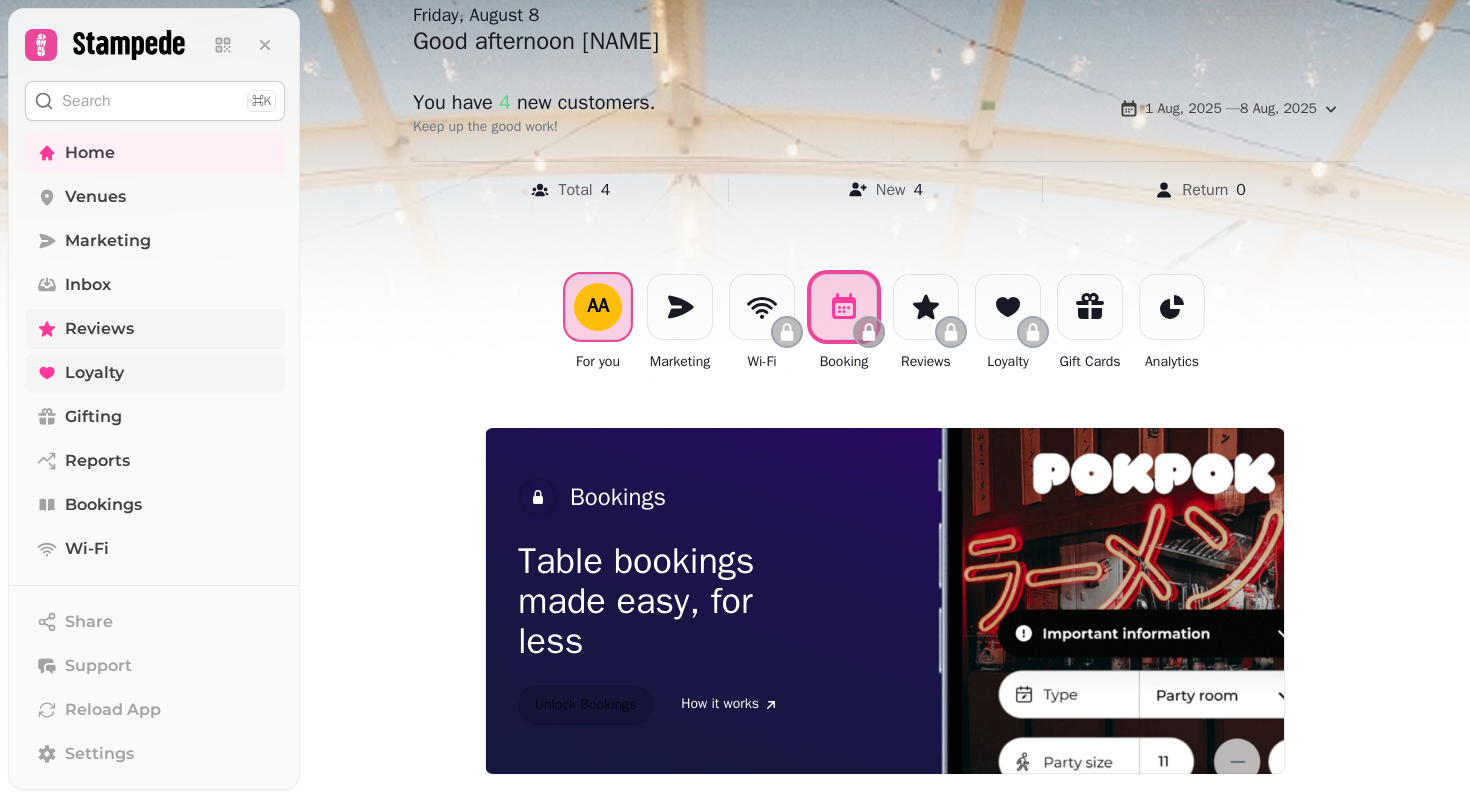 click on "AA" at bounding box center [598, 307] 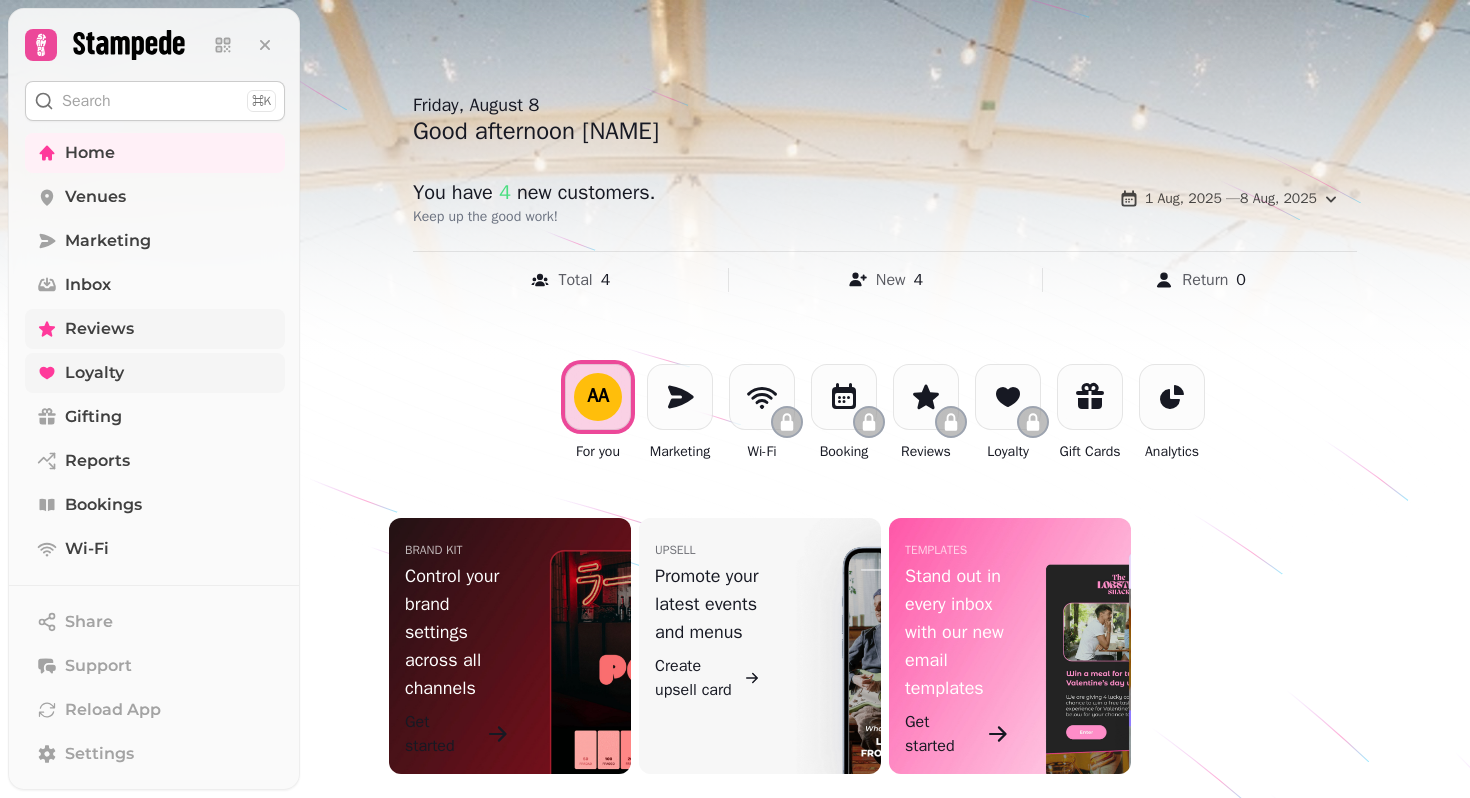 click on "Get started" at bounding box center (443, 734) 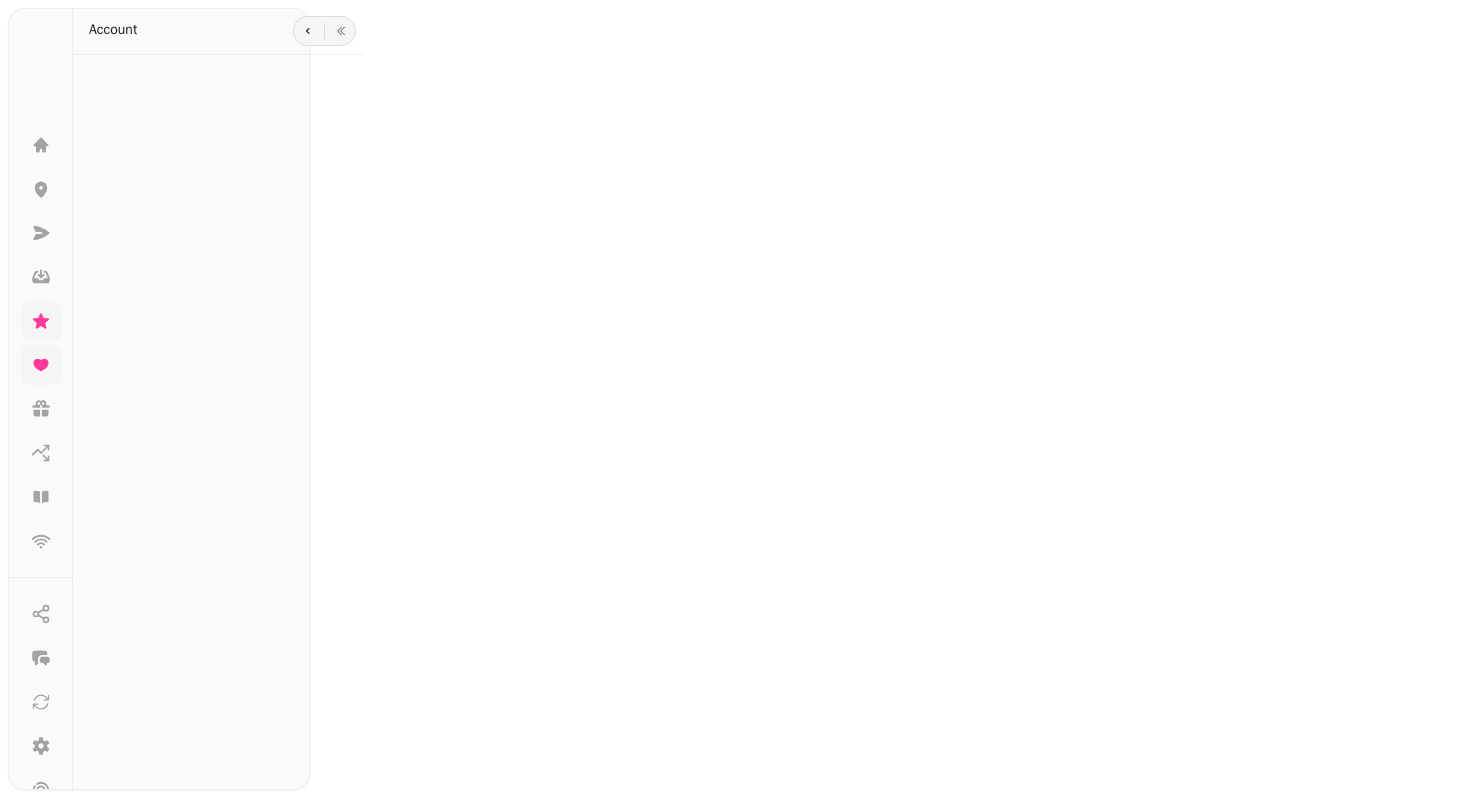 scroll, scrollTop: 0, scrollLeft: 0, axis: both 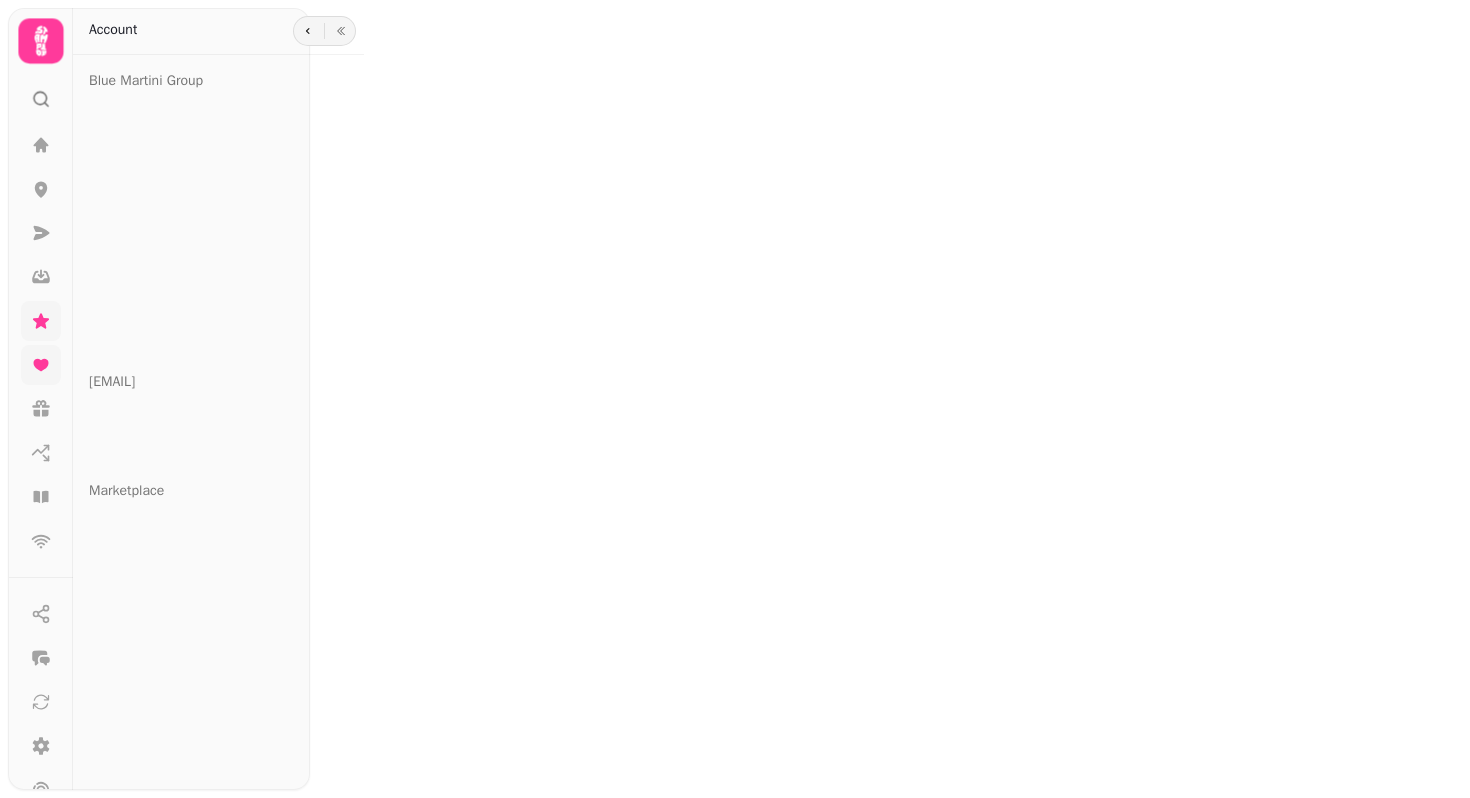 click at bounding box center (890, 399) 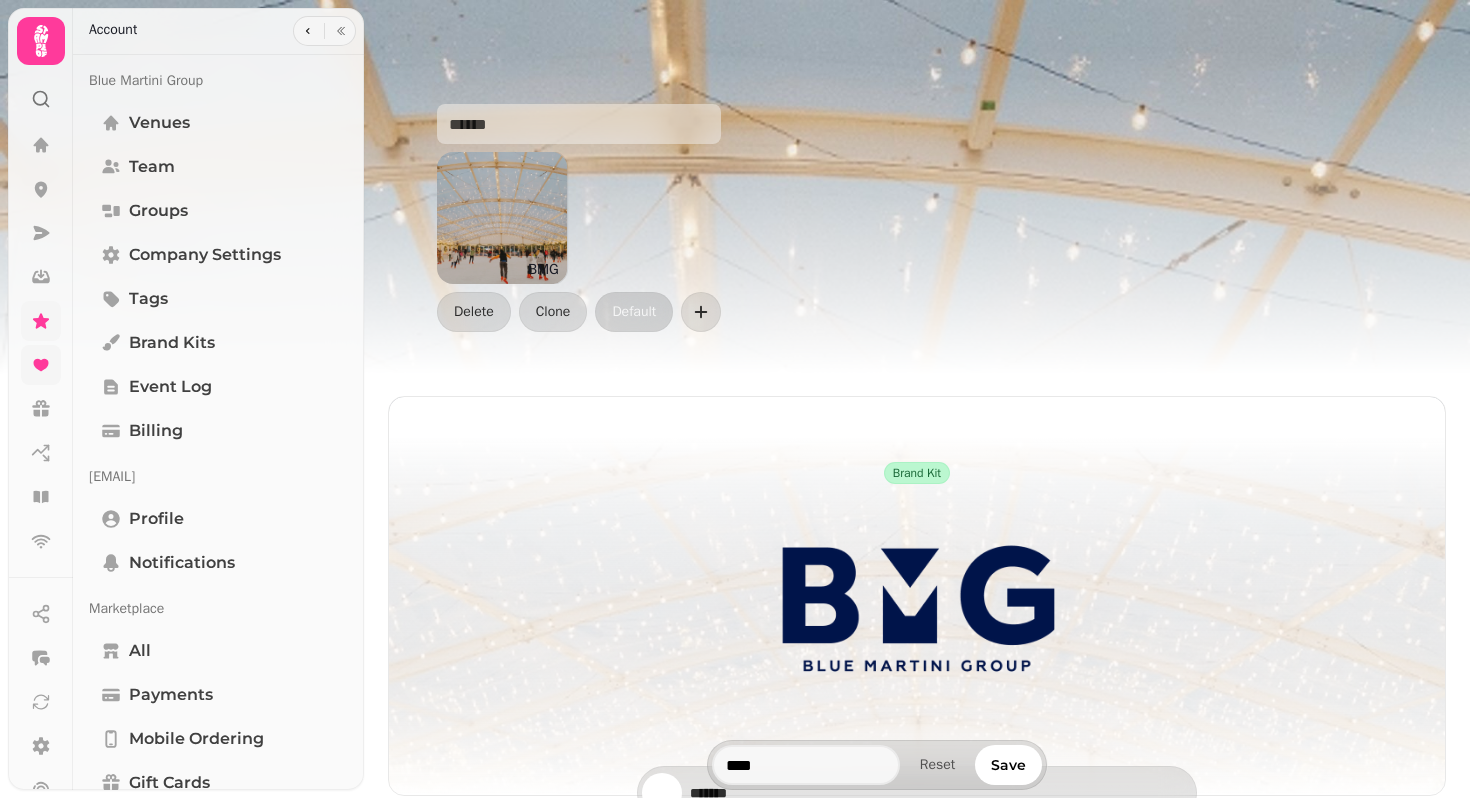click on "BMG  Delete Clone Default" at bounding box center (917, 218) 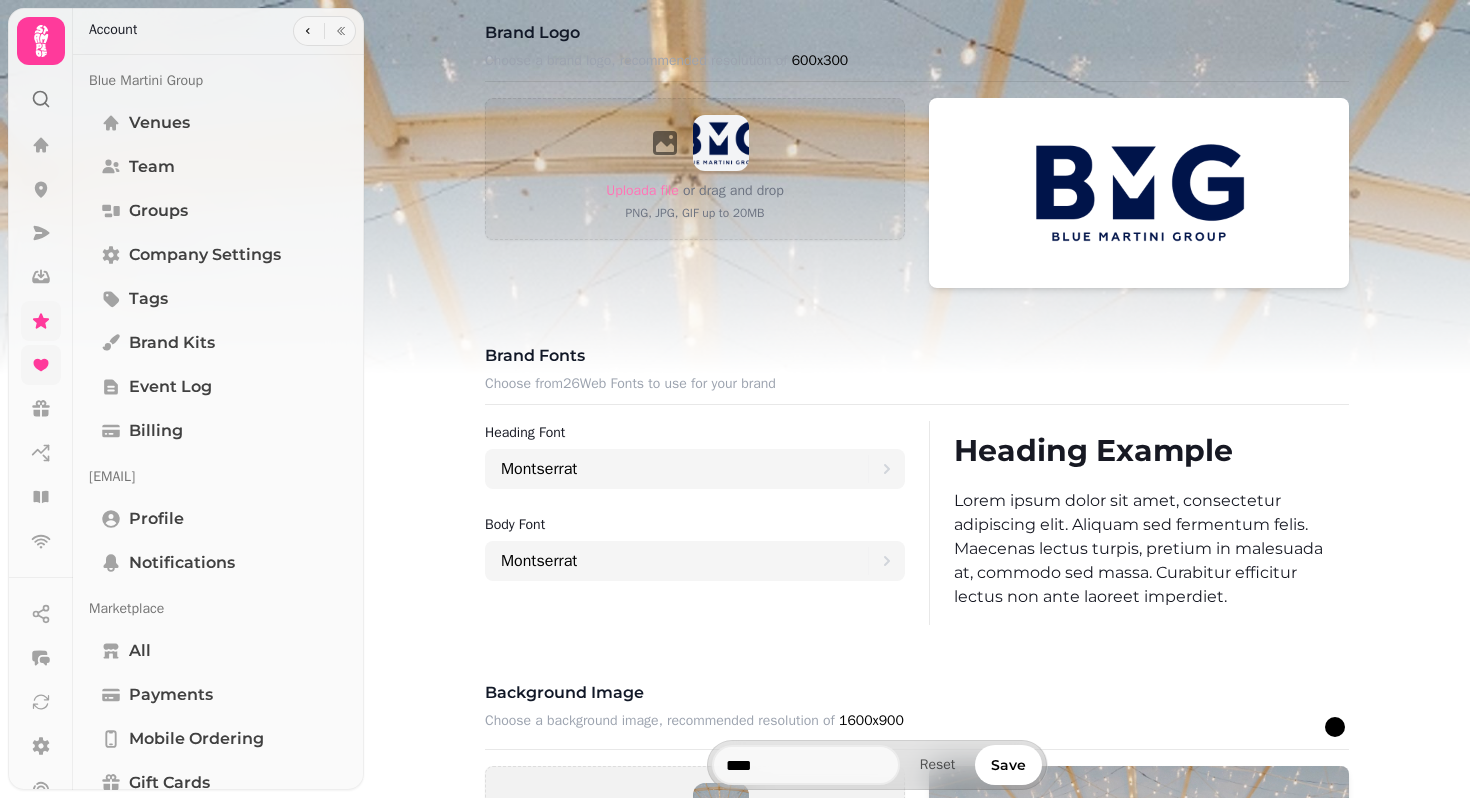 scroll, scrollTop: 1045, scrollLeft: 0, axis: vertical 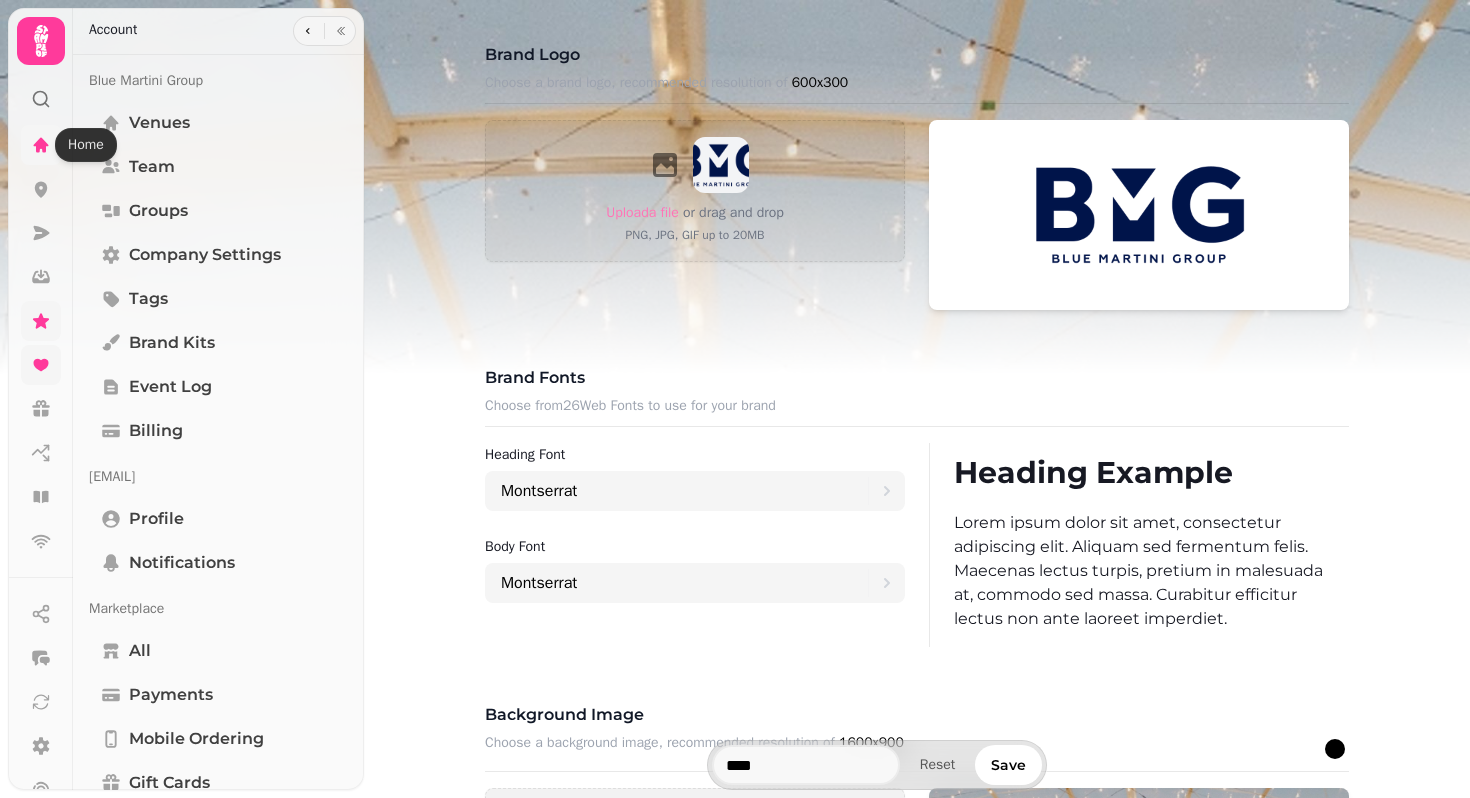 click 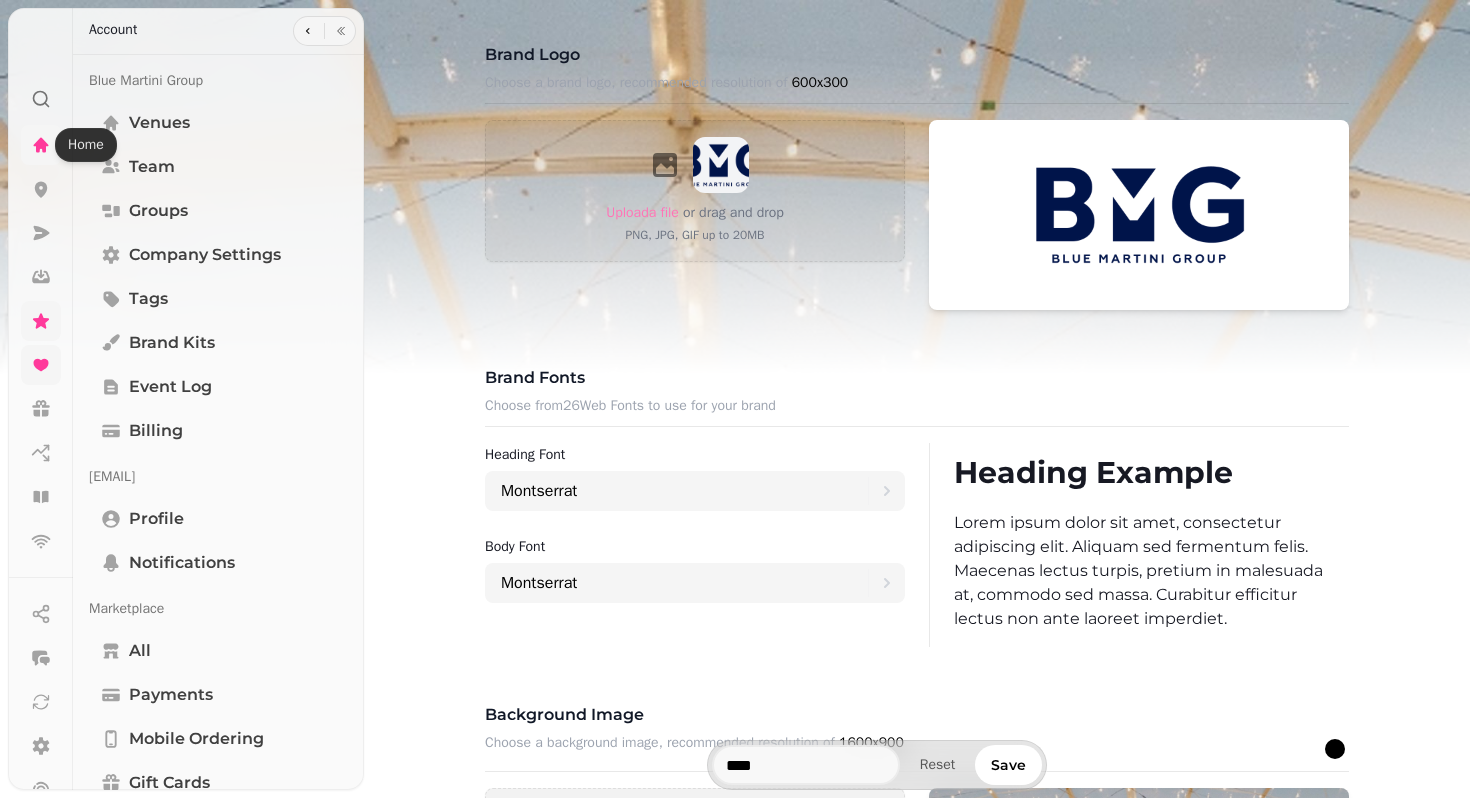 scroll, scrollTop: 45, scrollLeft: 0, axis: vertical 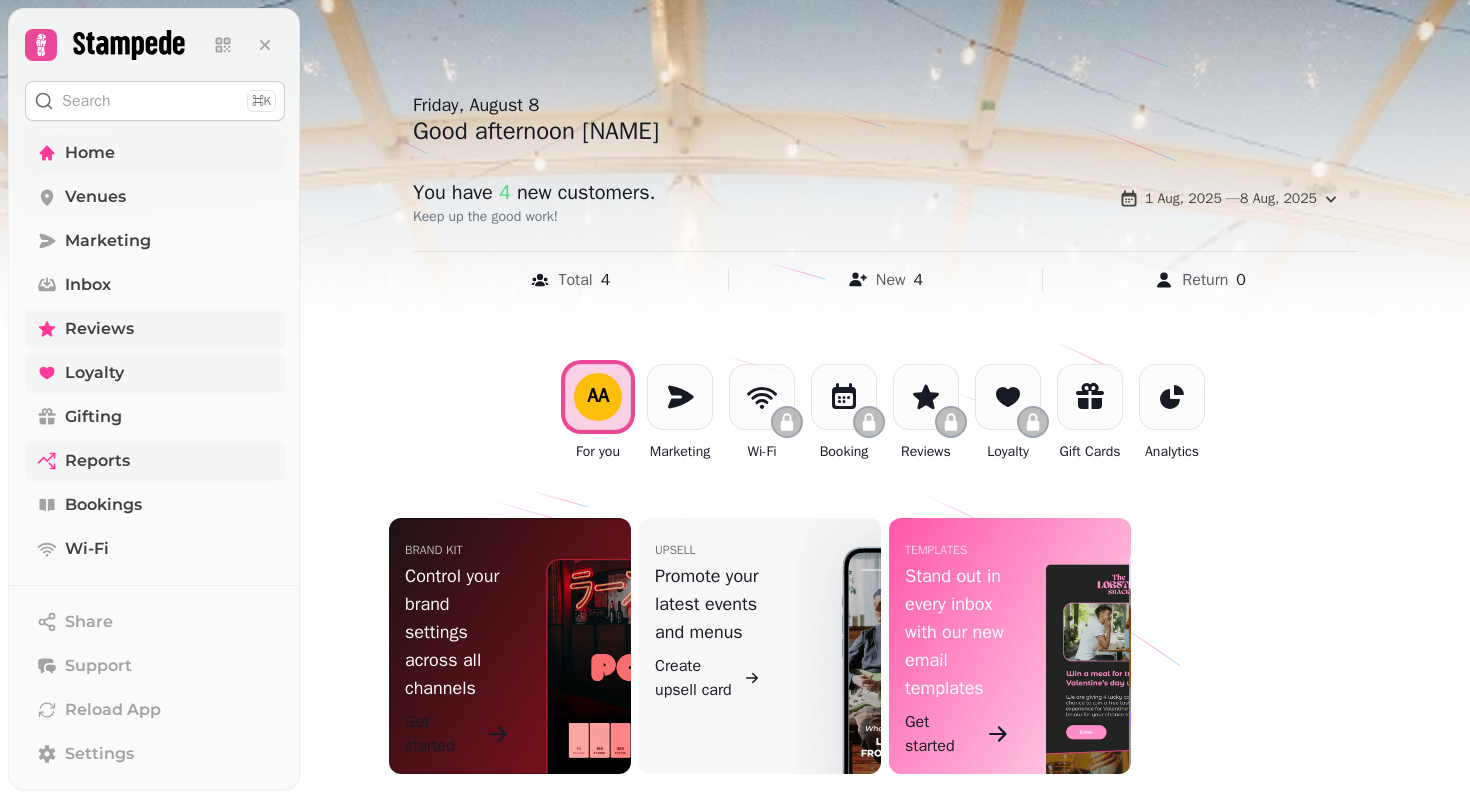 click on "Reports" at bounding box center (97, 461) 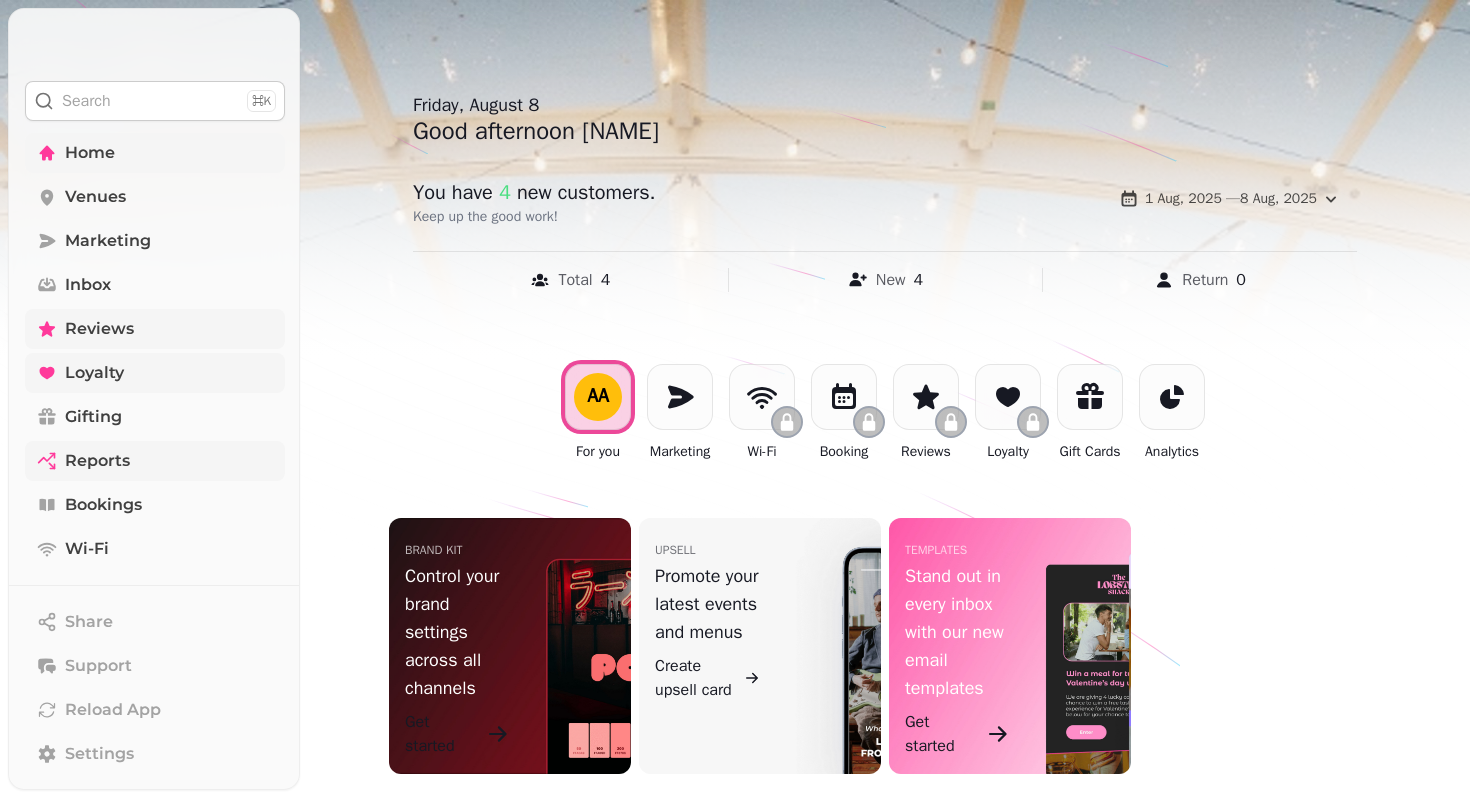 scroll, scrollTop: 0, scrollLeft: 0, axis: both 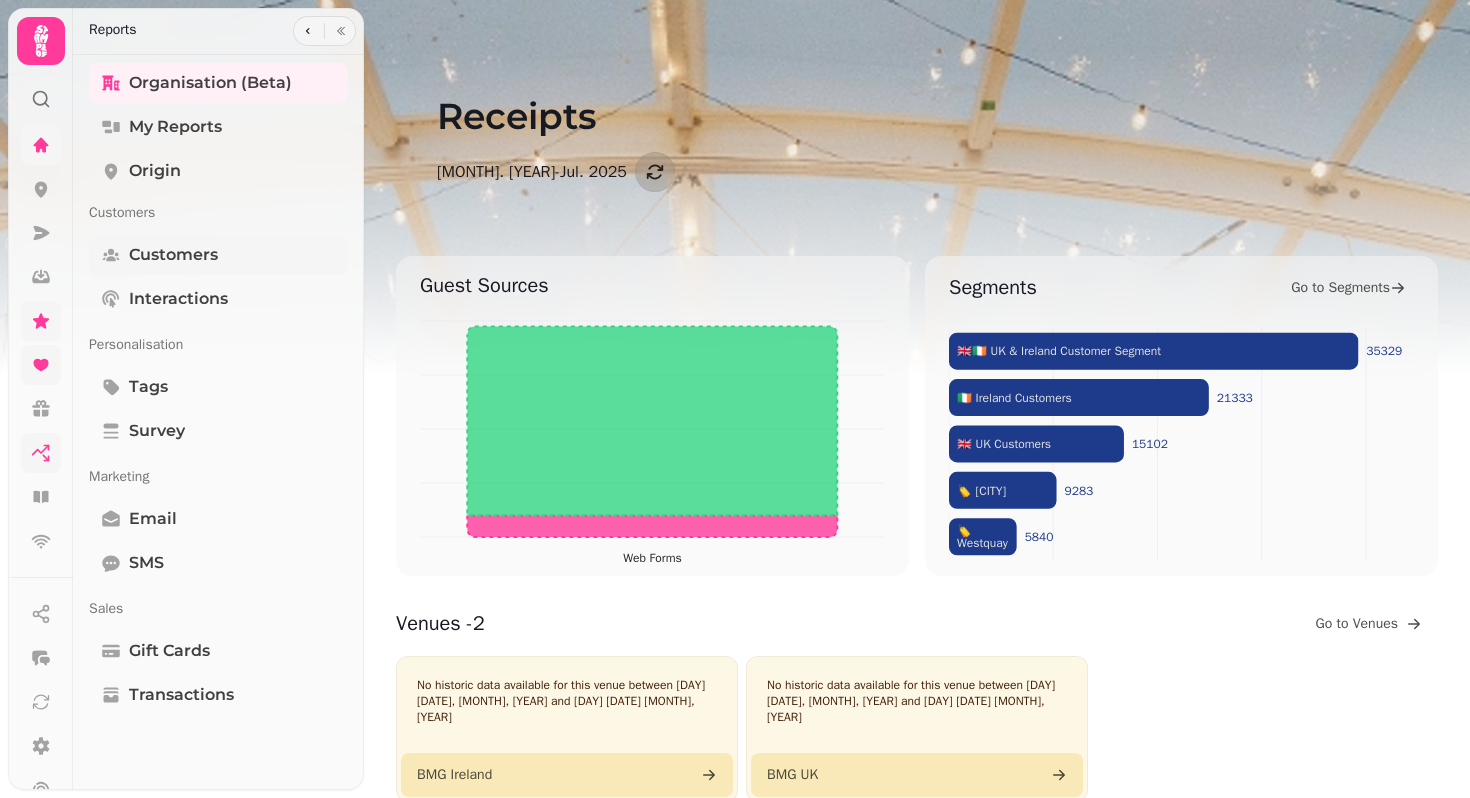 click on "Customers" at bounding box center [173, 255] 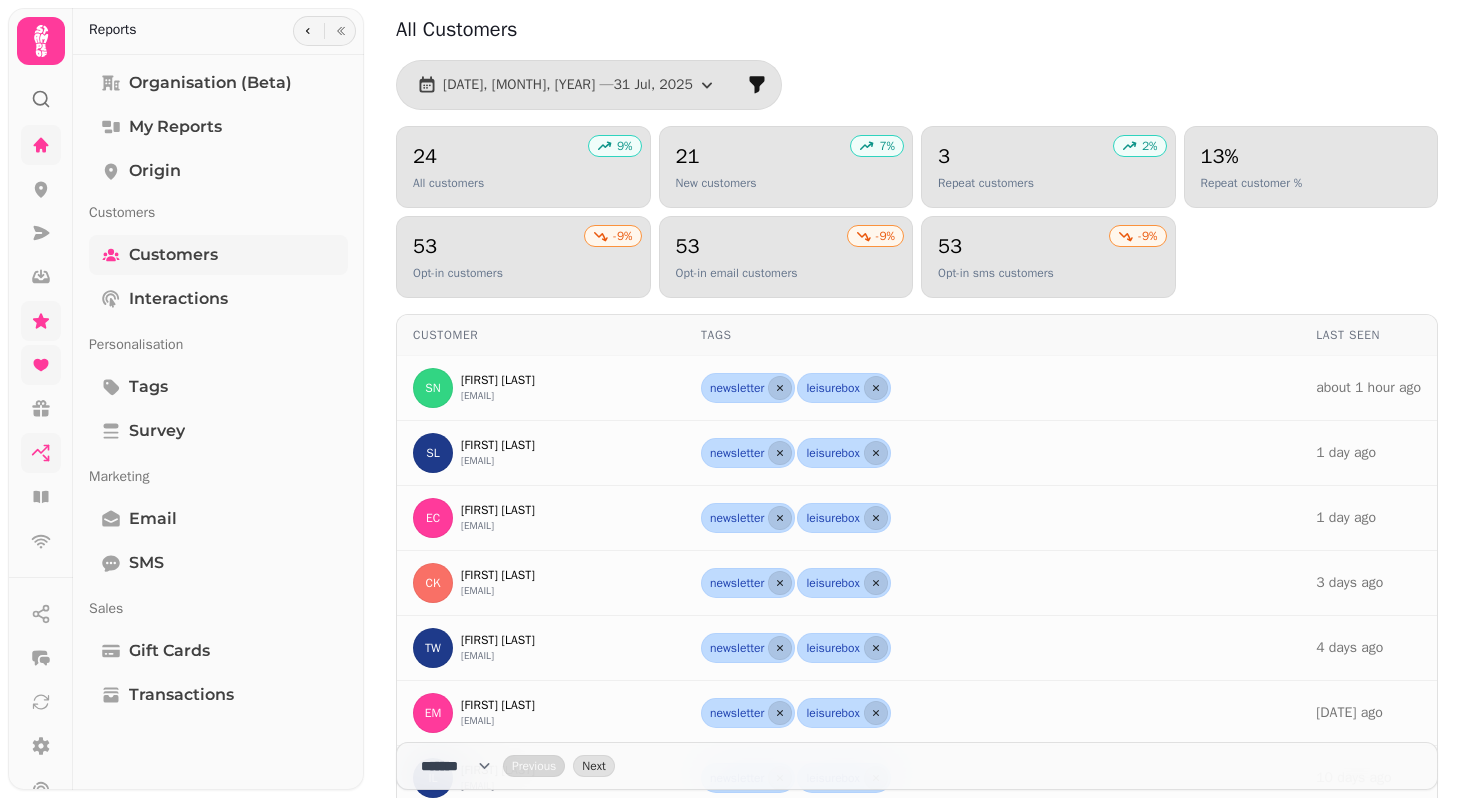 click on "Customers" at bounding box center [173, 255] 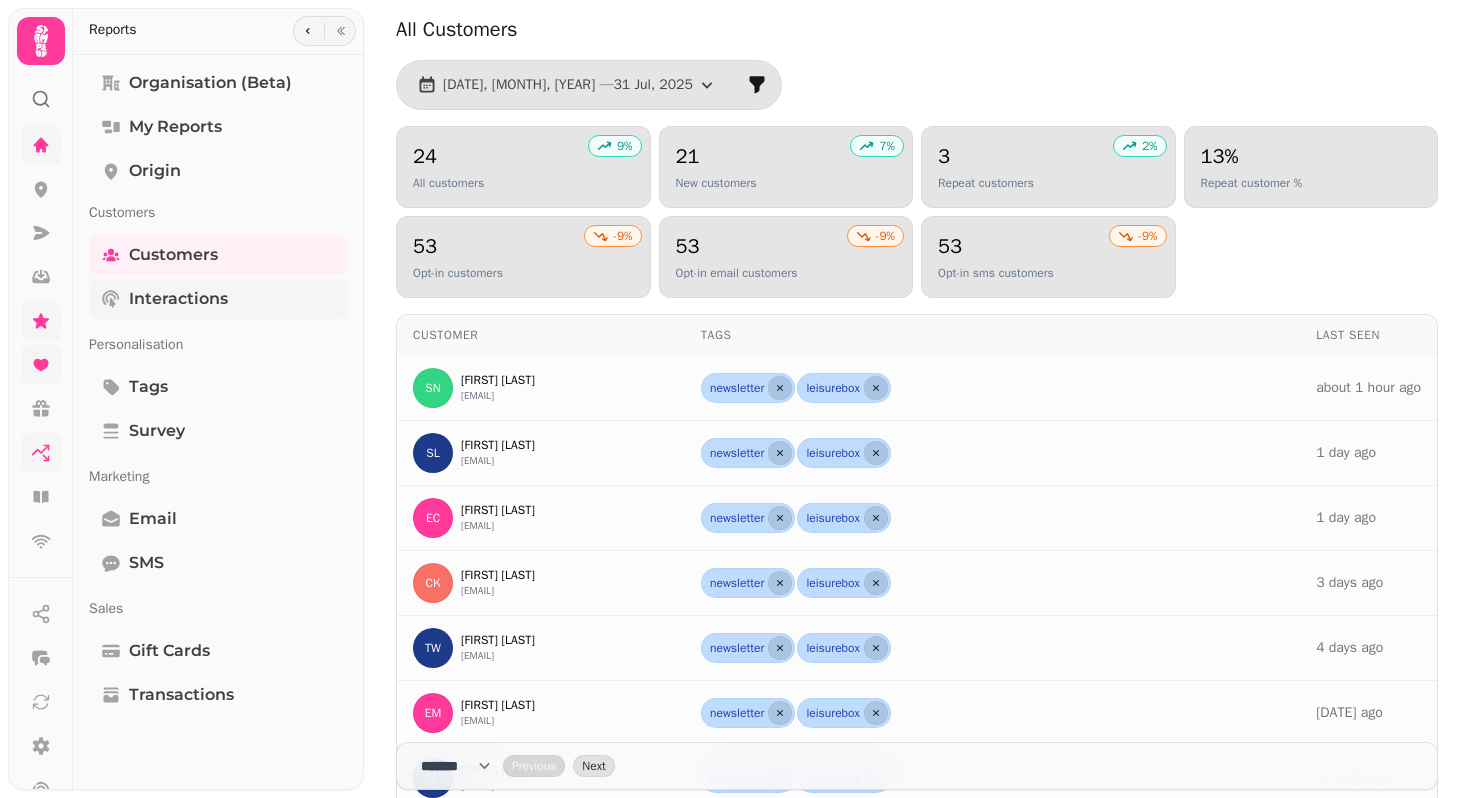 click on "Interactions" at bounding box center [178, 299] 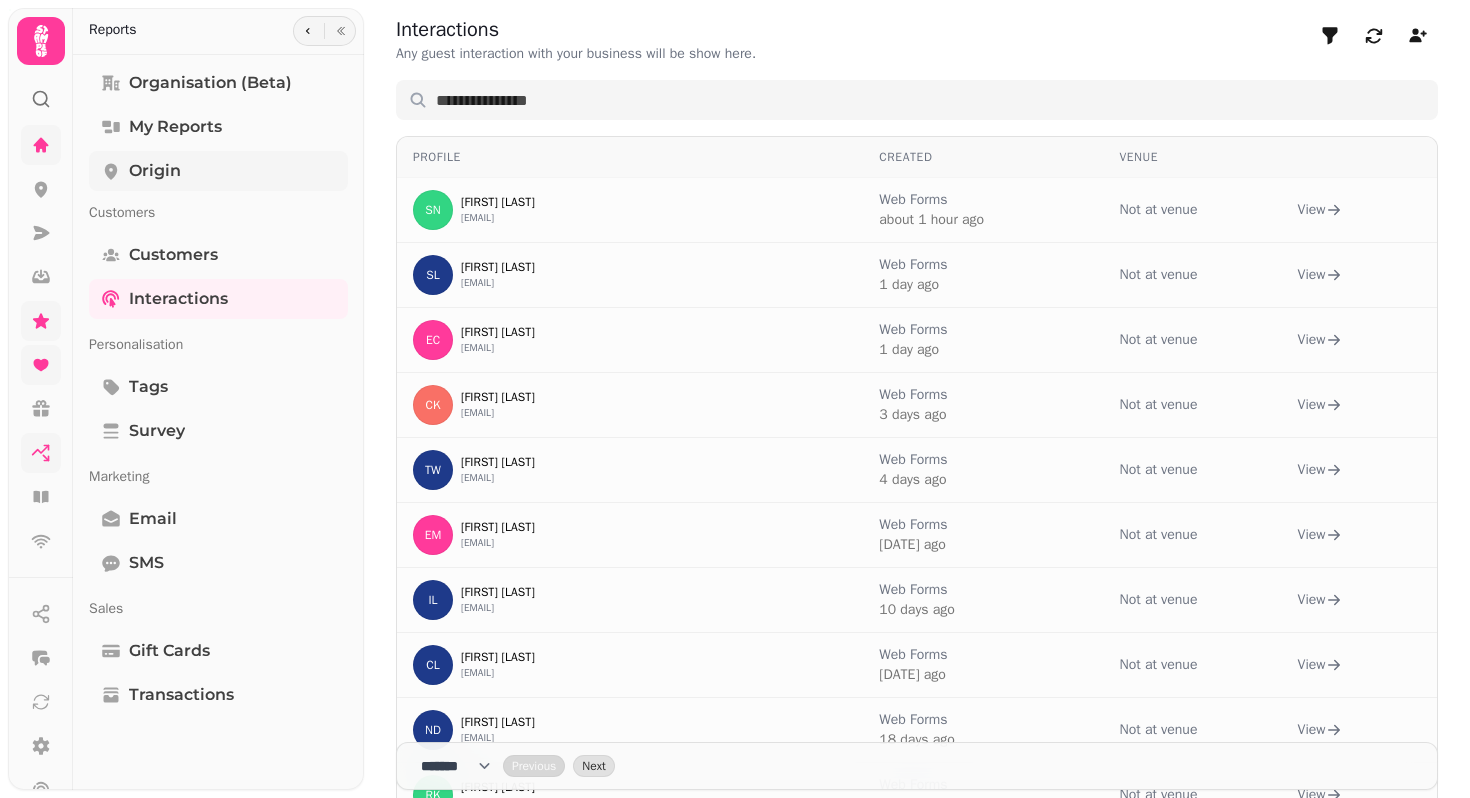 click on "Origin" at bounding box center [155, 171] 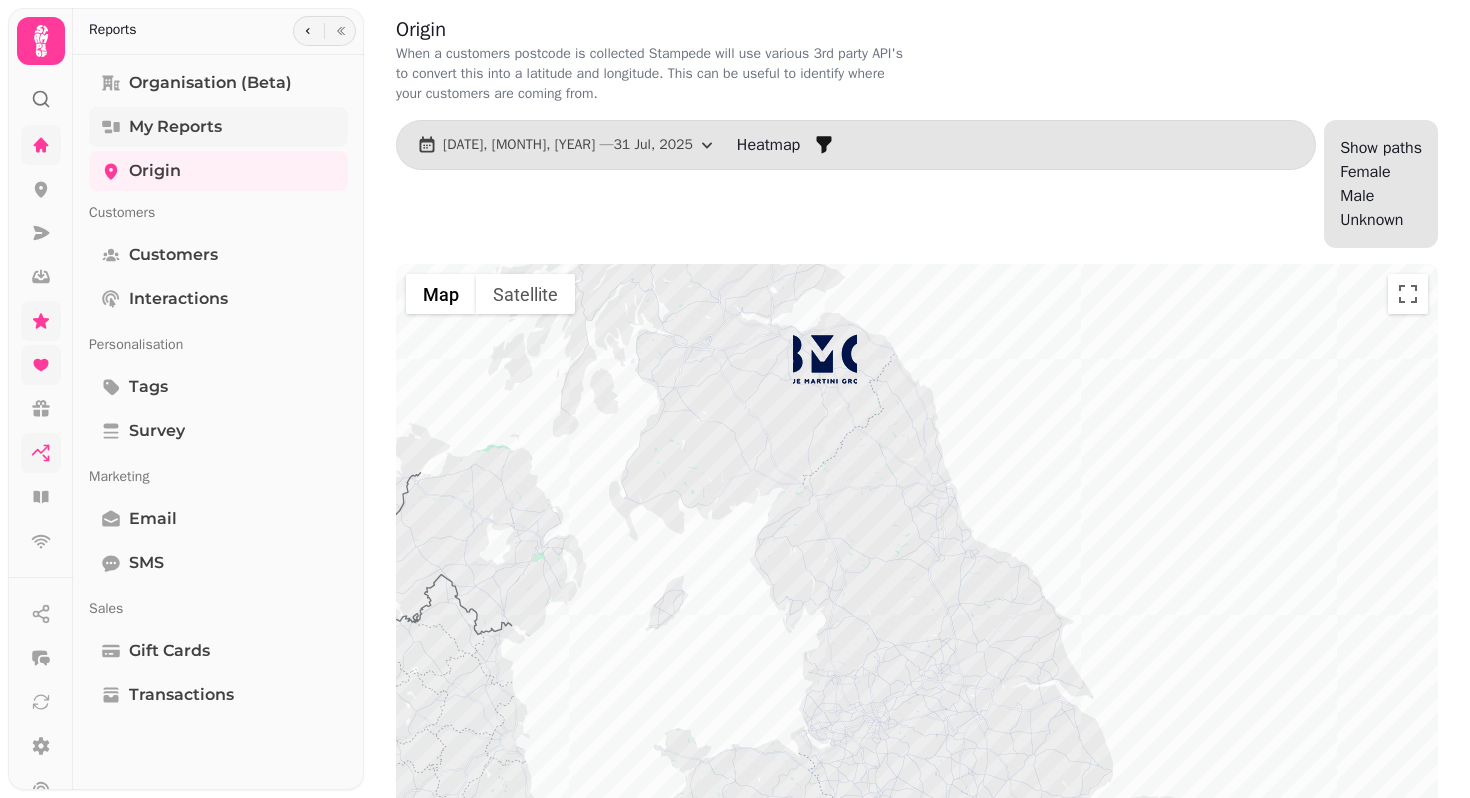 click on "My Reports" at bounding box center (175, 127) 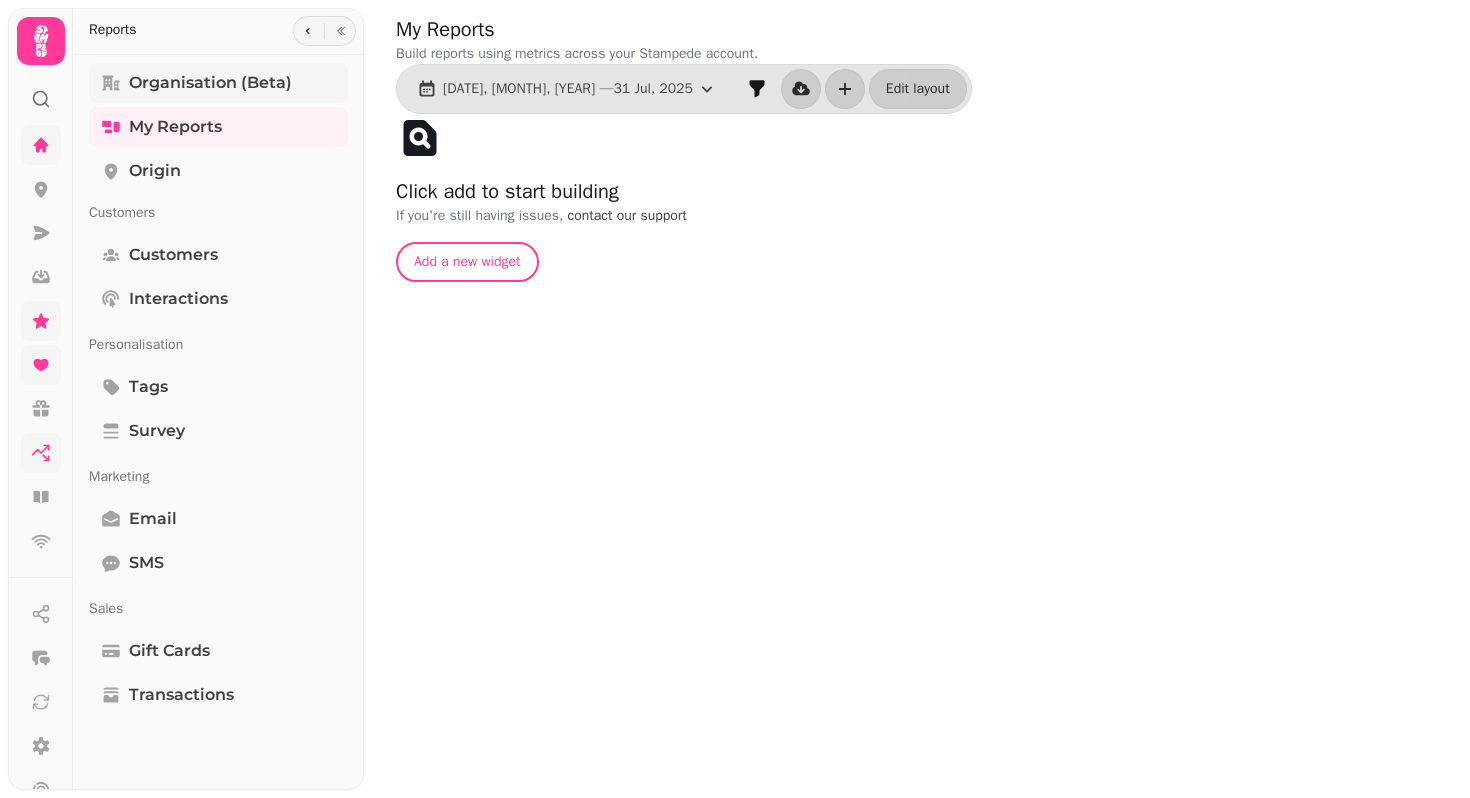 click on "Organisation (beta)" at bounding box center (210, 83) 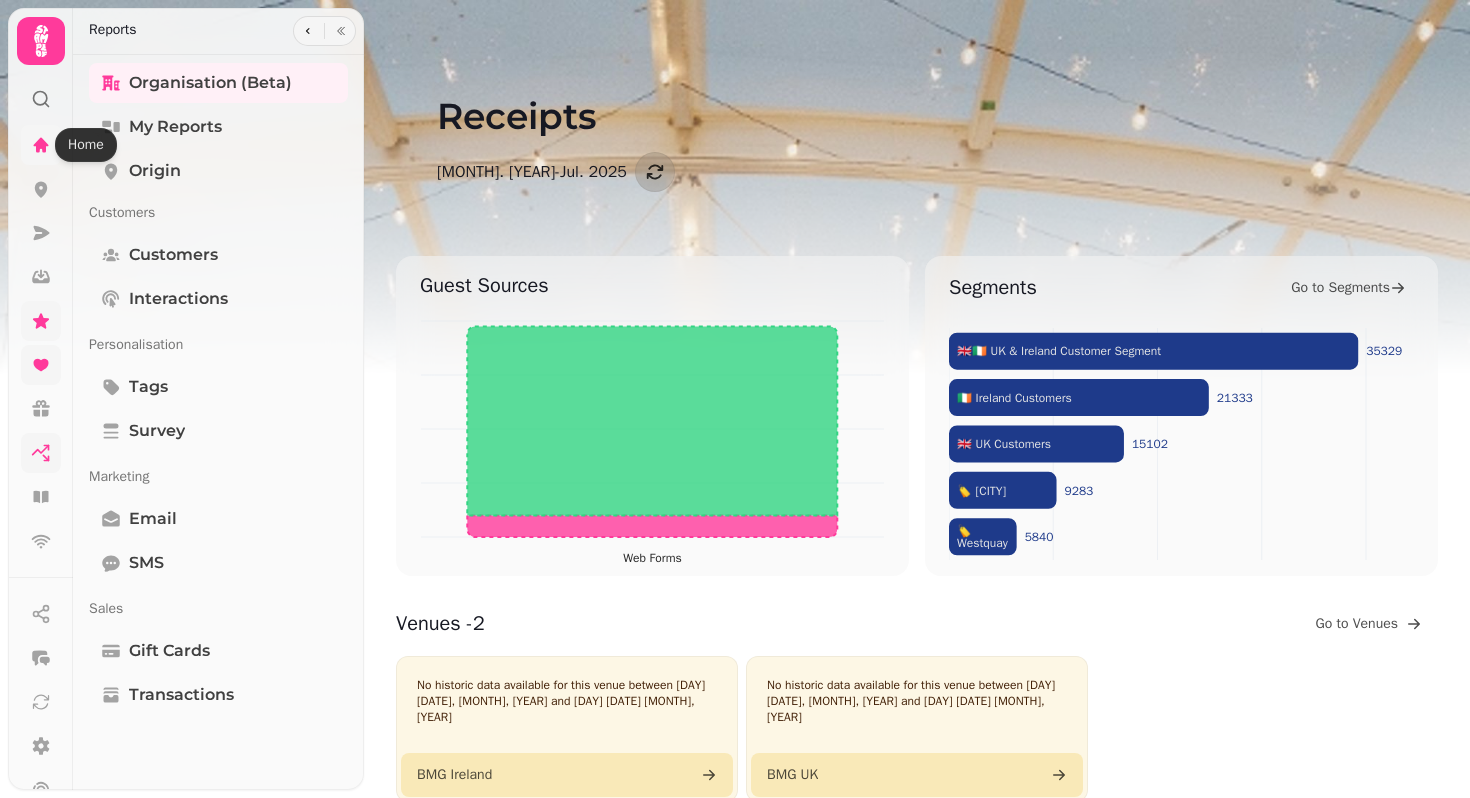 click 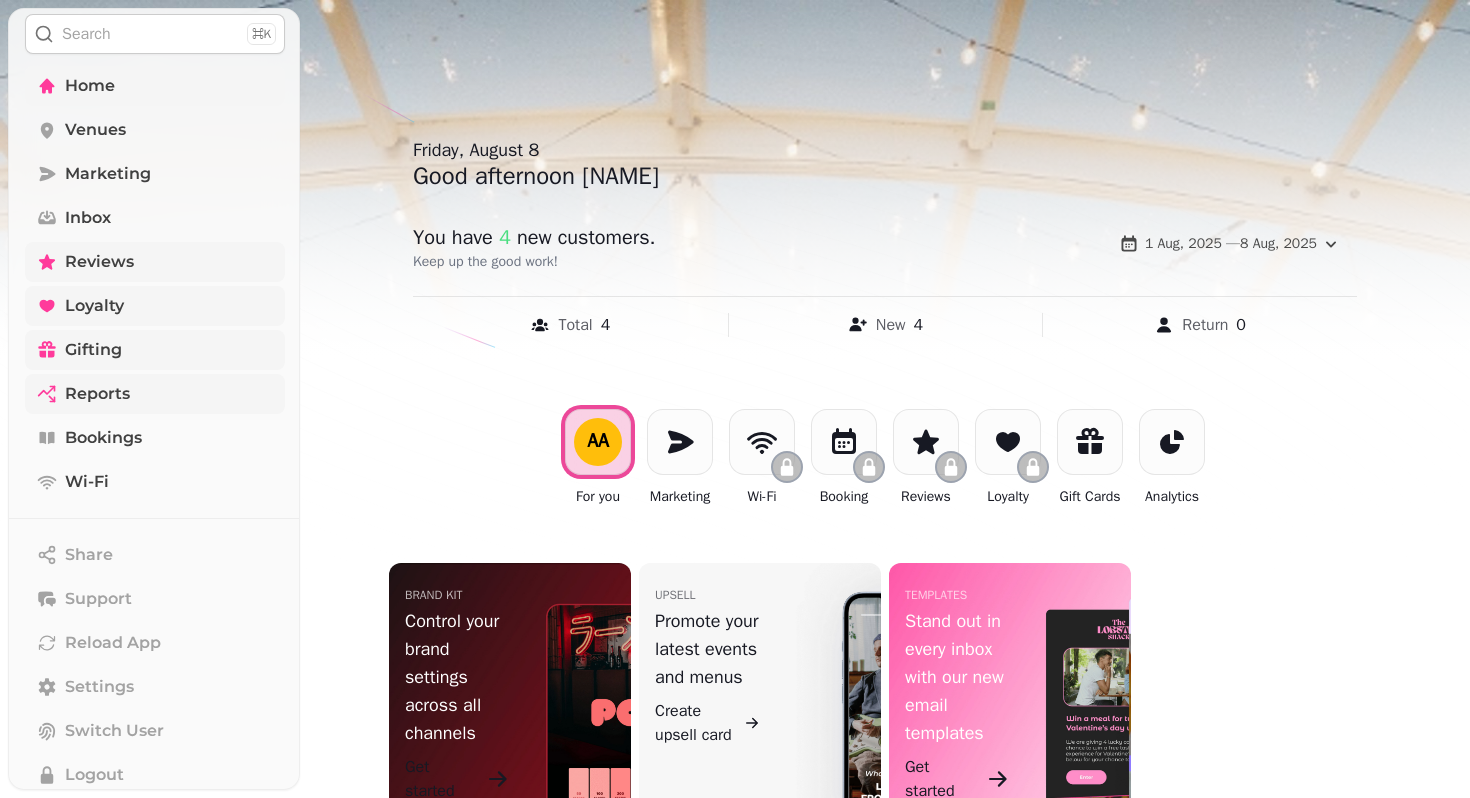 scroll, scrollTop: 0, scrollLeft: 0, axis: both 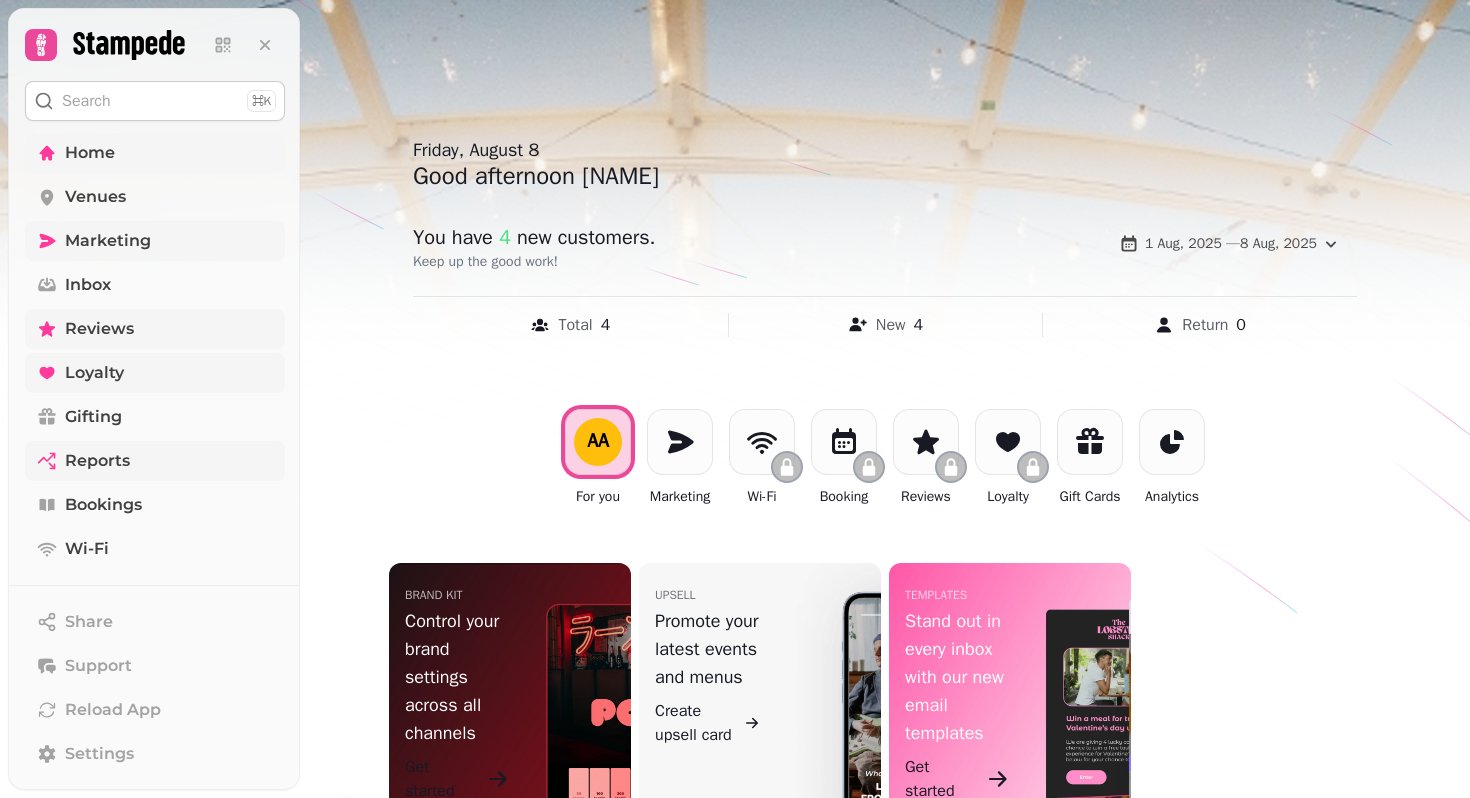 click on "Marketing" at bounding box center (155, 241) 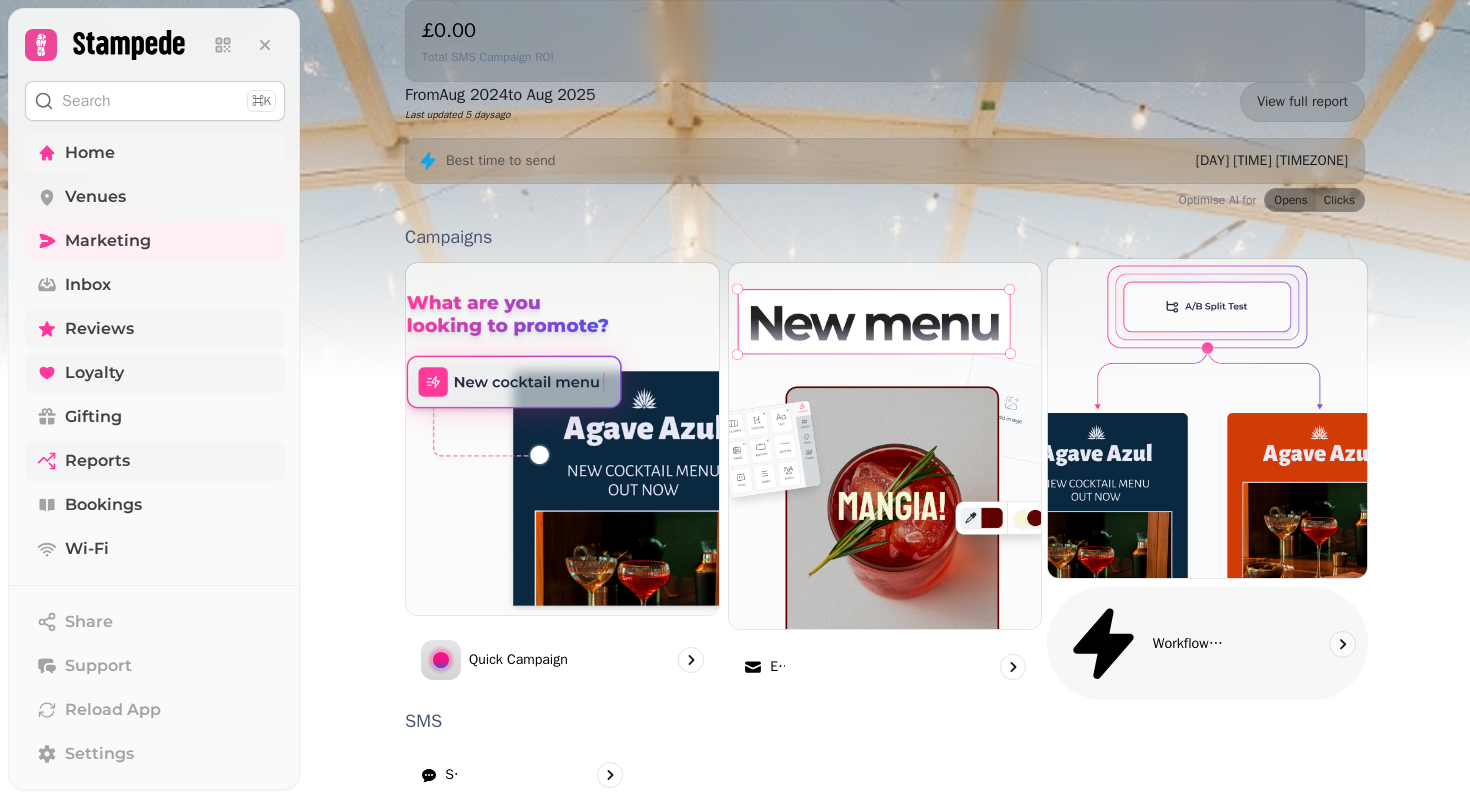 scroll, scrollTop: 450, scrollLeft: 0, axis: vertical 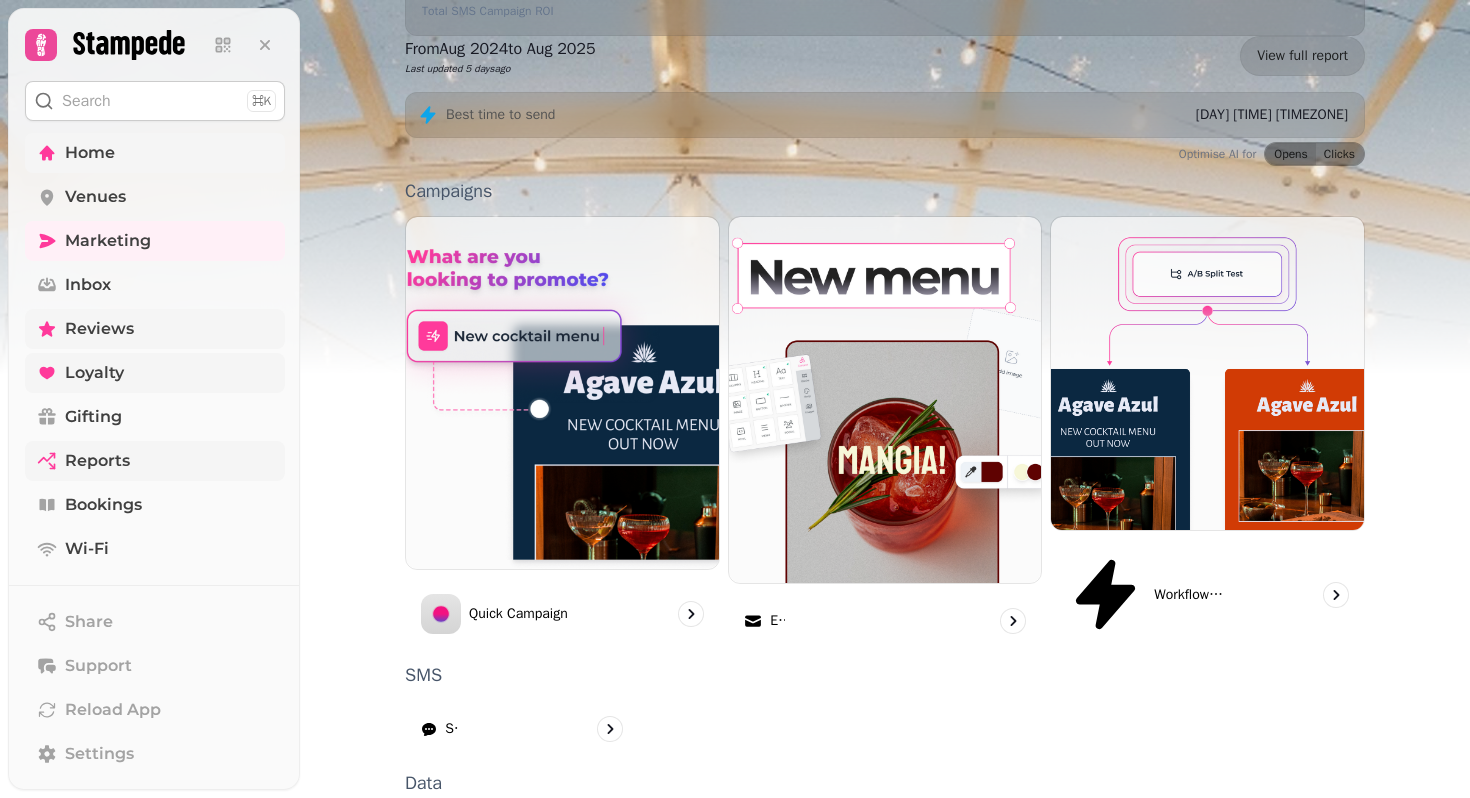 click on "Meta" at bounding box center (952, 837) 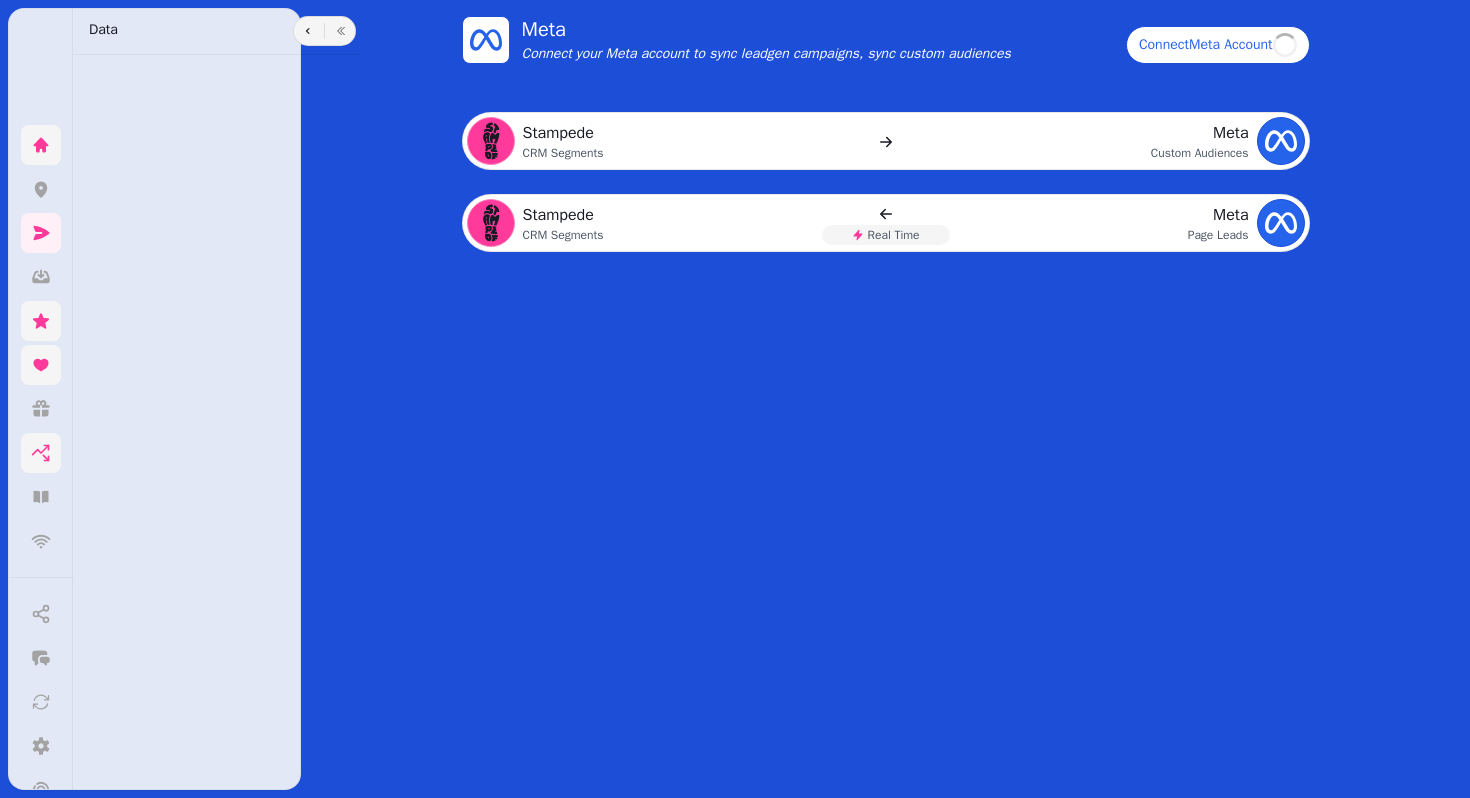 scroll, scrollTop: 0, scrollLeft: 0, axis: both 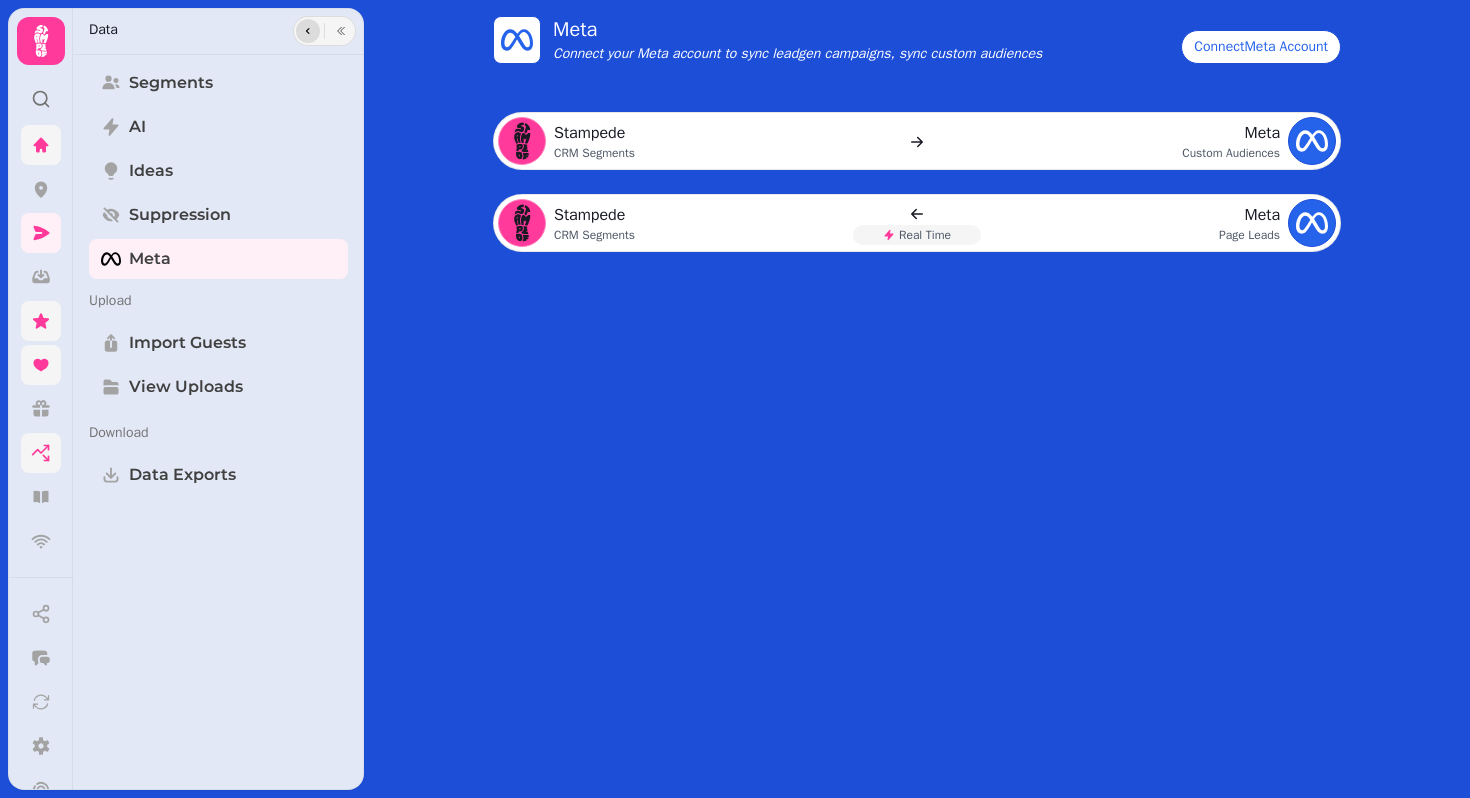 click 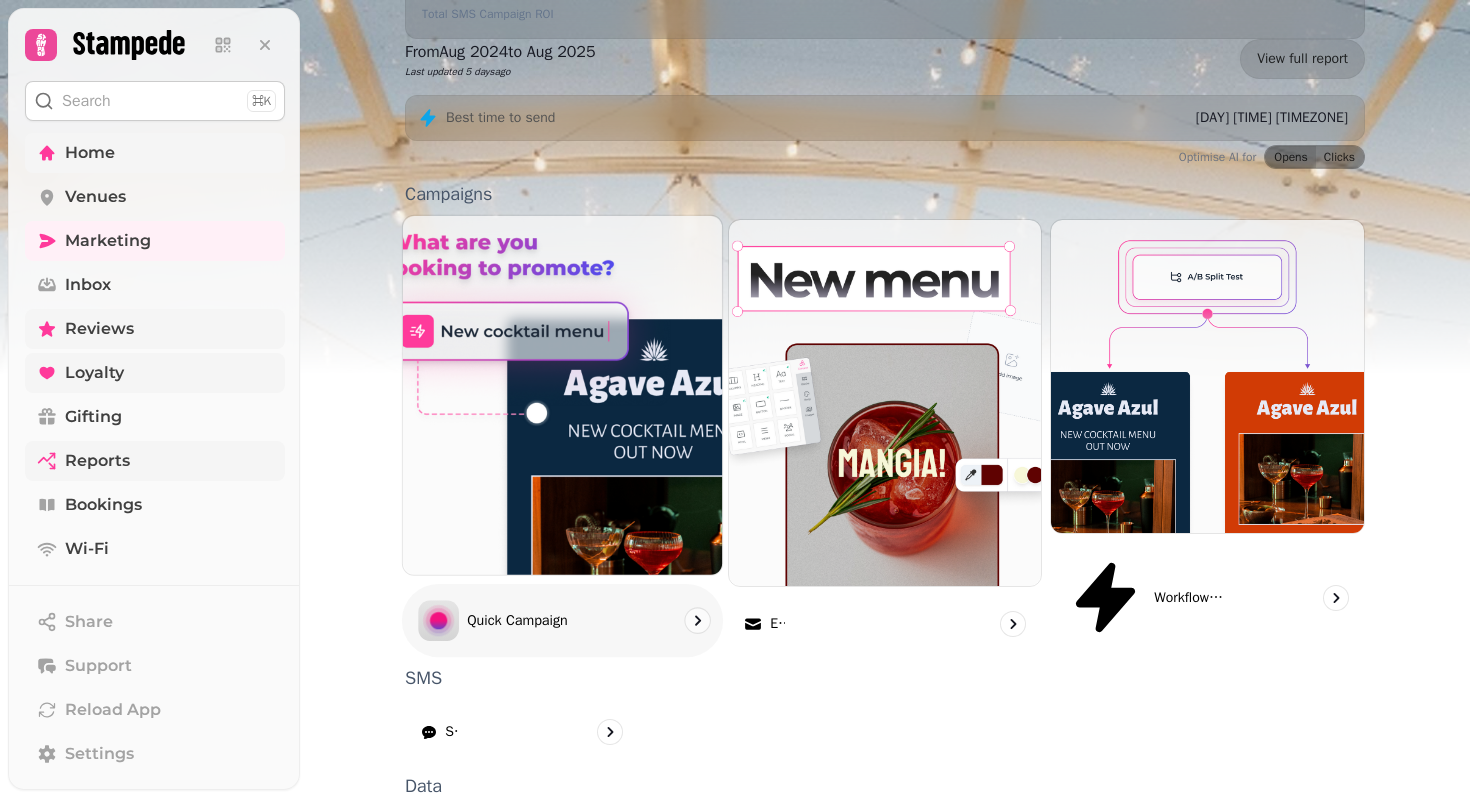 scroll, scrollTop: 450, scrollLeft: 0, axis: vertical 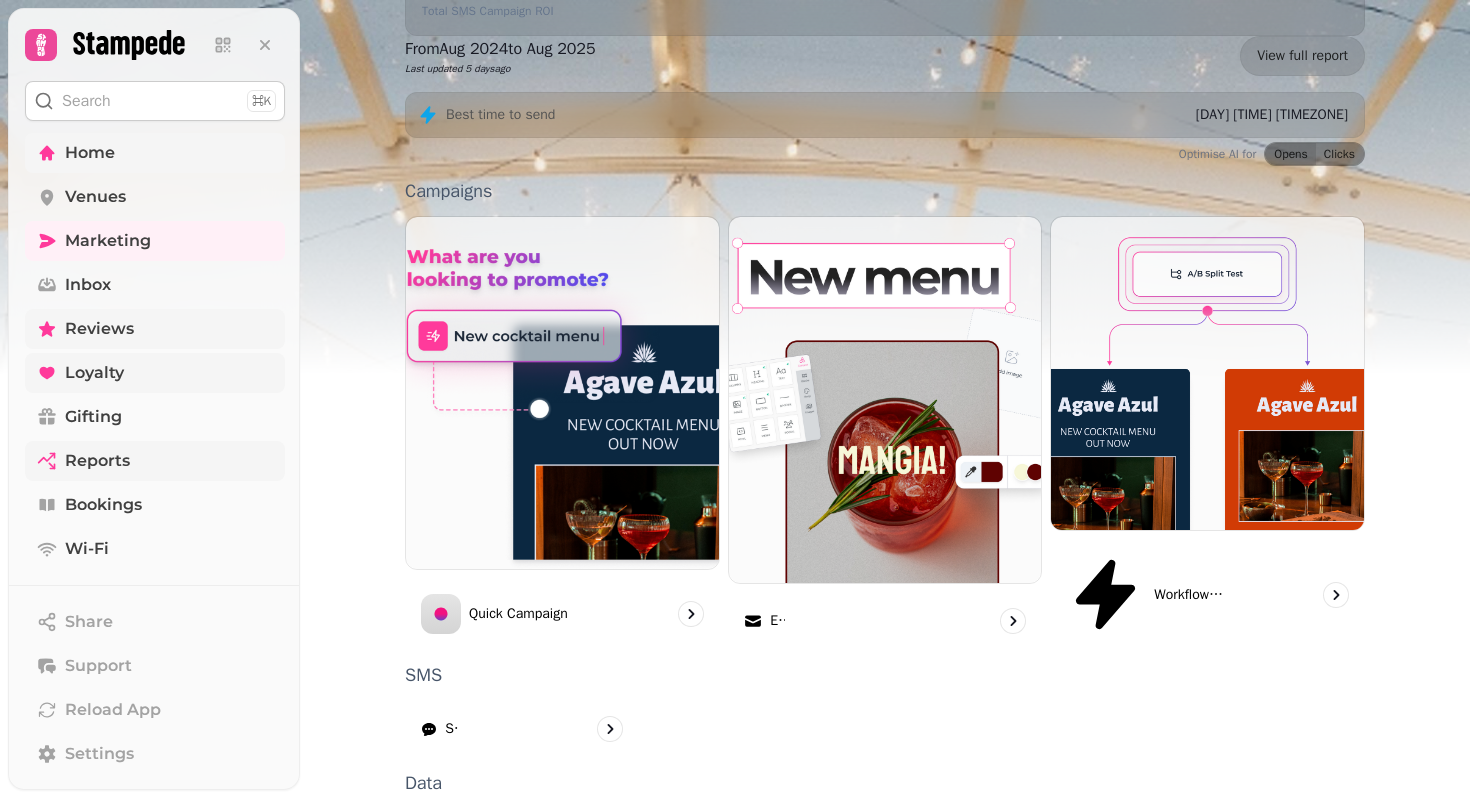 click on "Menus" at bounding box center (458, 952) 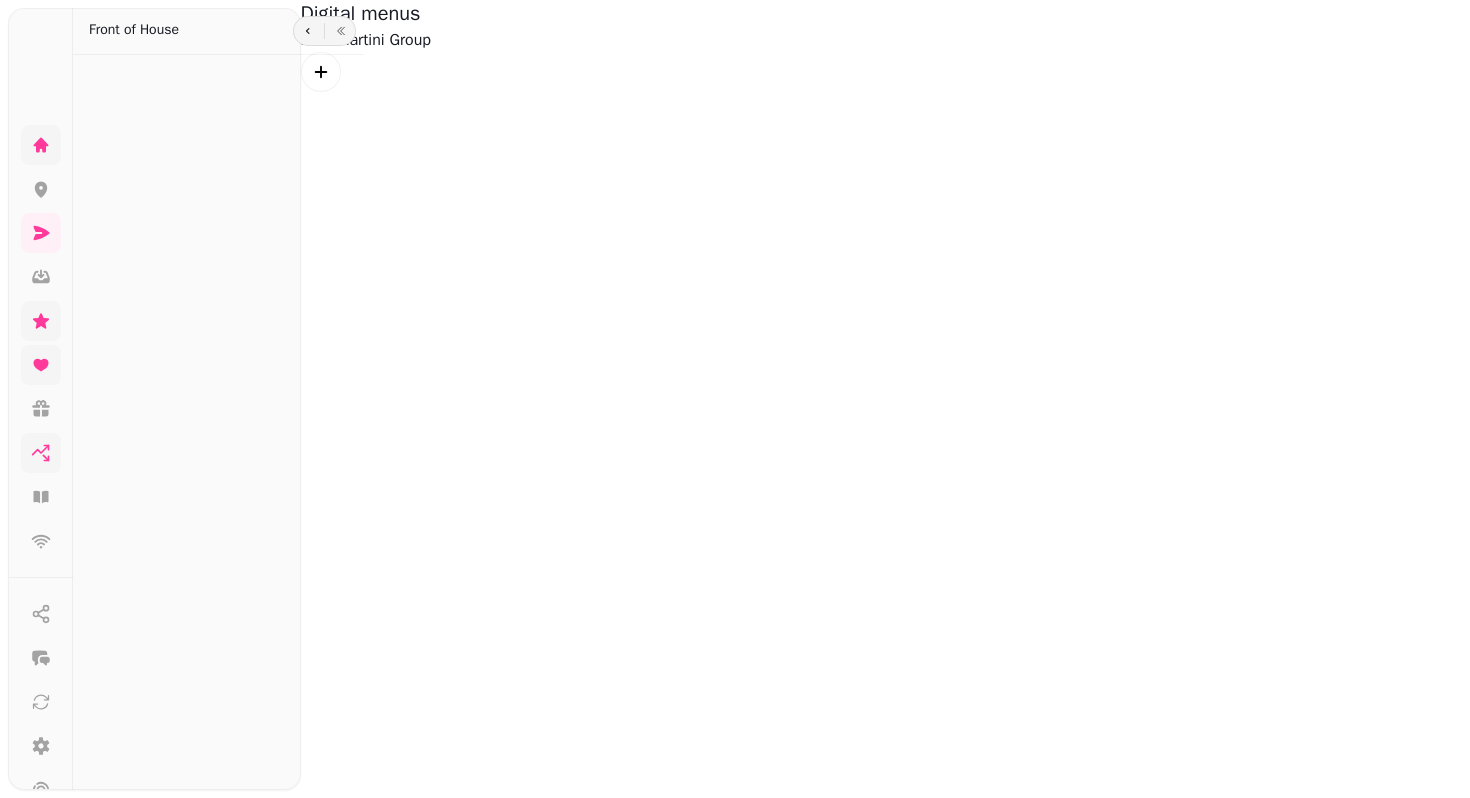 scroll, scrollTop: 0, scrollLeft: 0, axis: both 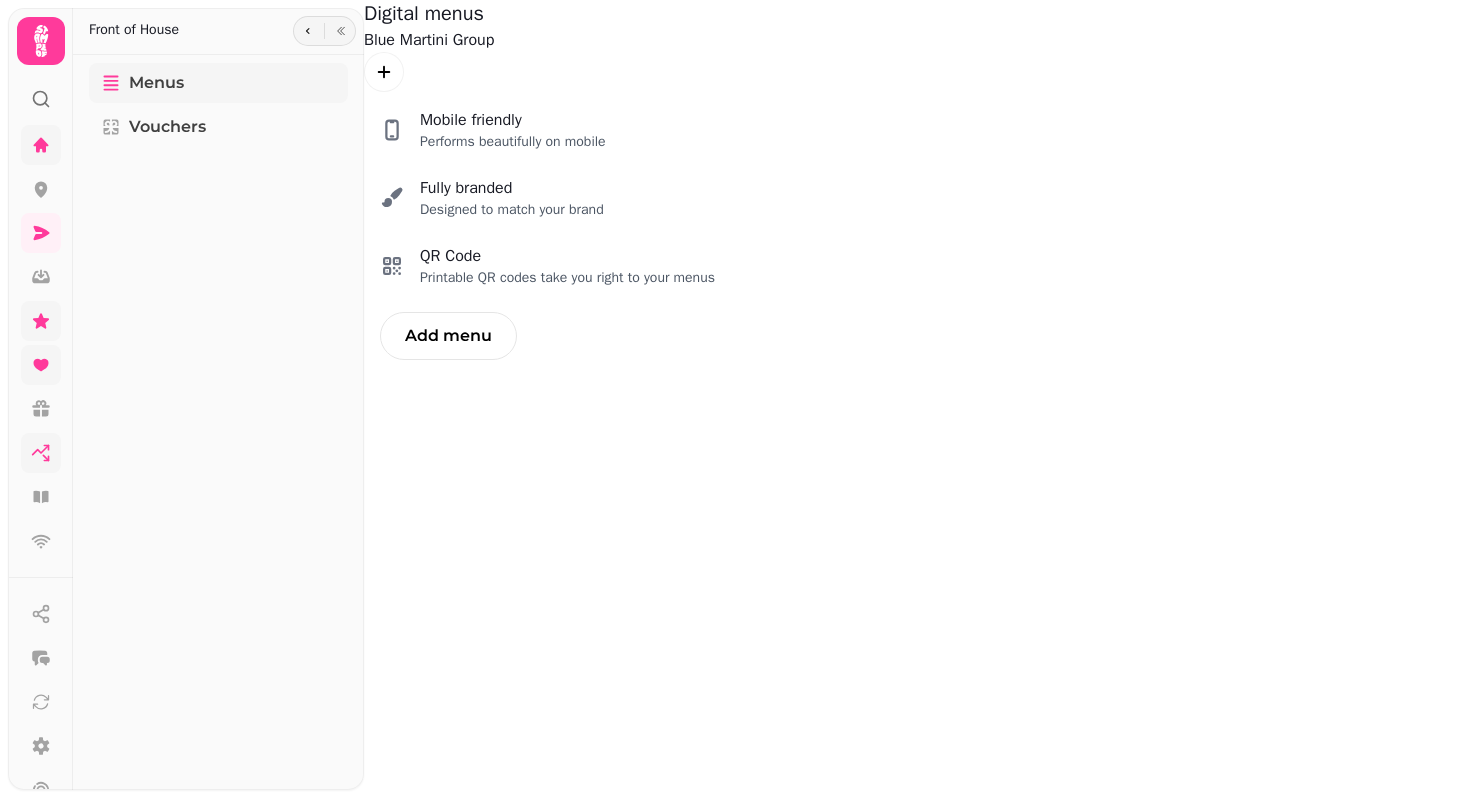 click on "Menus" at bounding box center (156, 83) 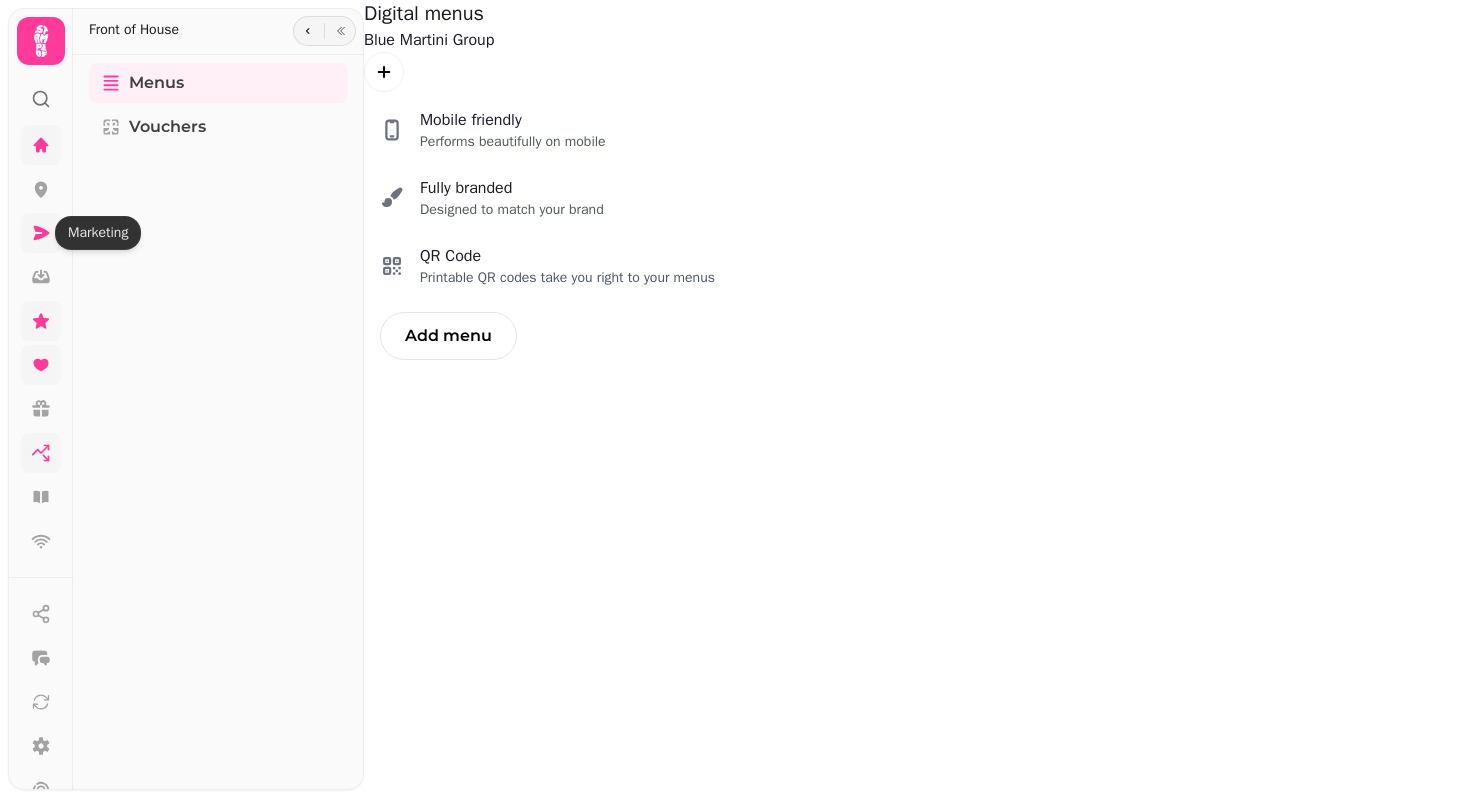 click 